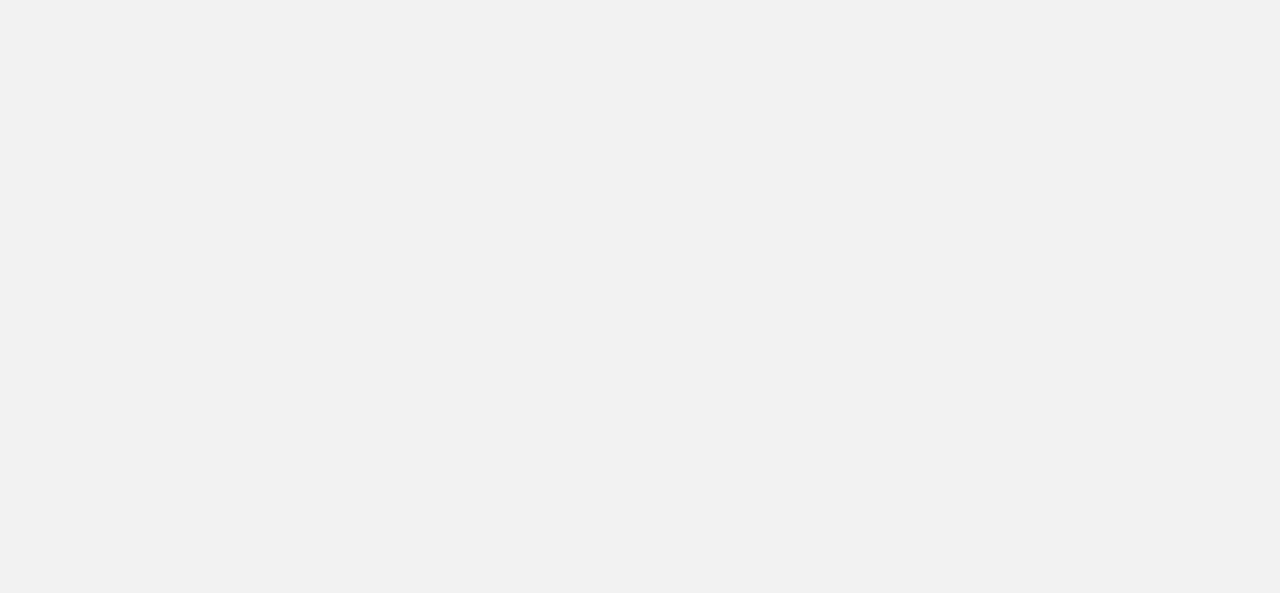 scroll, scrollTop: 0, scrollLeft: 0, axis: both 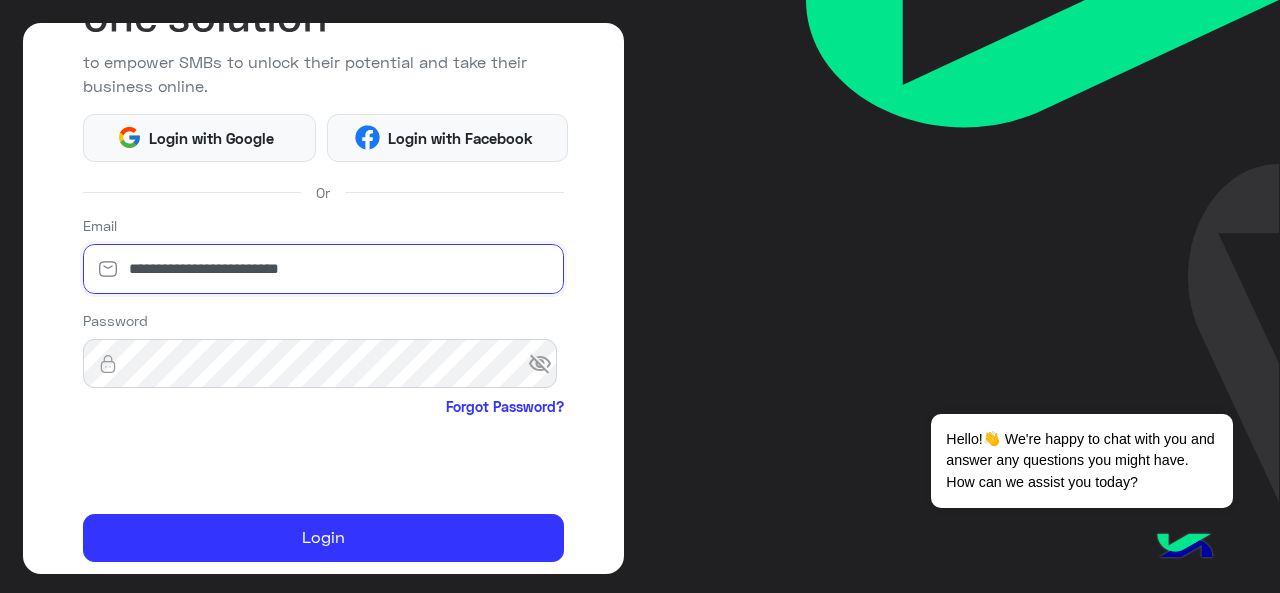 click on "**********" at bounding box center (324, 269) 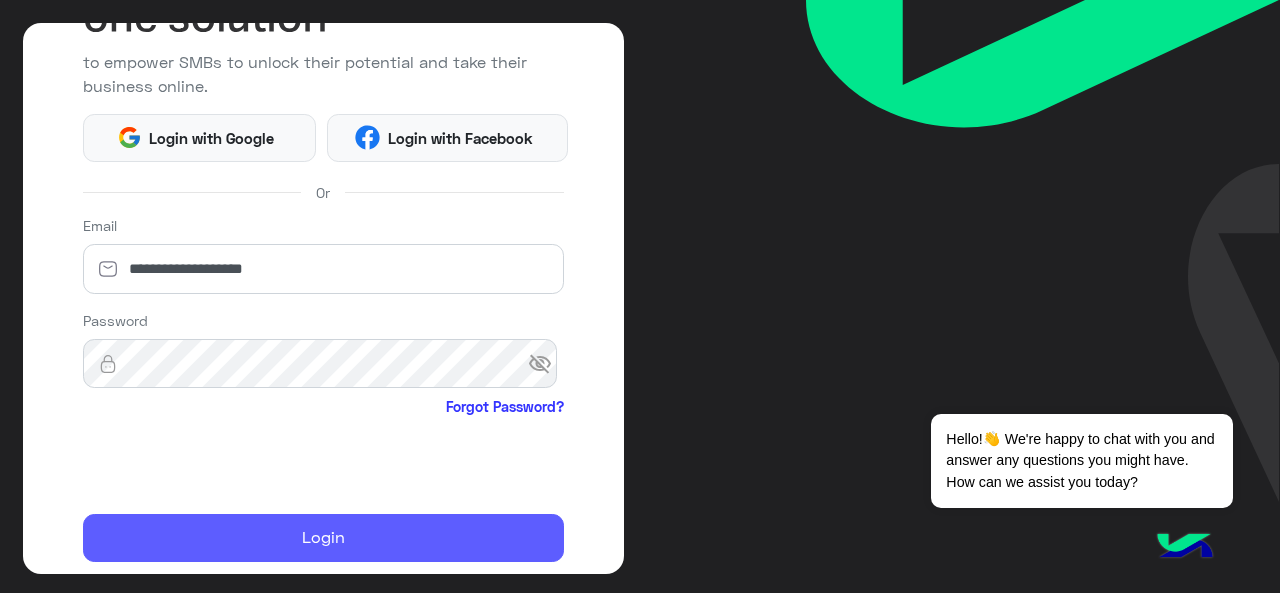 click on "Login" 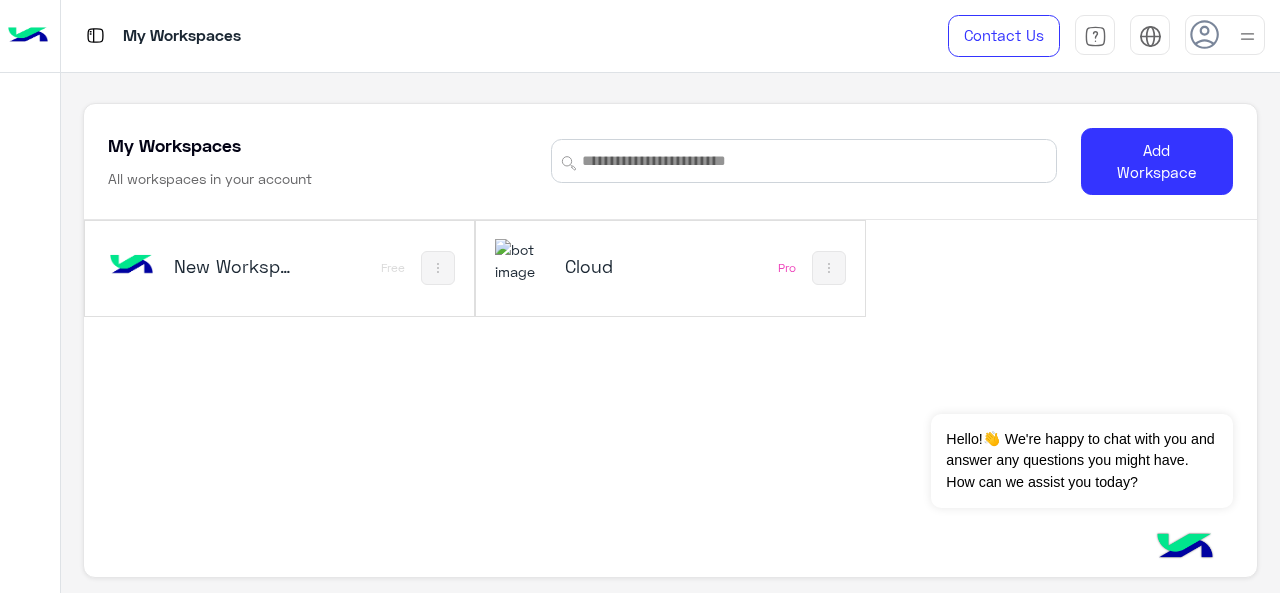 click on "Cloud" at bounding box center (628, 266) 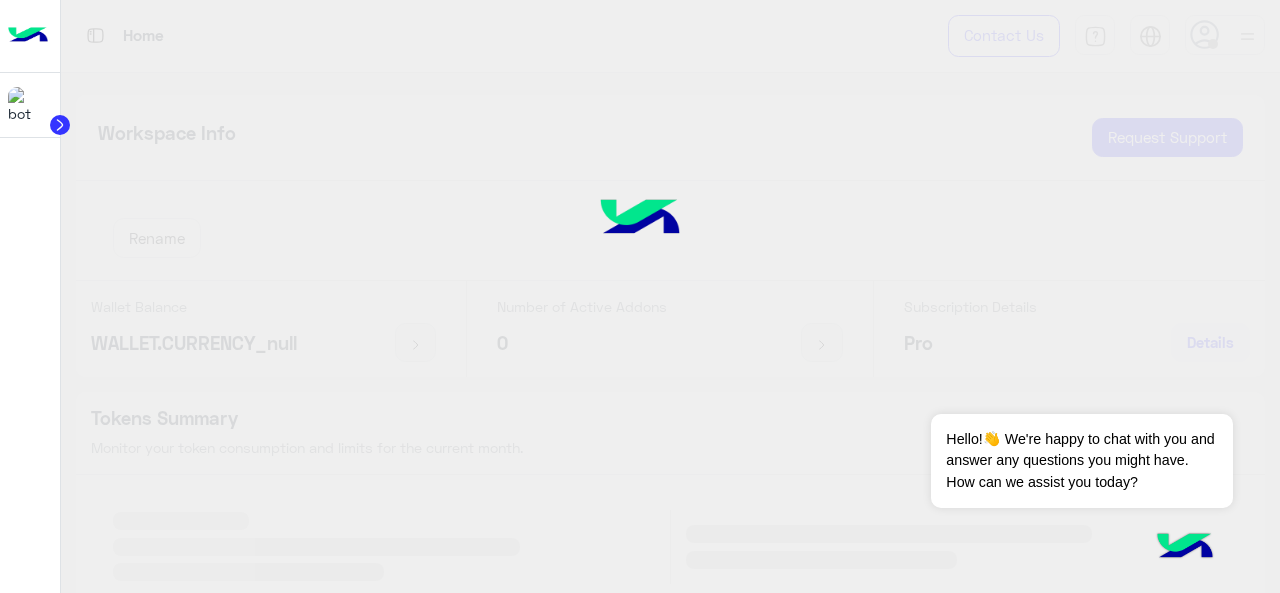 click 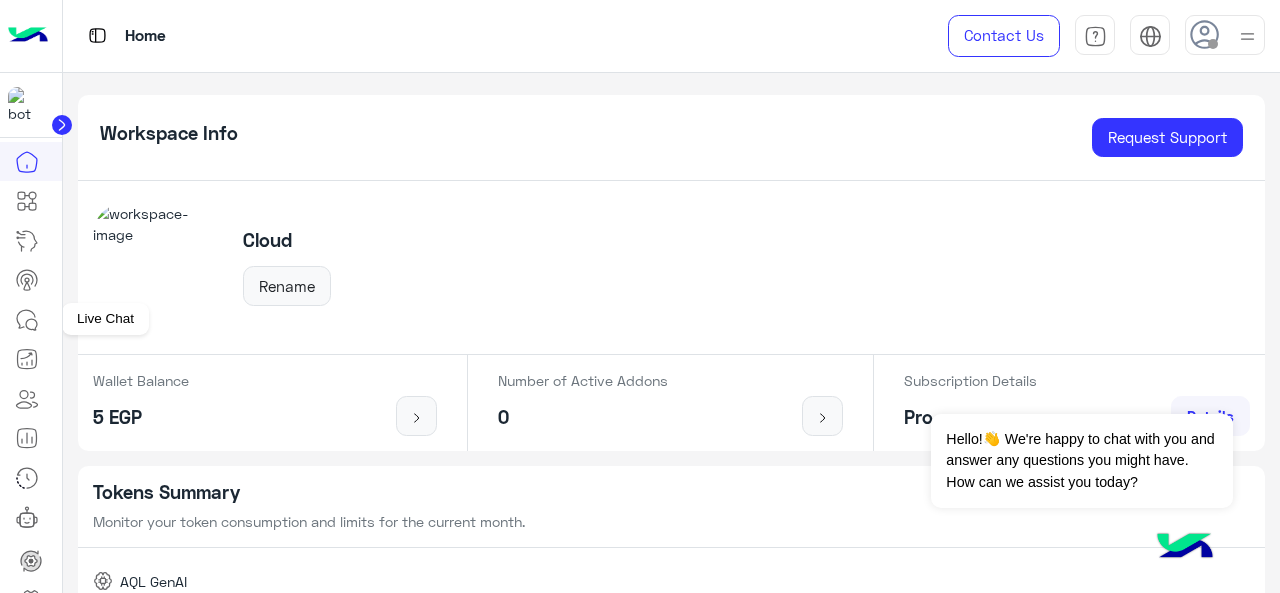 click 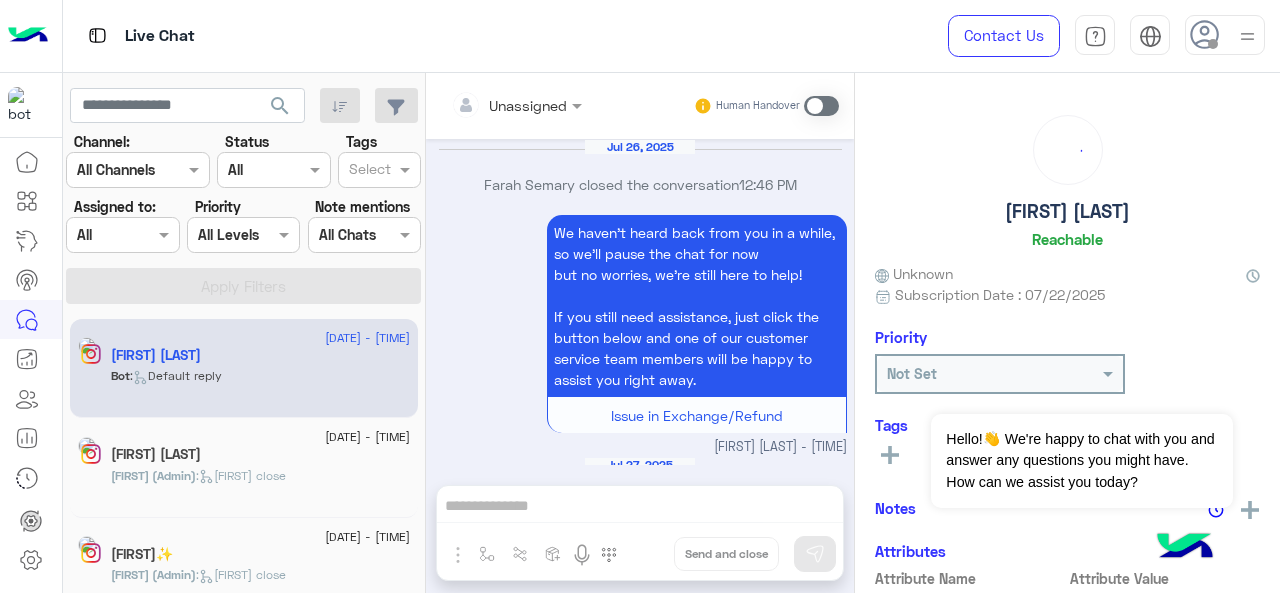 scroll, scrollTop: 1367, scrollLeft: 0, axis: vertical 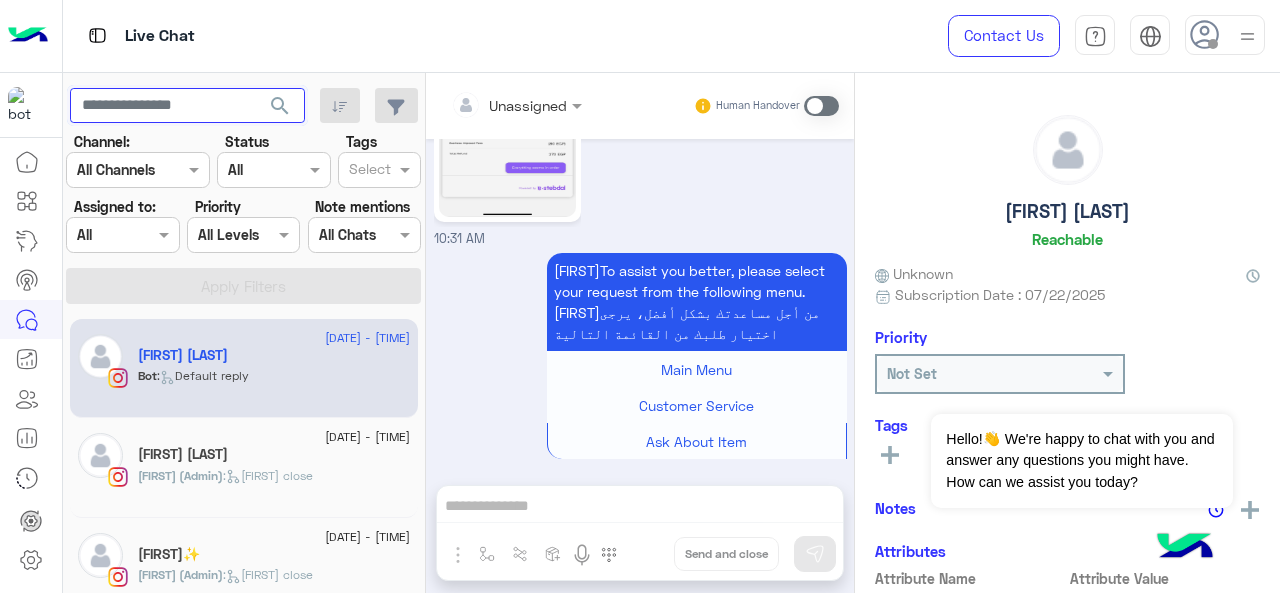 click at bounding box center [187, 106] 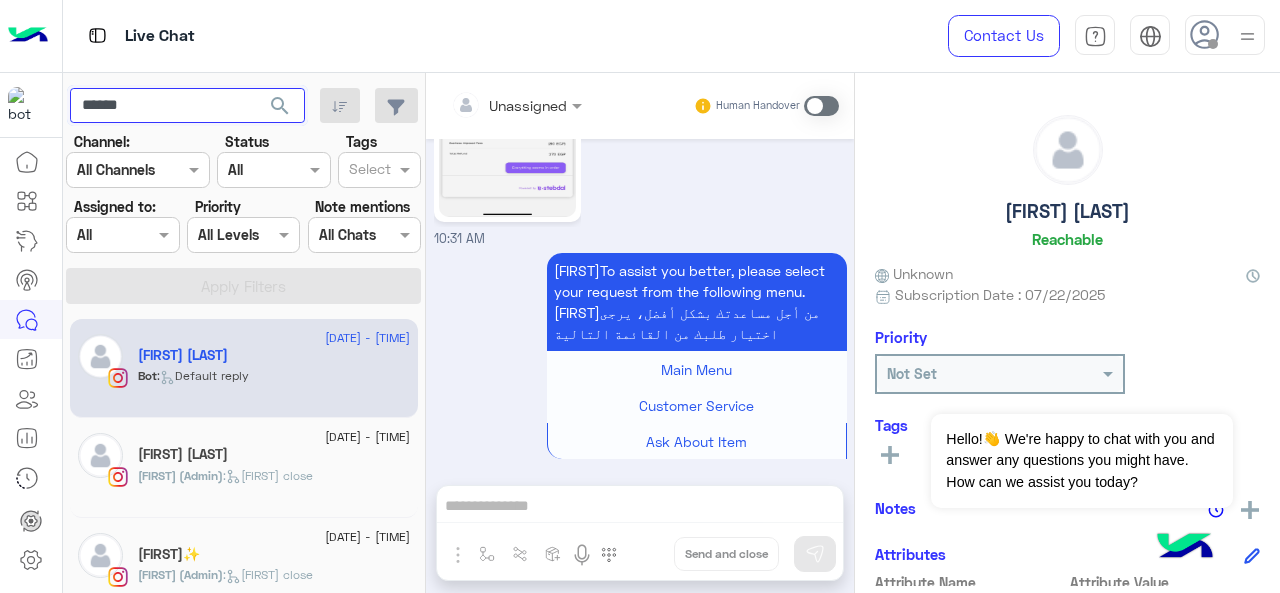 type on "******" 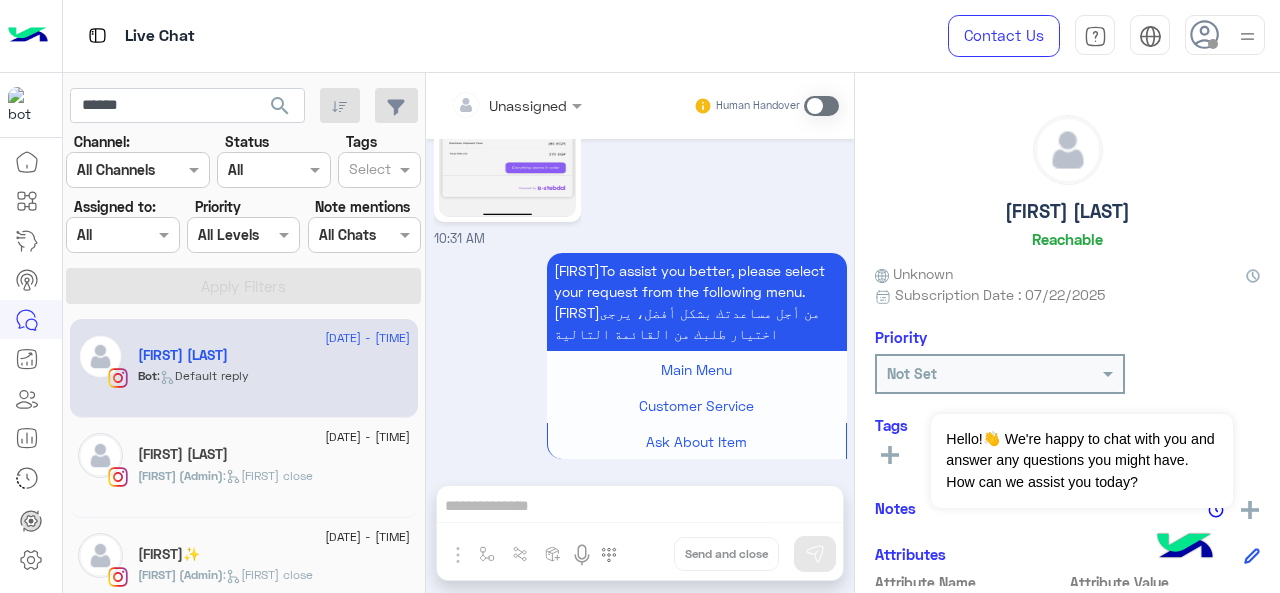 click on "search" 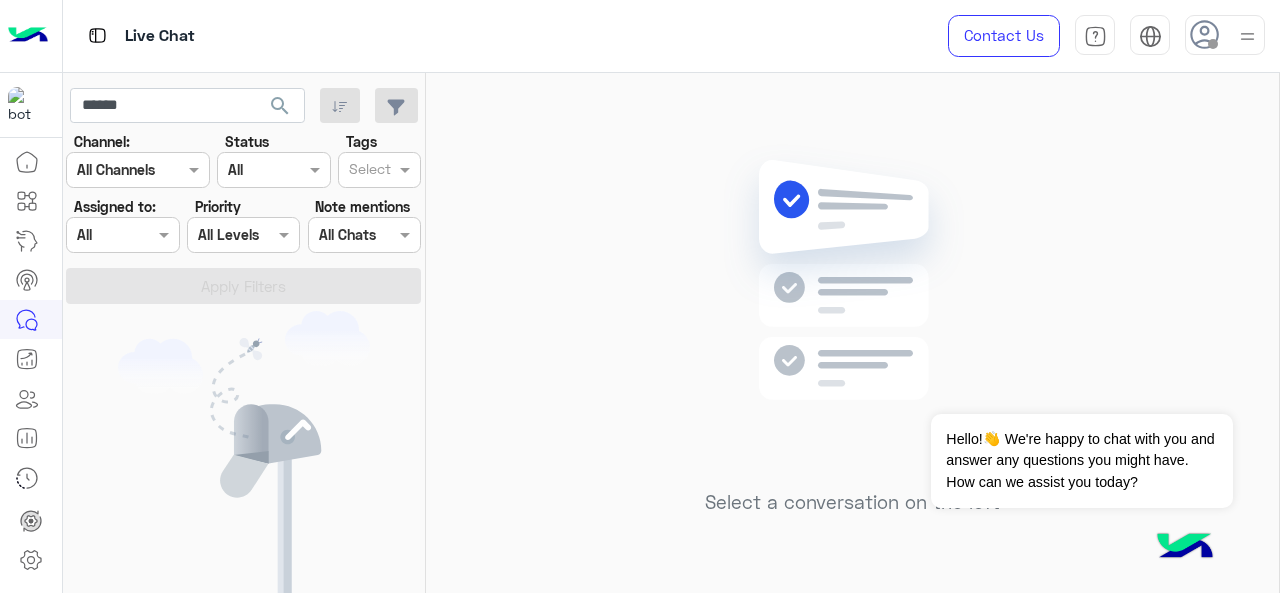 click on "search" 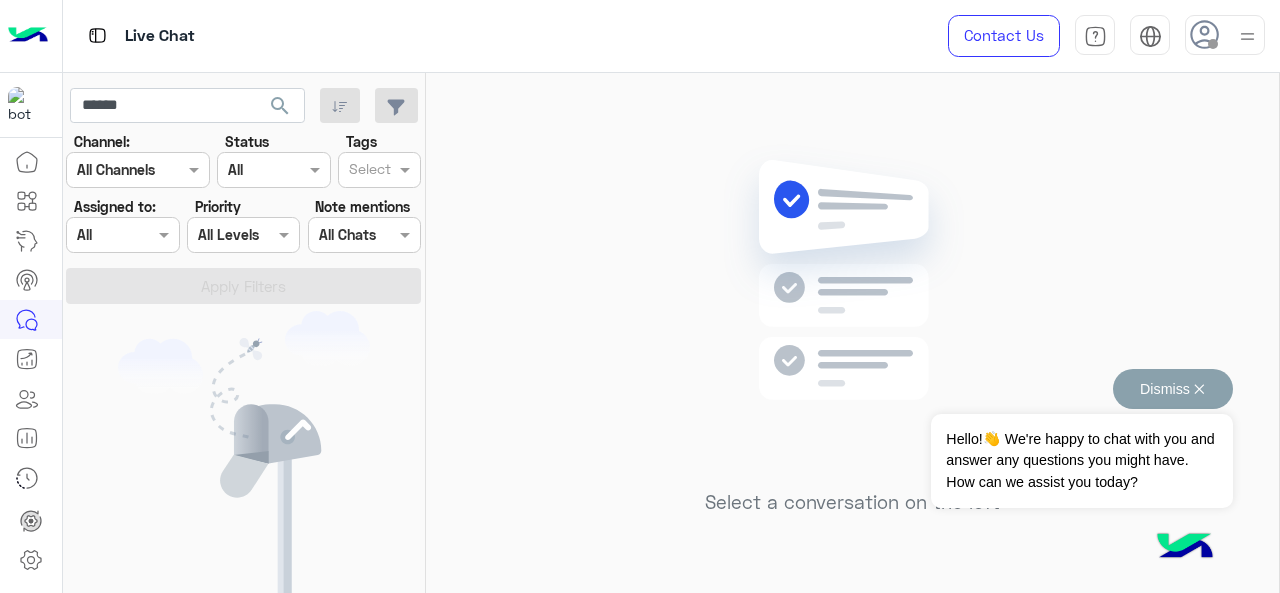 click on "Dismiss ✕" at bounding box center (1173, 389) 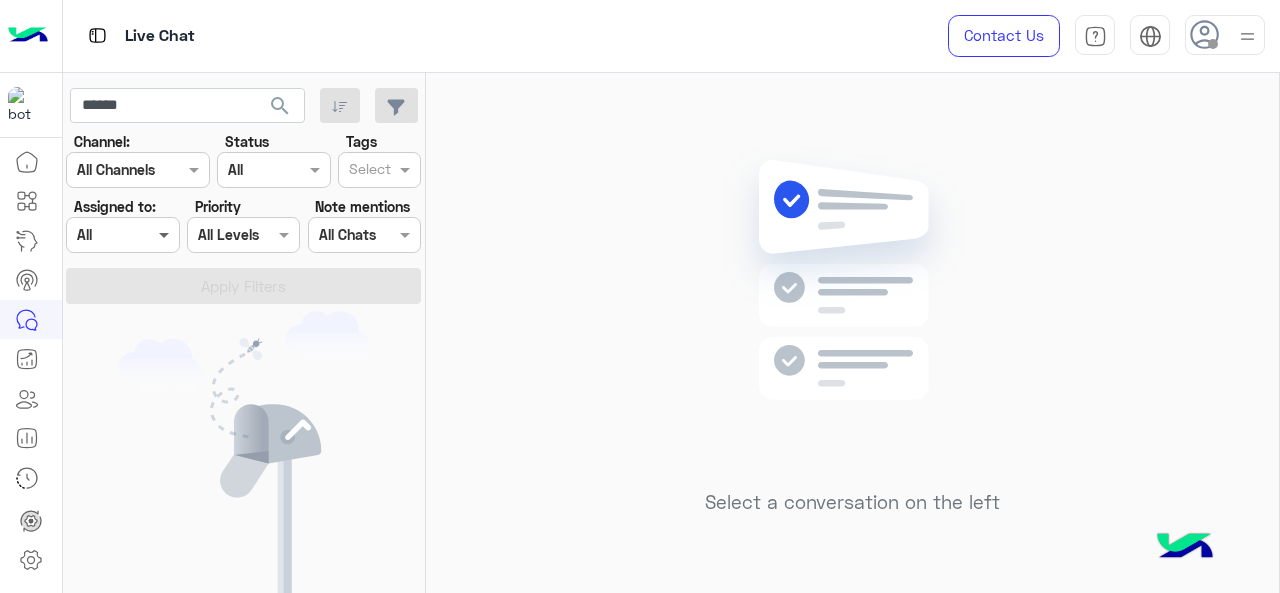 click at bounding box center (166, 234) 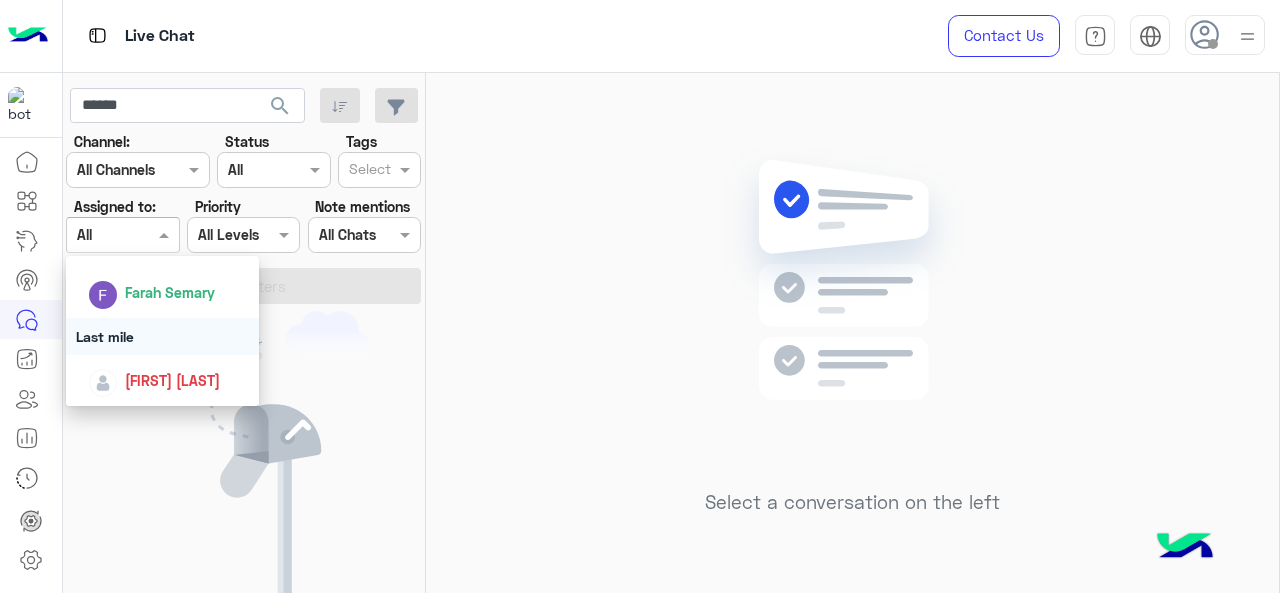 scroll, scrollTop: 0, scrollLeft: 0, axis: both 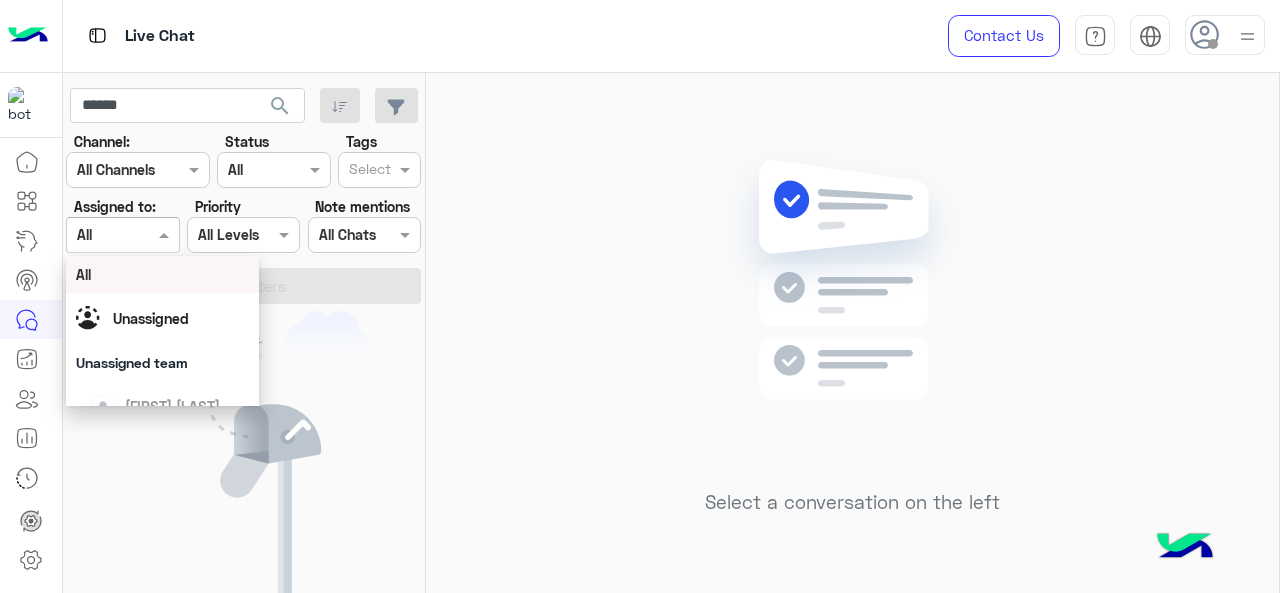 click on "All" at bounding box center [163, 274] 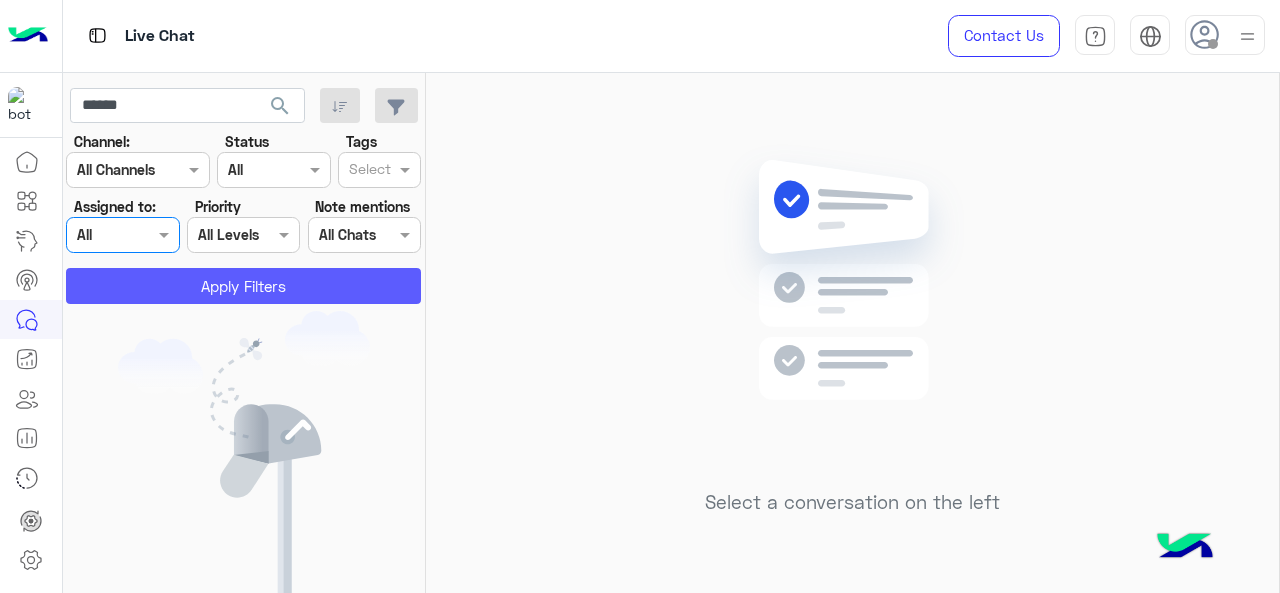 click on "Apply Filters" 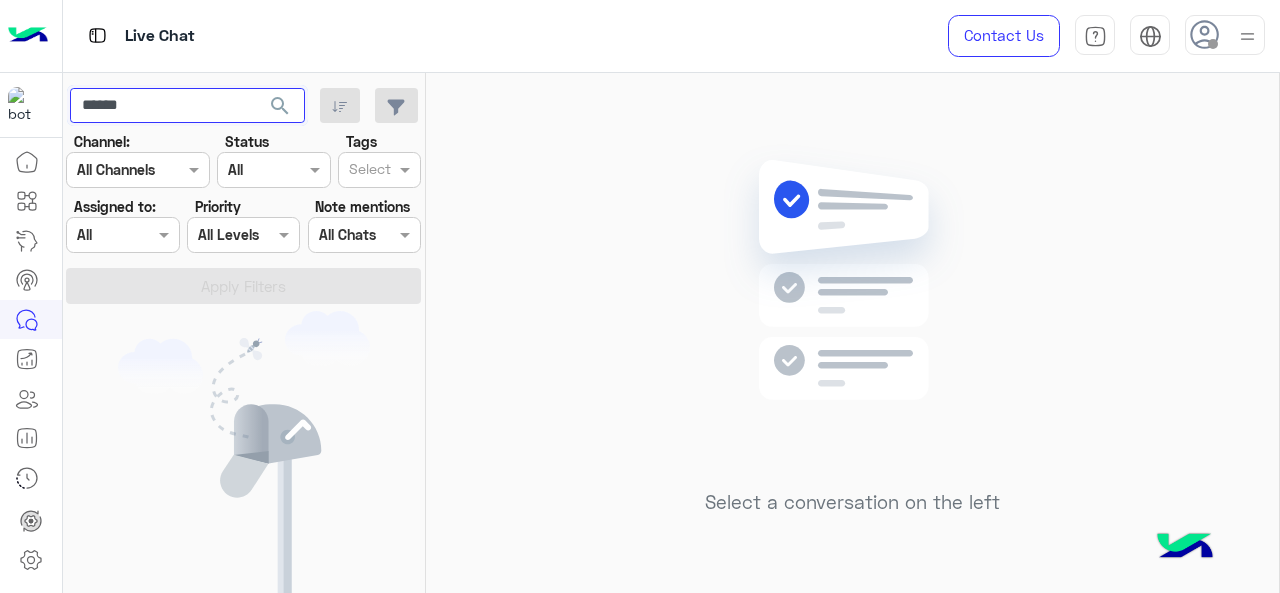 click on "******" at bounding box center (187, 106) 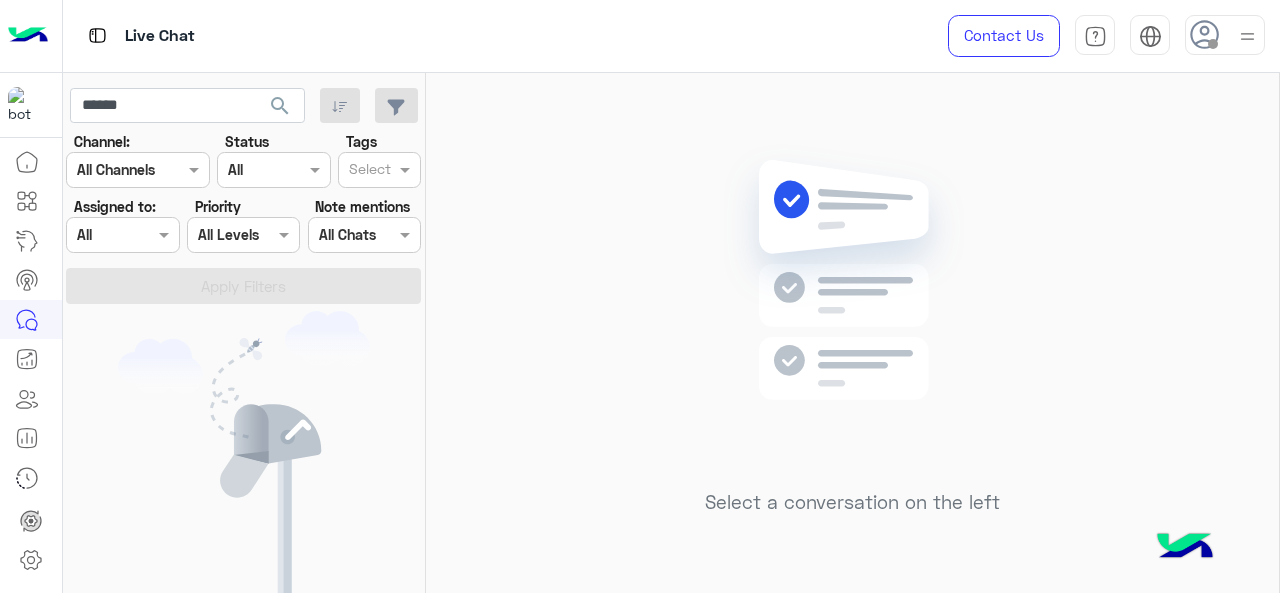 click on "search" 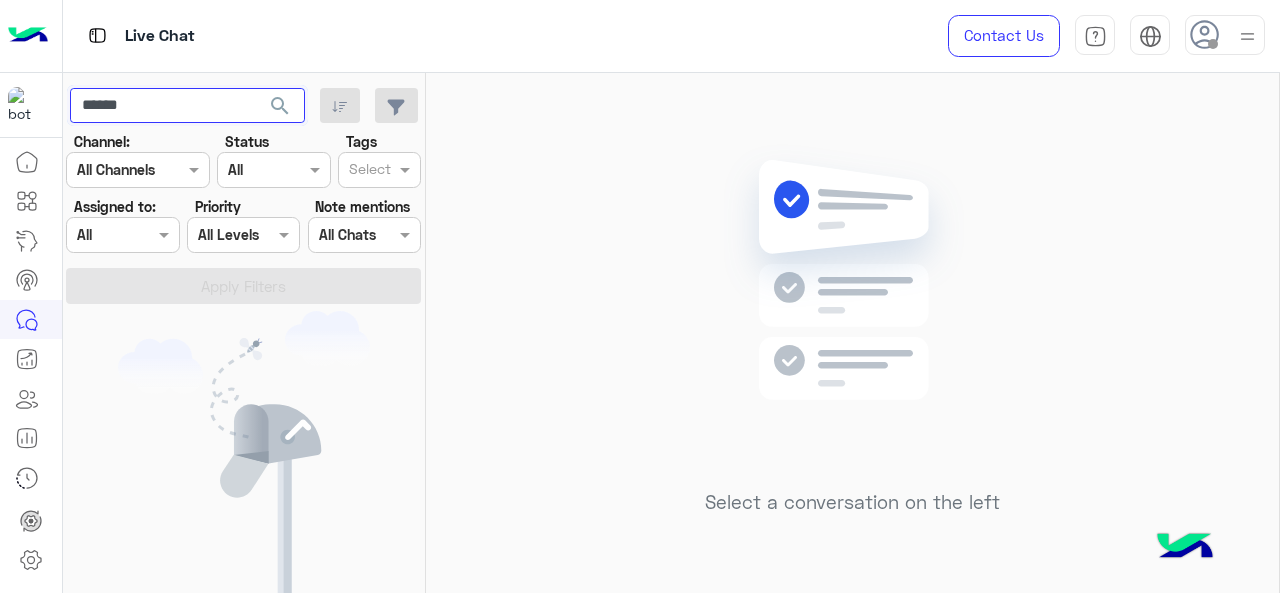 click on "******" at bounding box center (187, 106) 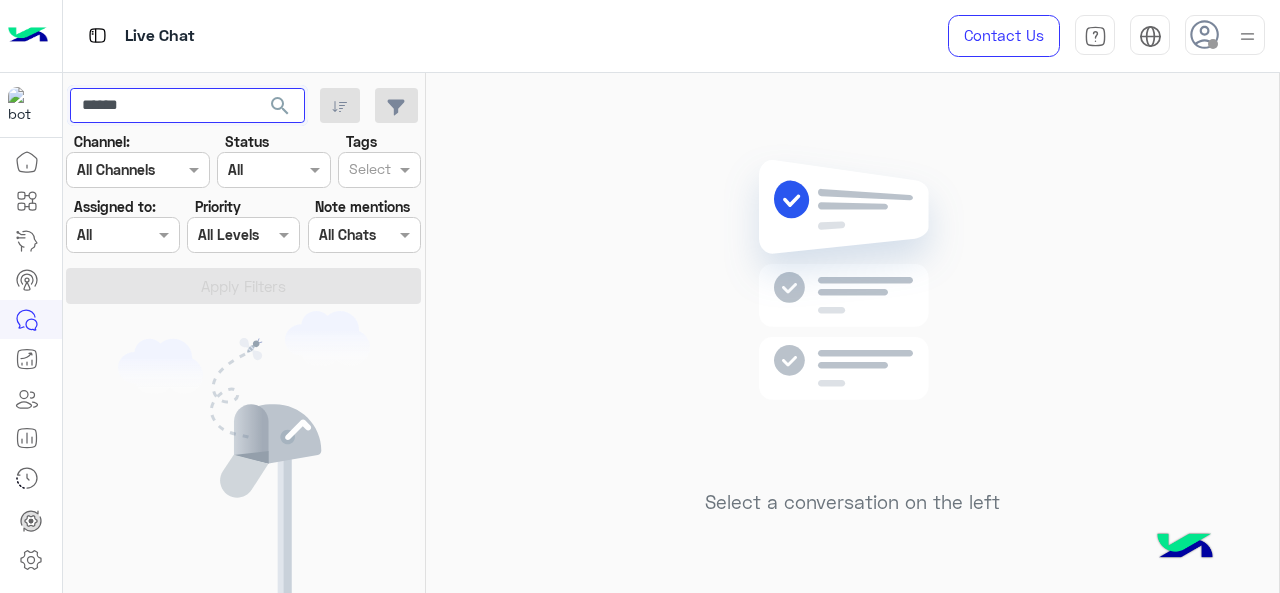 type 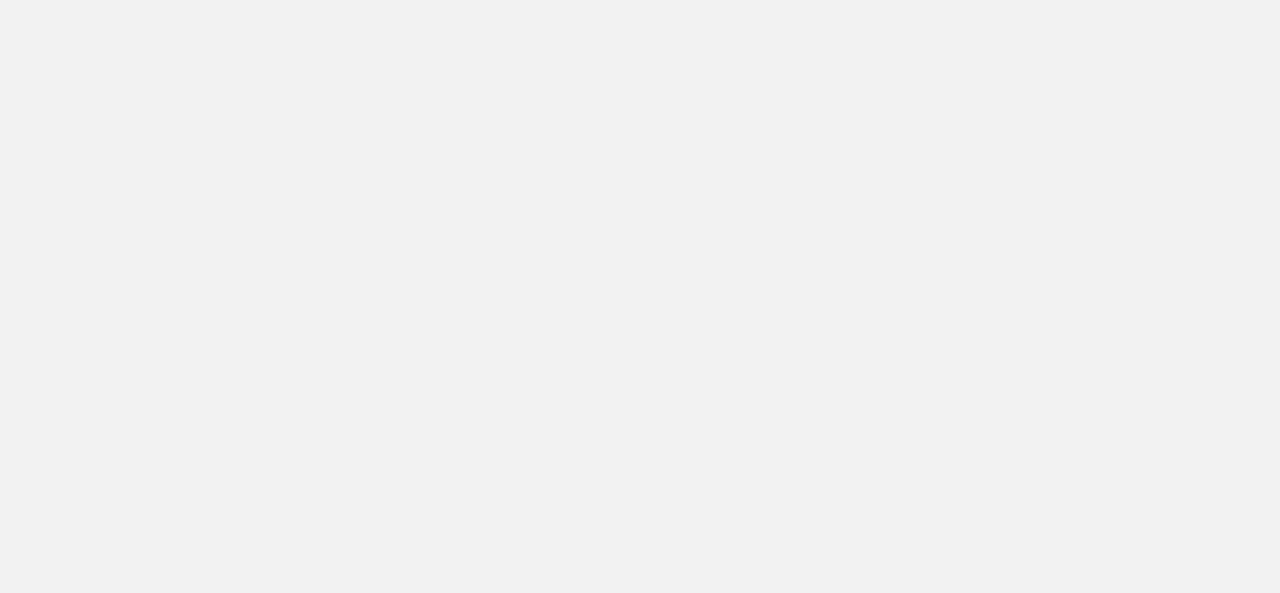 scroll, scrollTop: 0, scrollLeft: 0, axis: both 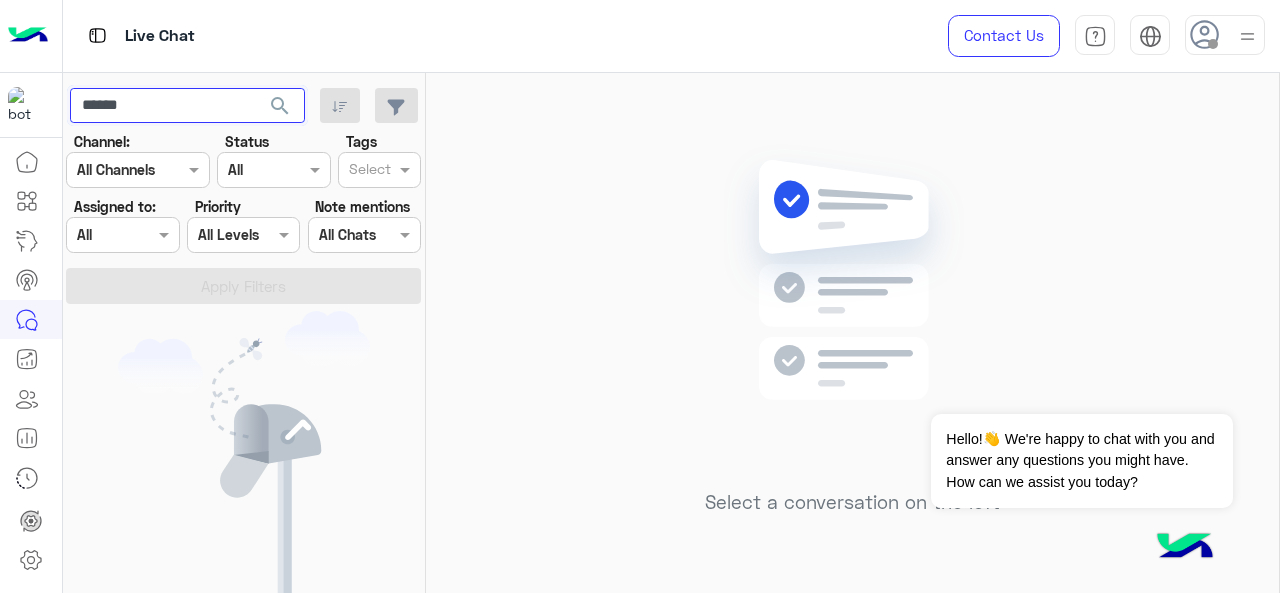 click on "******" at bounding box center (187, 106) 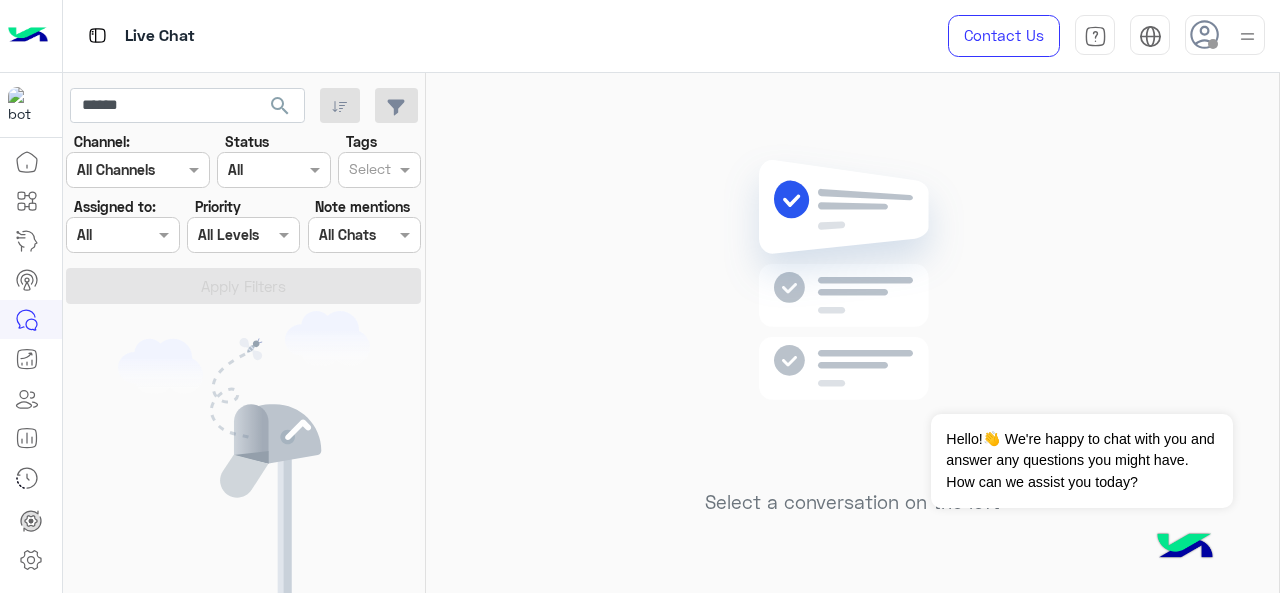 click on "search" 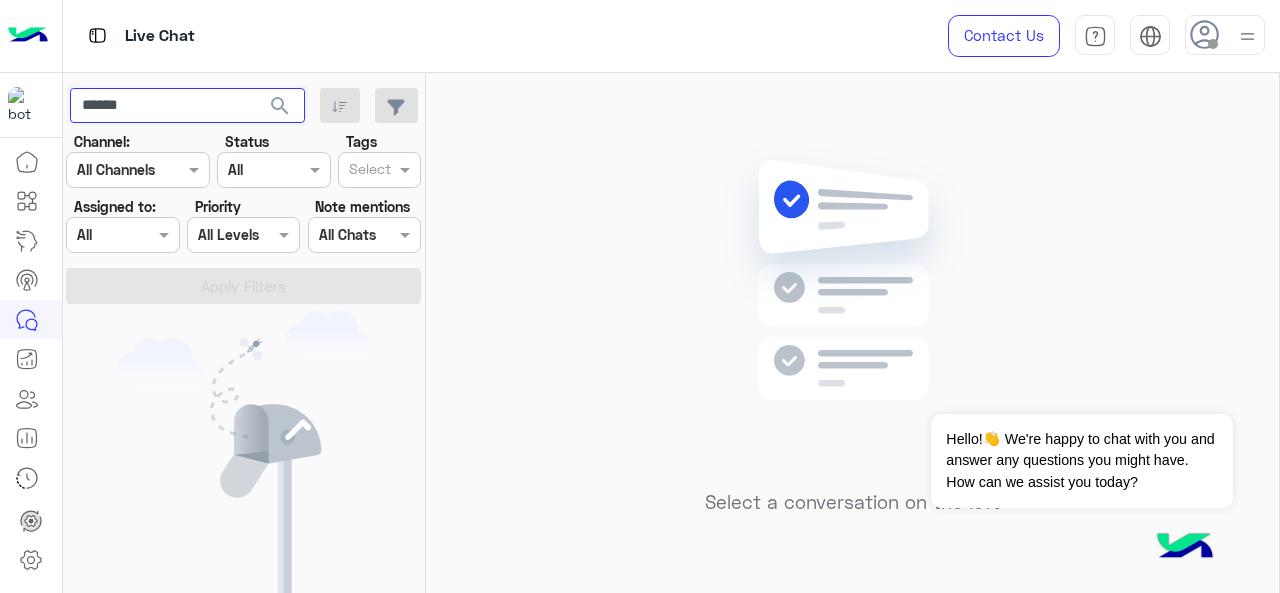 click on "******" at bounding box center [187, 106] 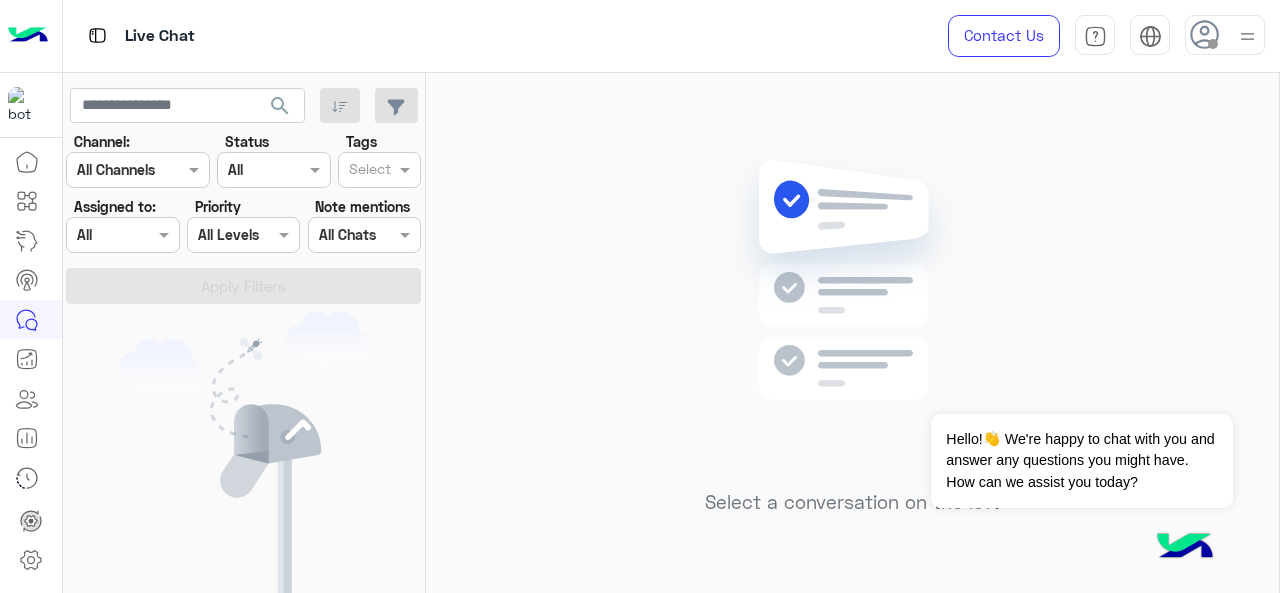 click on "search" 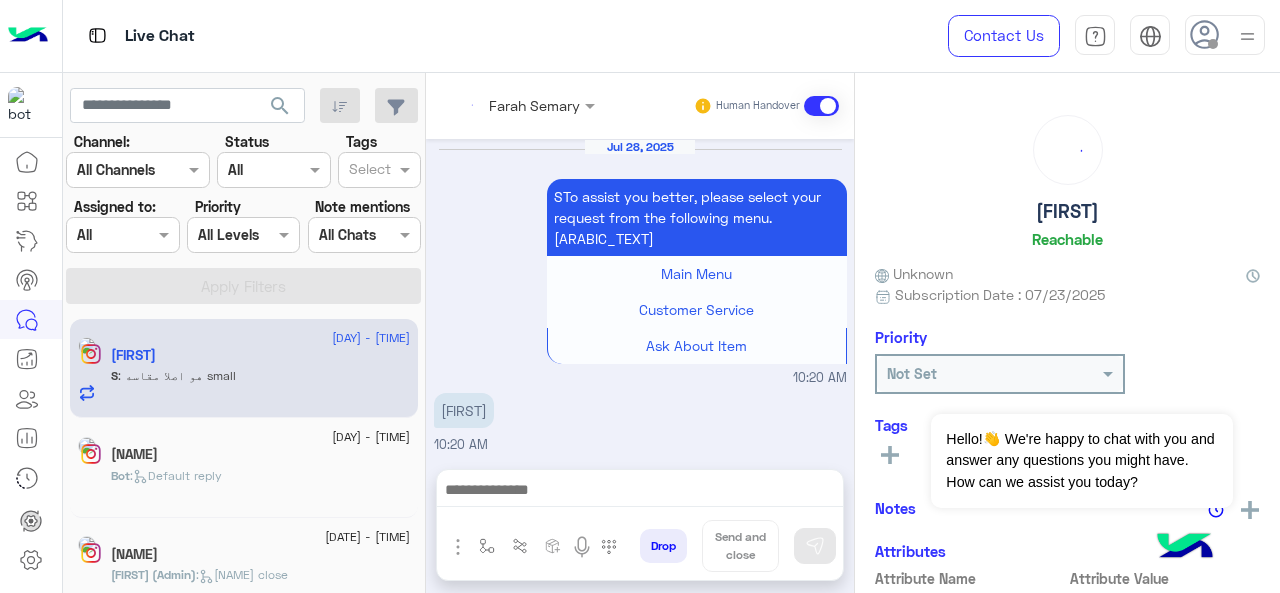 scroll, scrollTop: 896, scrollLeft: 0, axis: vertical 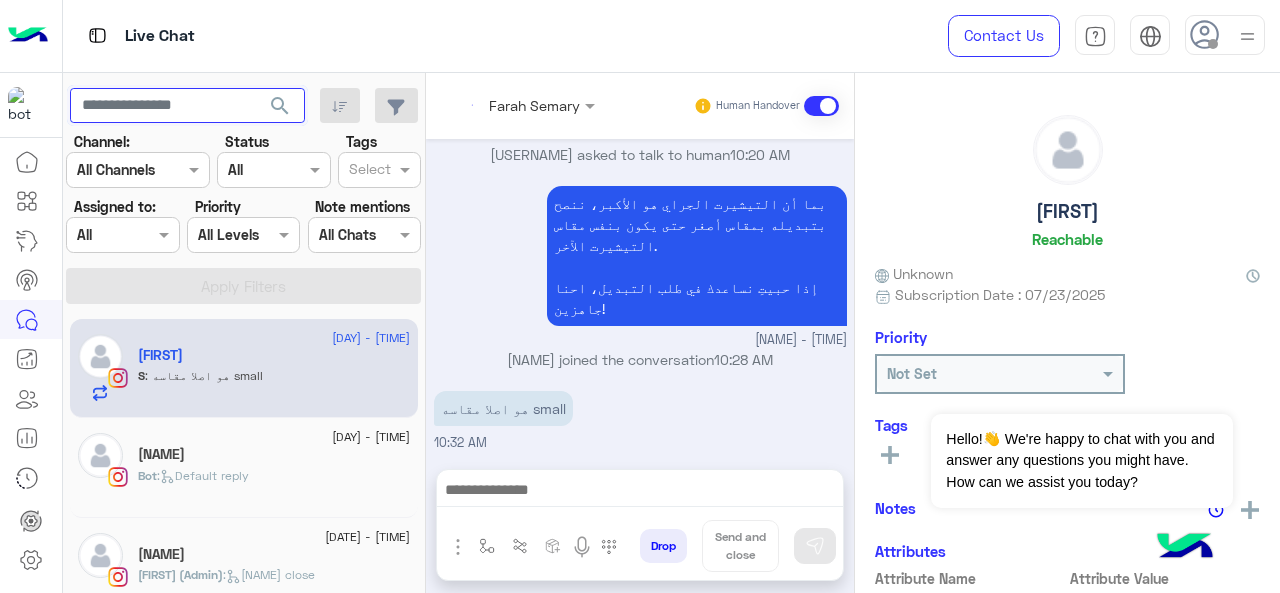 click at bounding box center [187, 106] 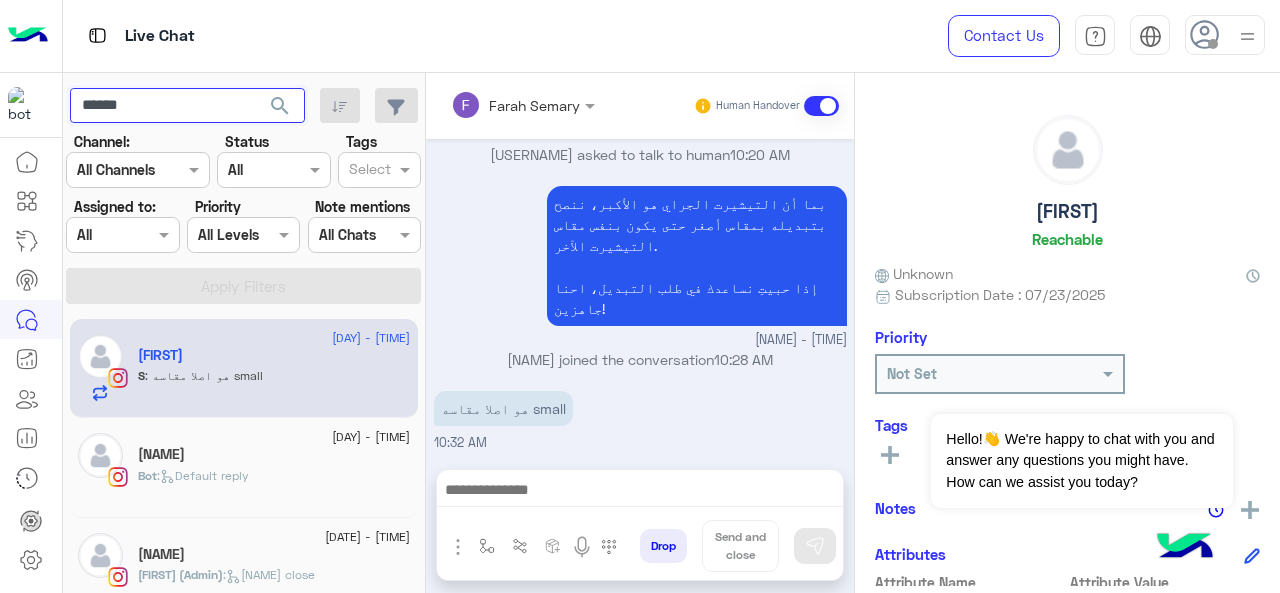 type on "******" 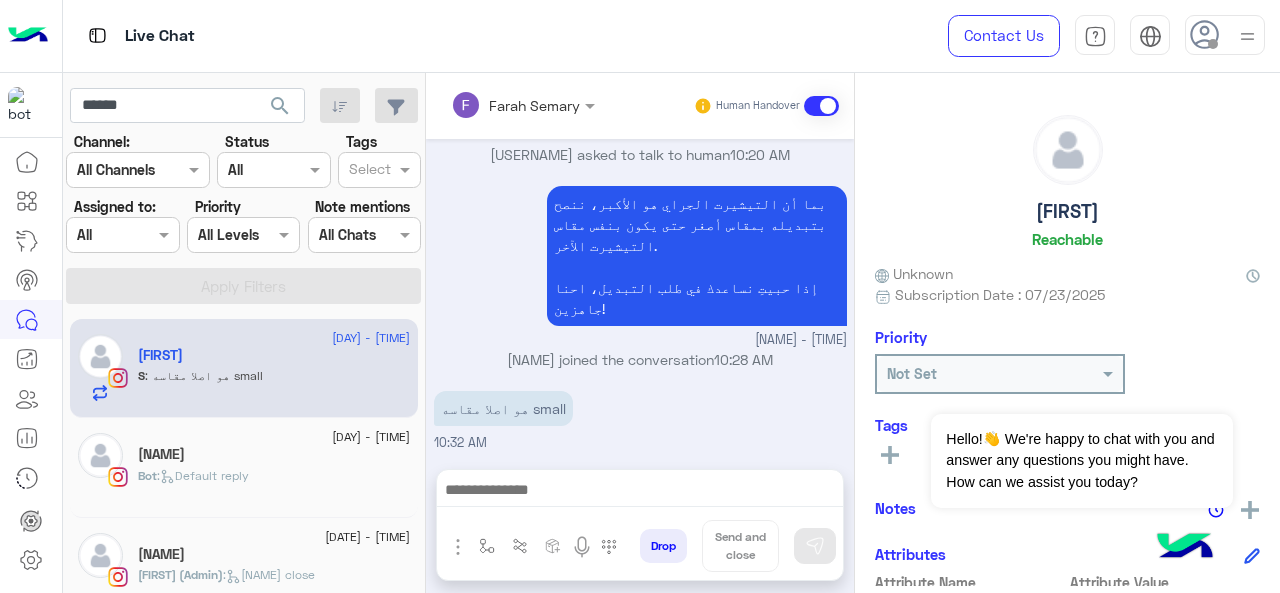 click on "search" 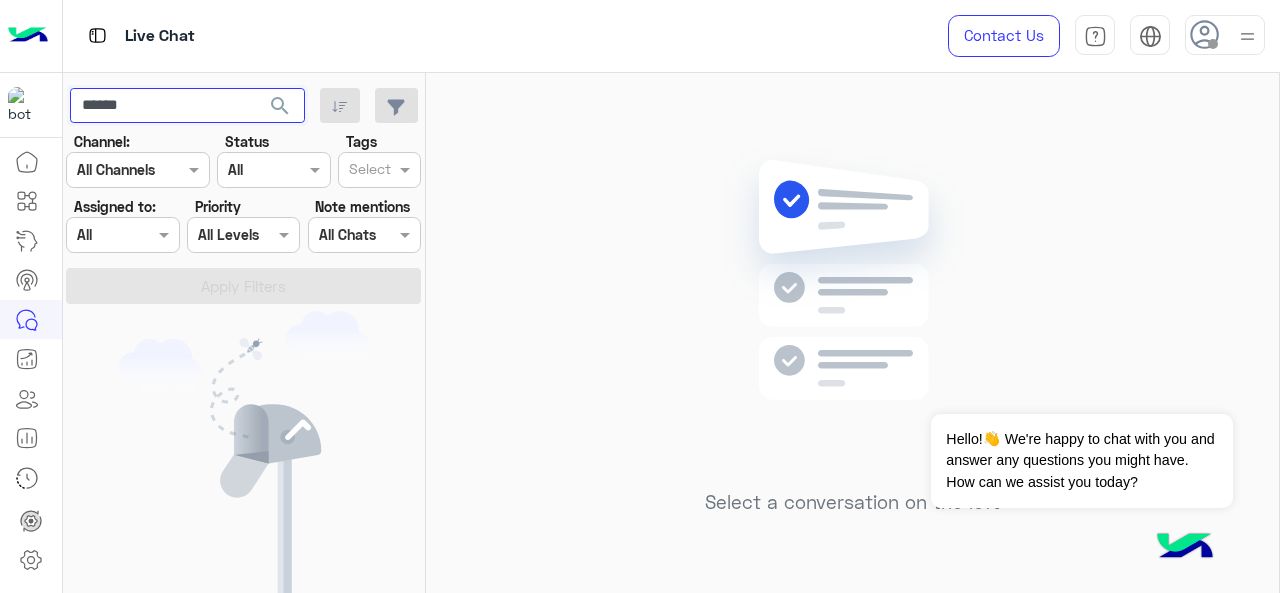 click on "******" at bounding box center (187, 106) 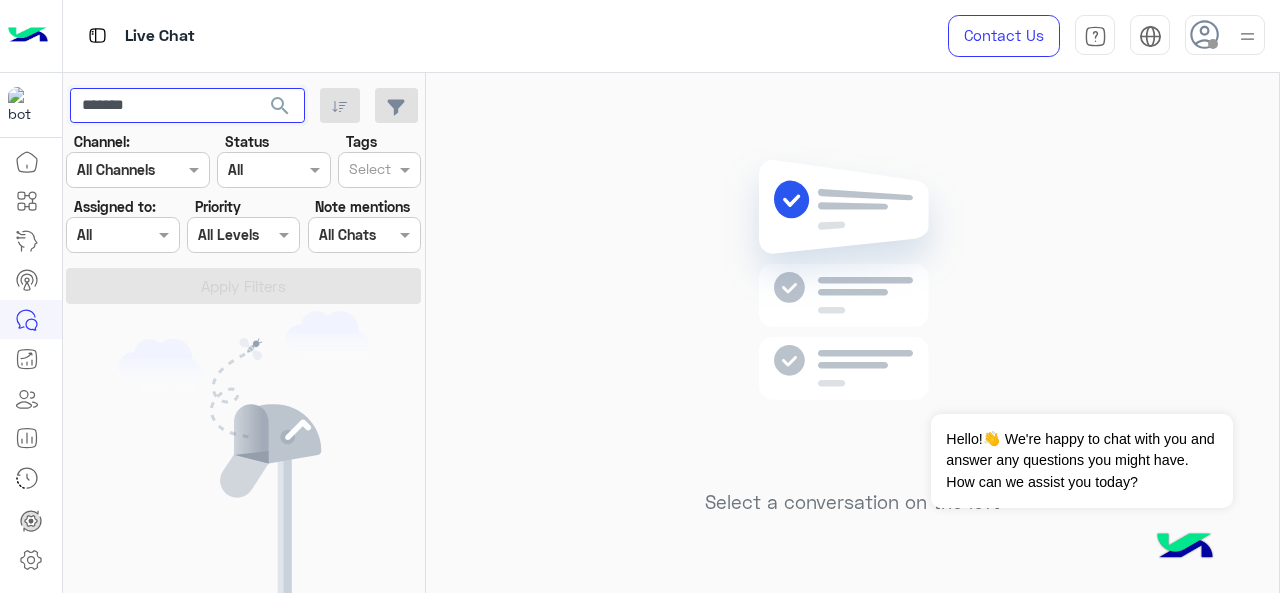 type on "*******" 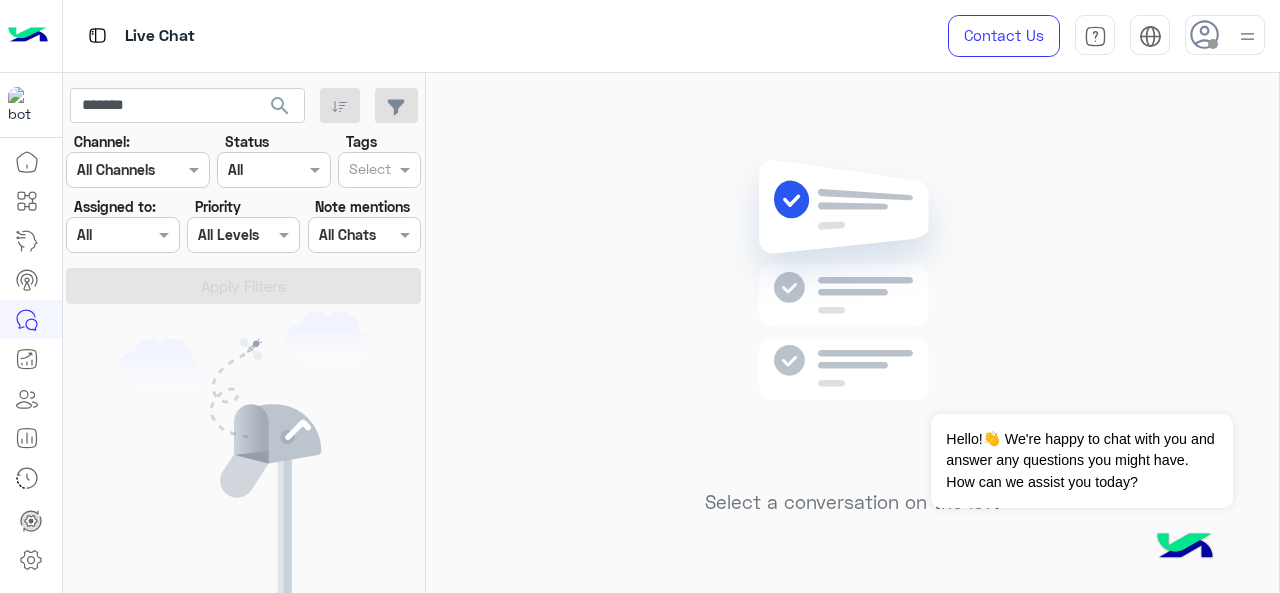click on "search" 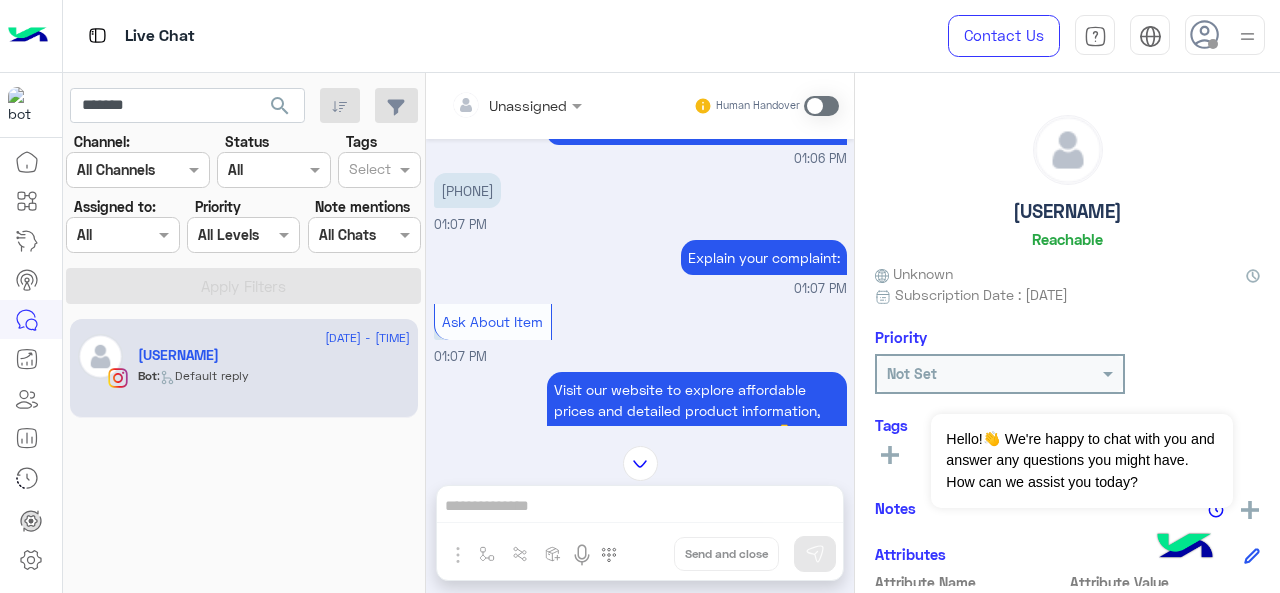 scroll, scrollTop: 1344, scrollLeft: 0, axis: vertical 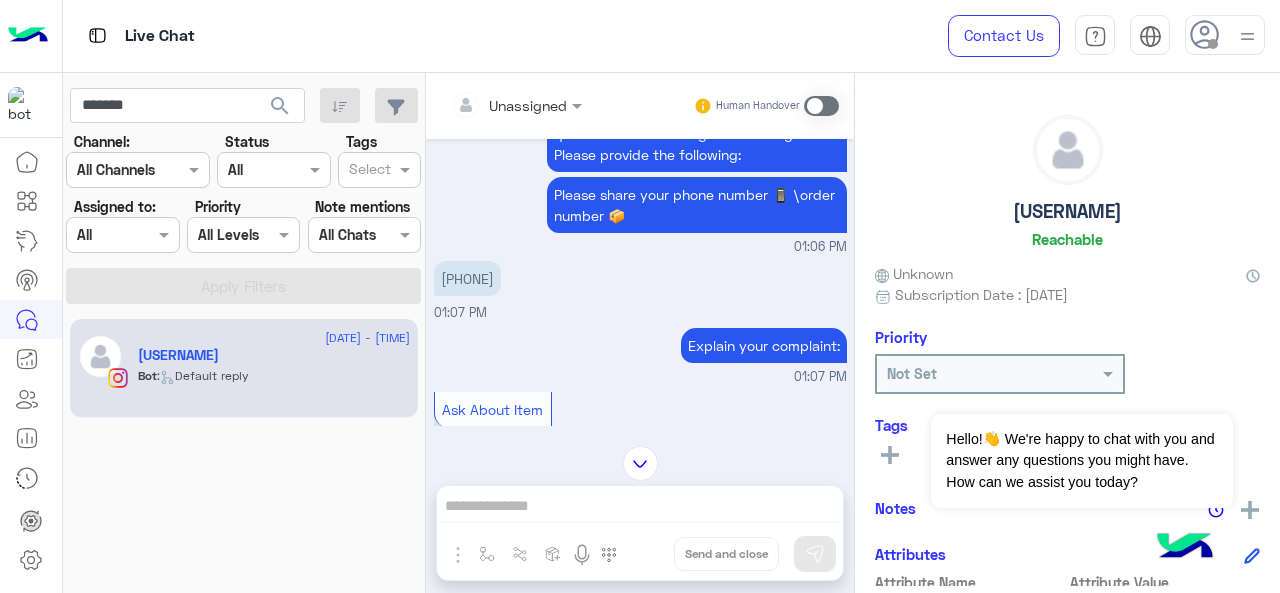 drag, startPoint x: 446, startPoint y: 276, endPoint x: 525, endPoint y: 273, distance: 79.05694 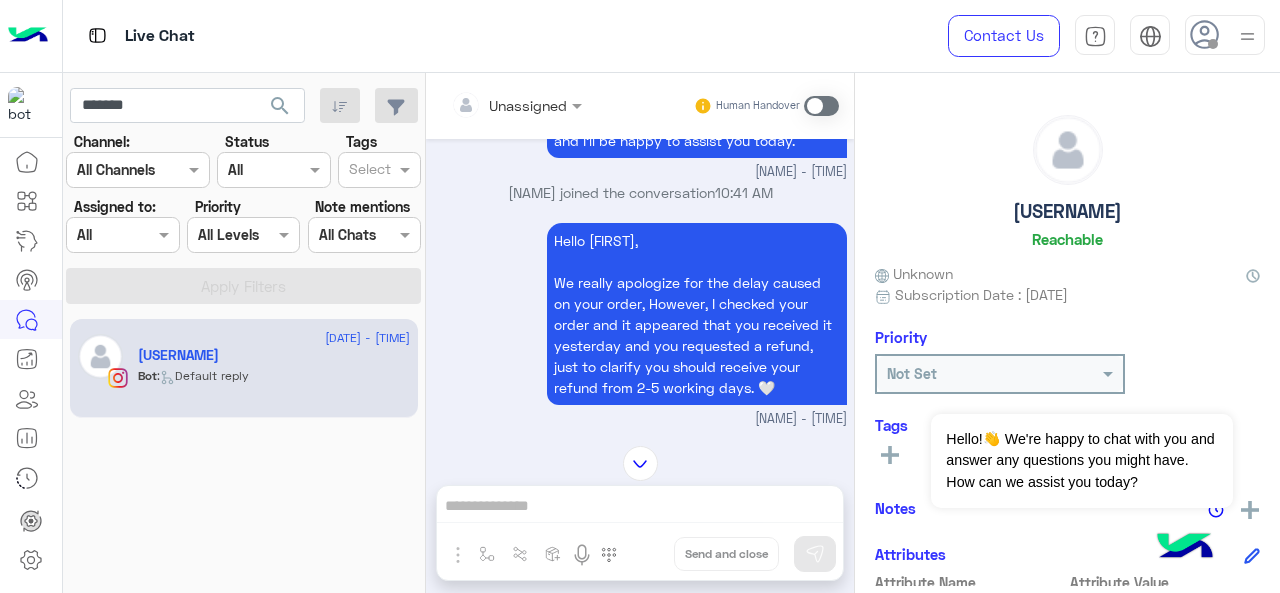 scroll, scrollTop: 5244, scrollLeft: 0, axis: vertical 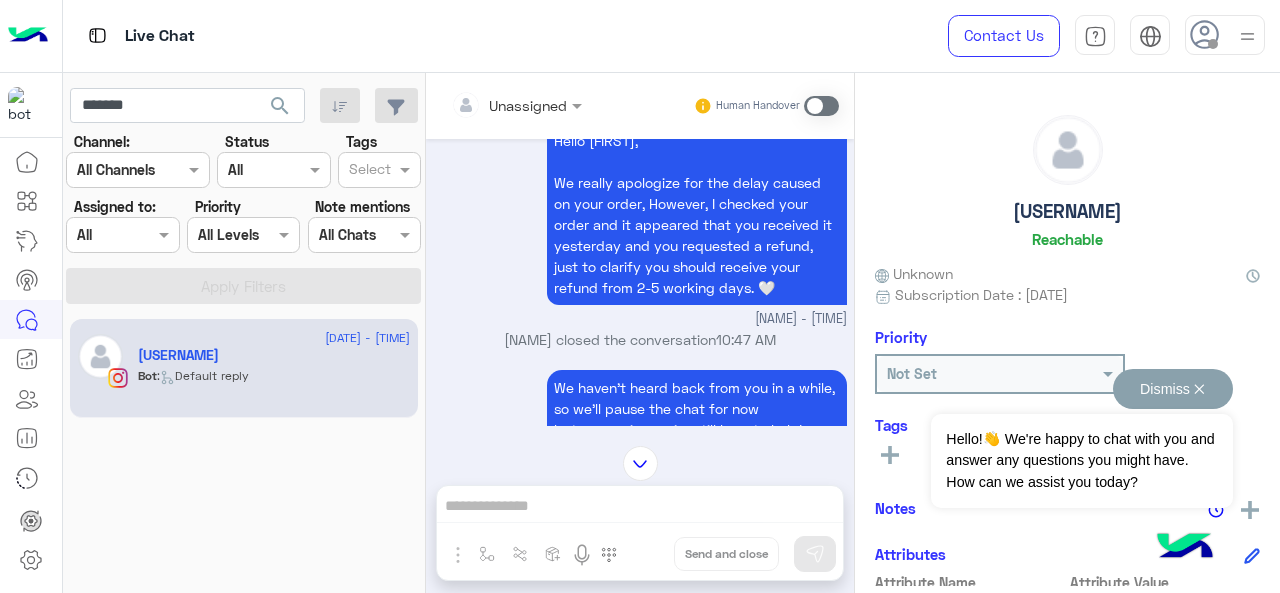 click on "Dismiss ✕" at bounding box center (1173, 389) 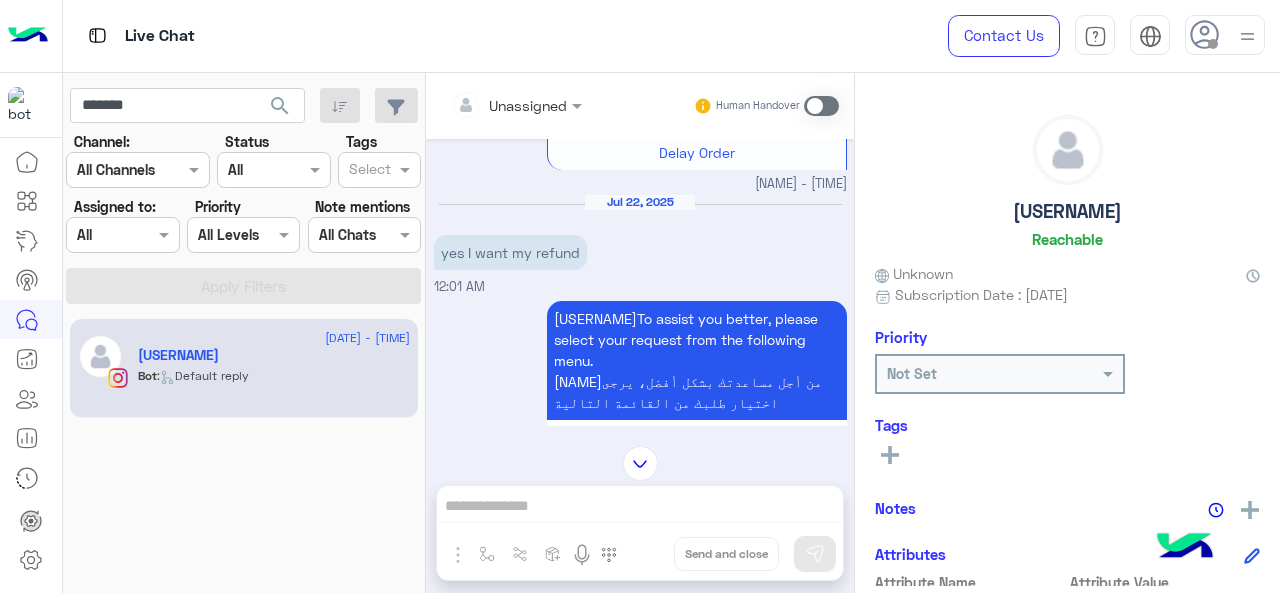 scroll, scrollTop: 5932, scrollLeft: 0, axis: vertical 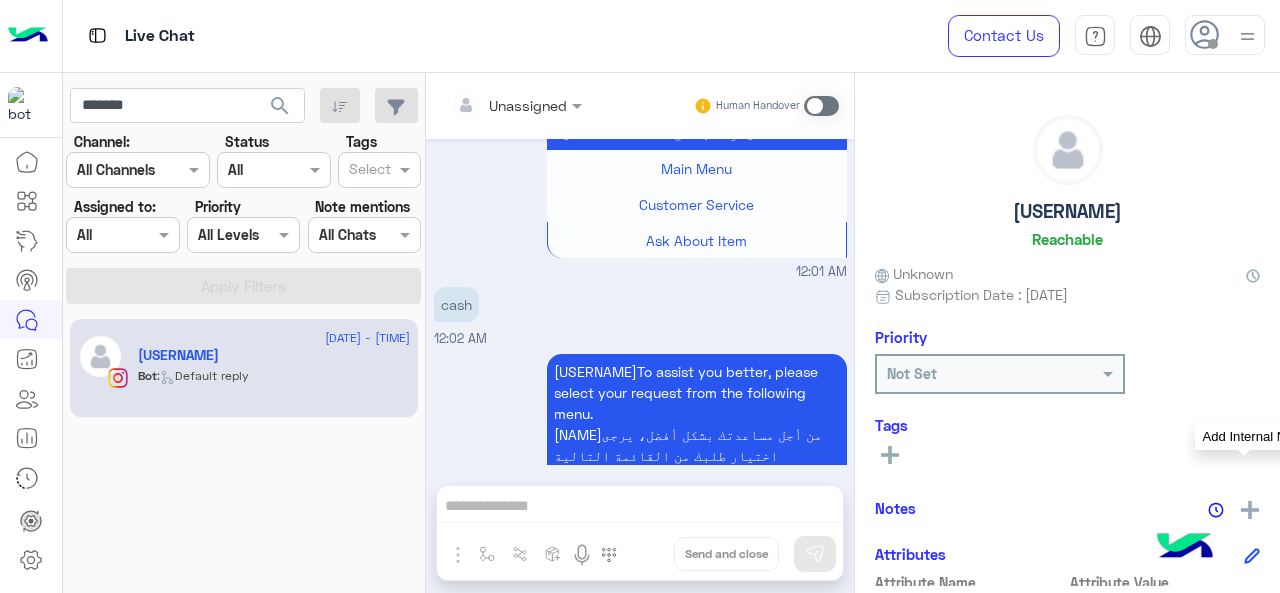 click 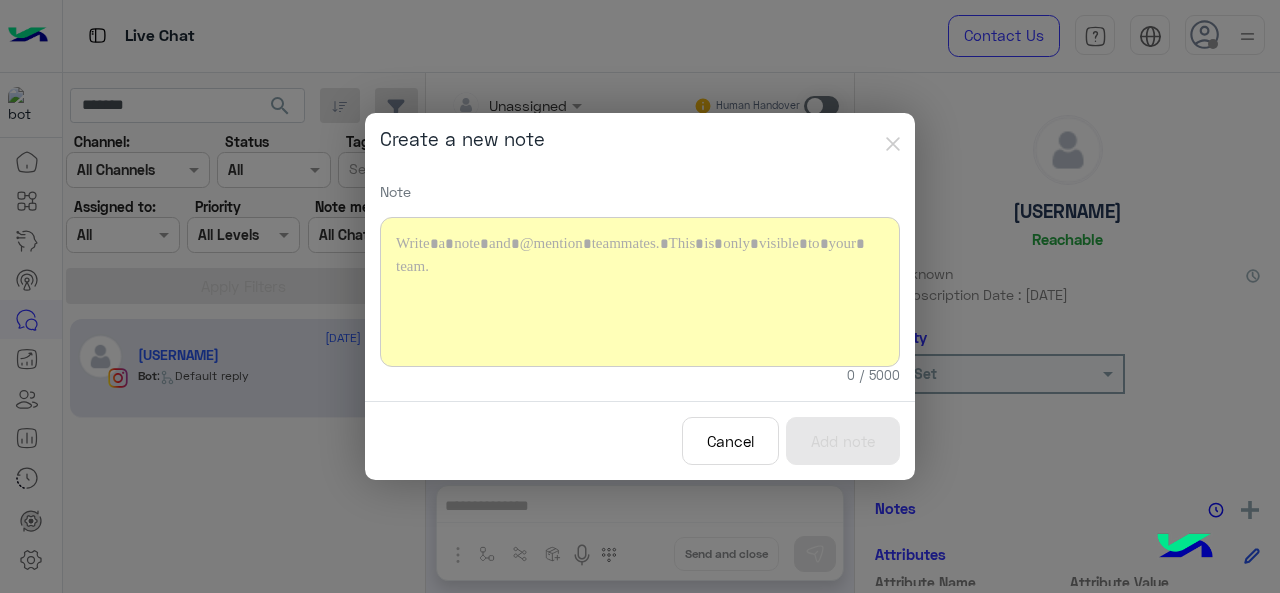 click 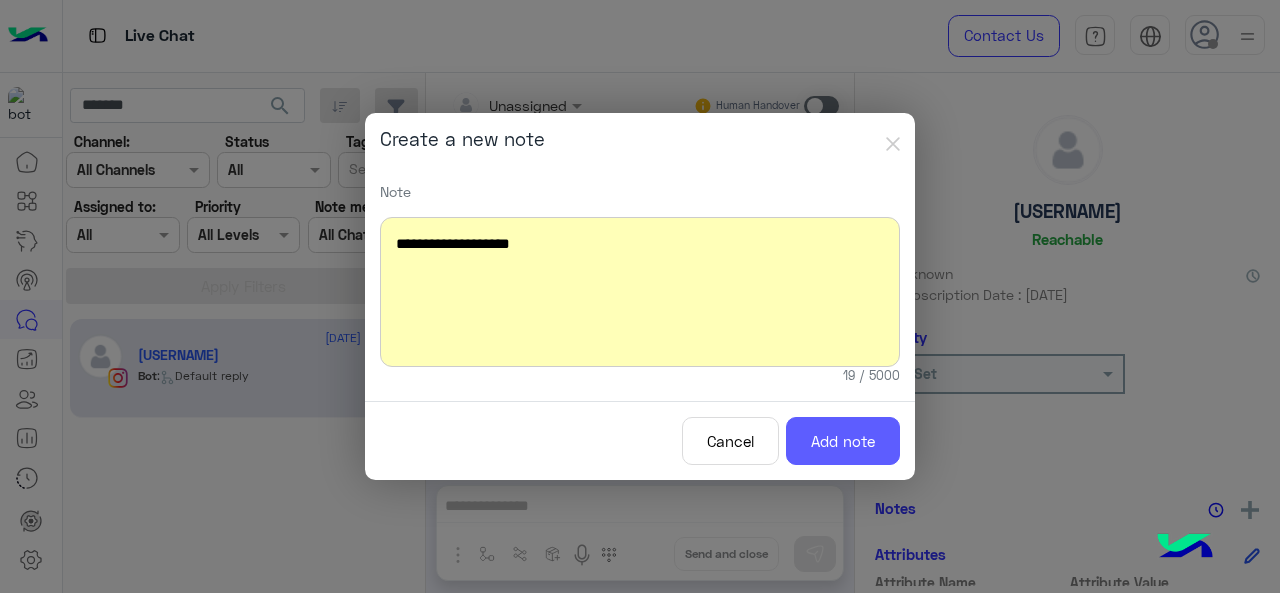 click on "Add note" 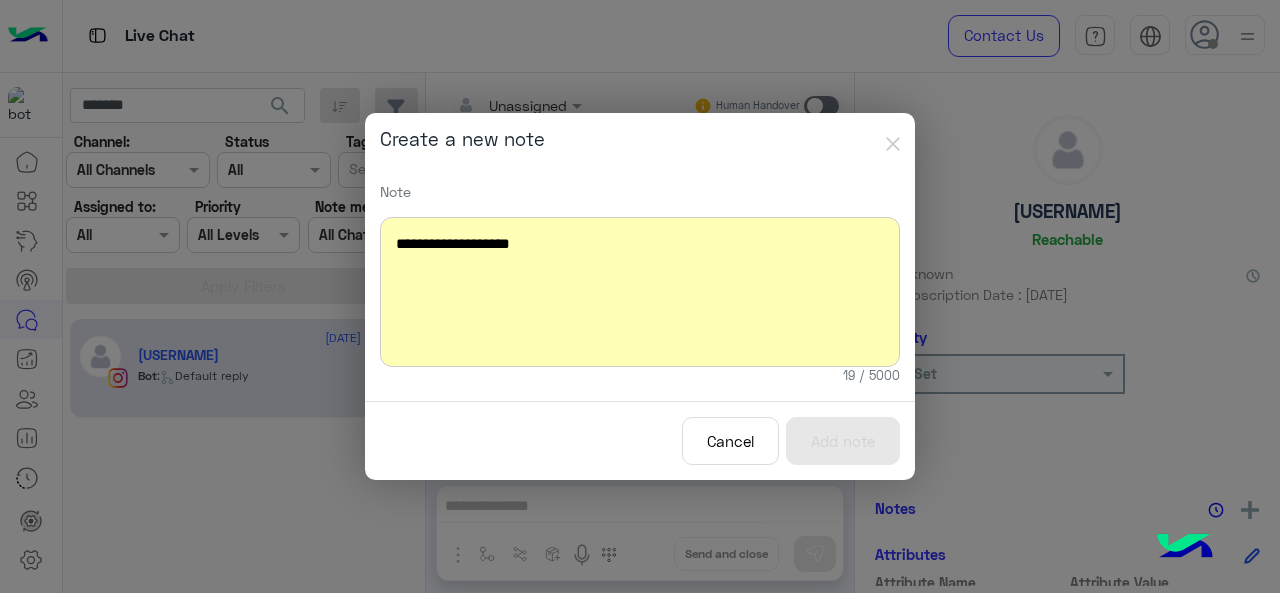 scroll, scrollTop: 6091, scrollLeft: 0, axis: vertical 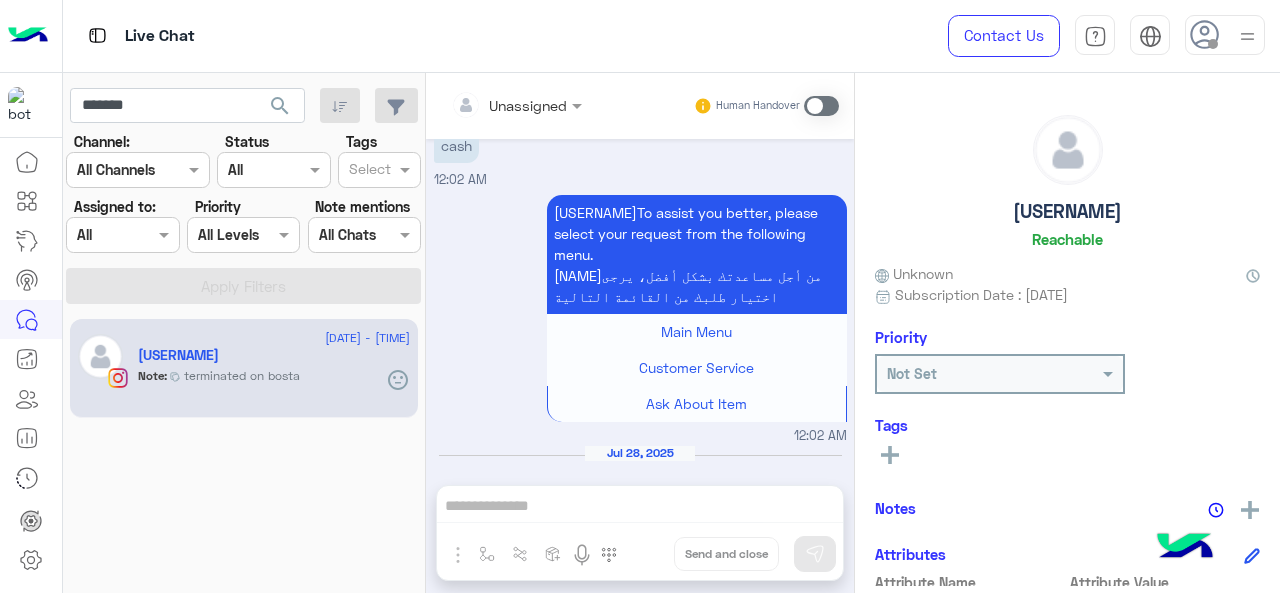 click at bounding box center [491, 105] 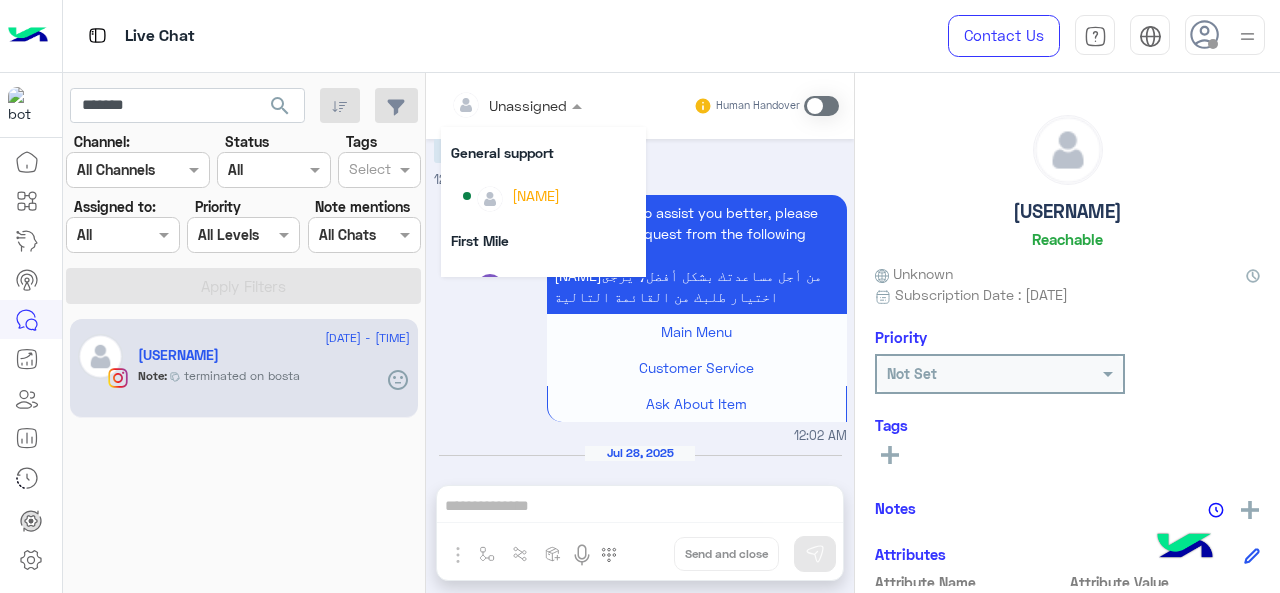 scroll, scrollTop: 300, scrollLeft: 0, axis: vertical 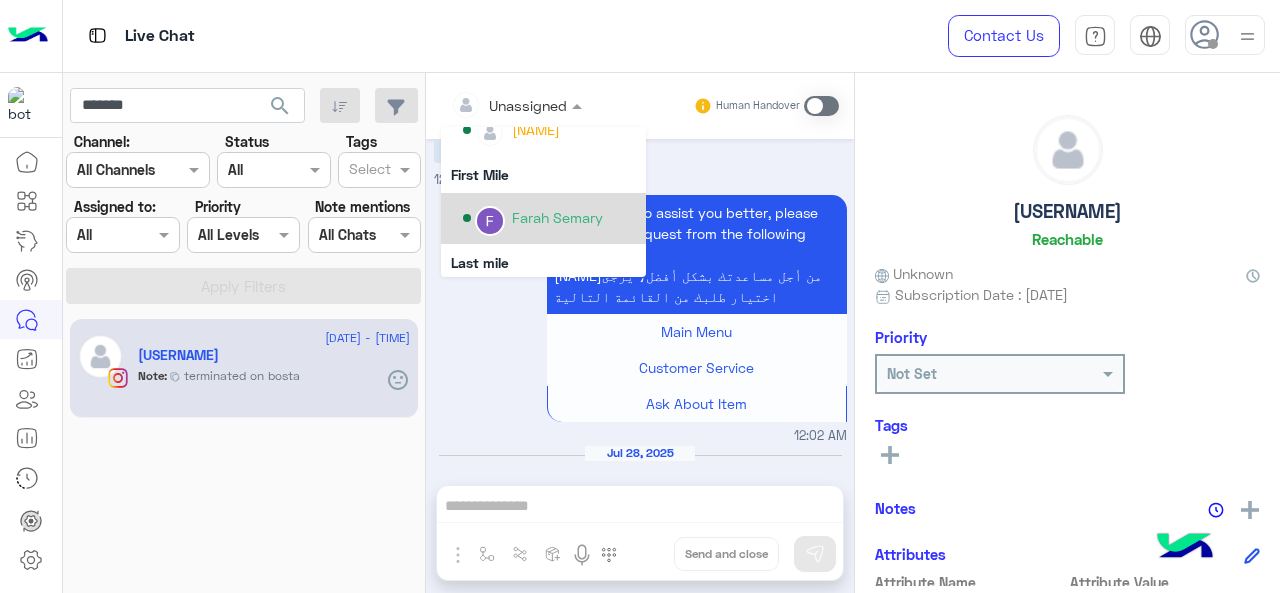 click on "Farah Semary" at bounding box center [557, 217] 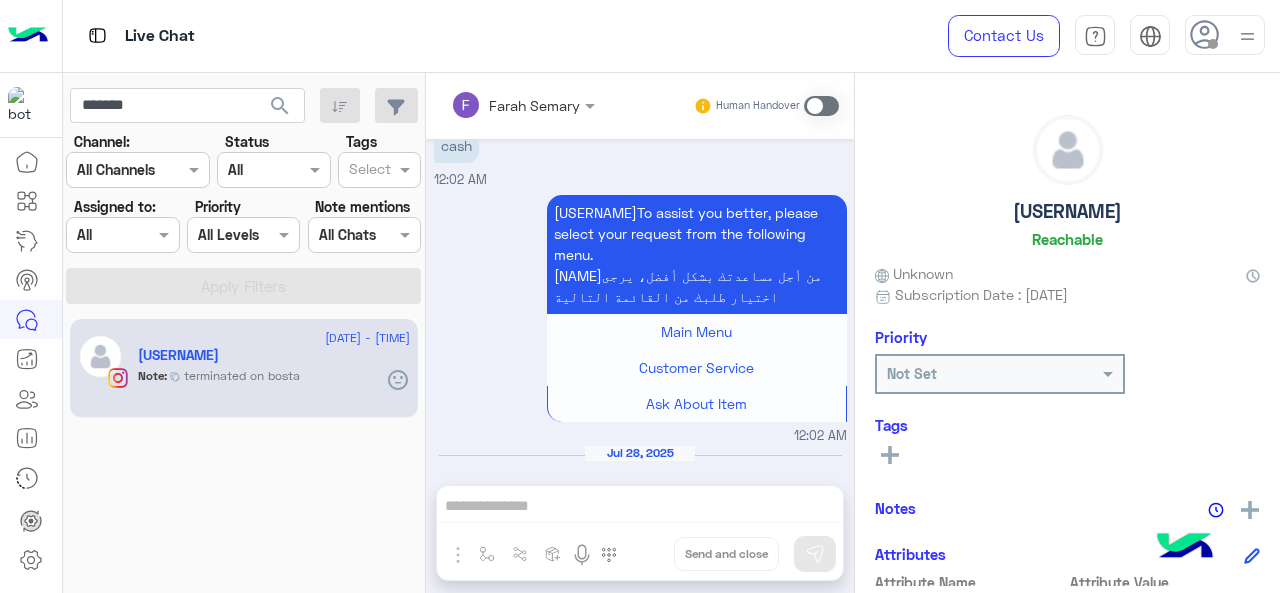 scroll, scrollTop: 6148, scrollLeft: 0, axis: vertical 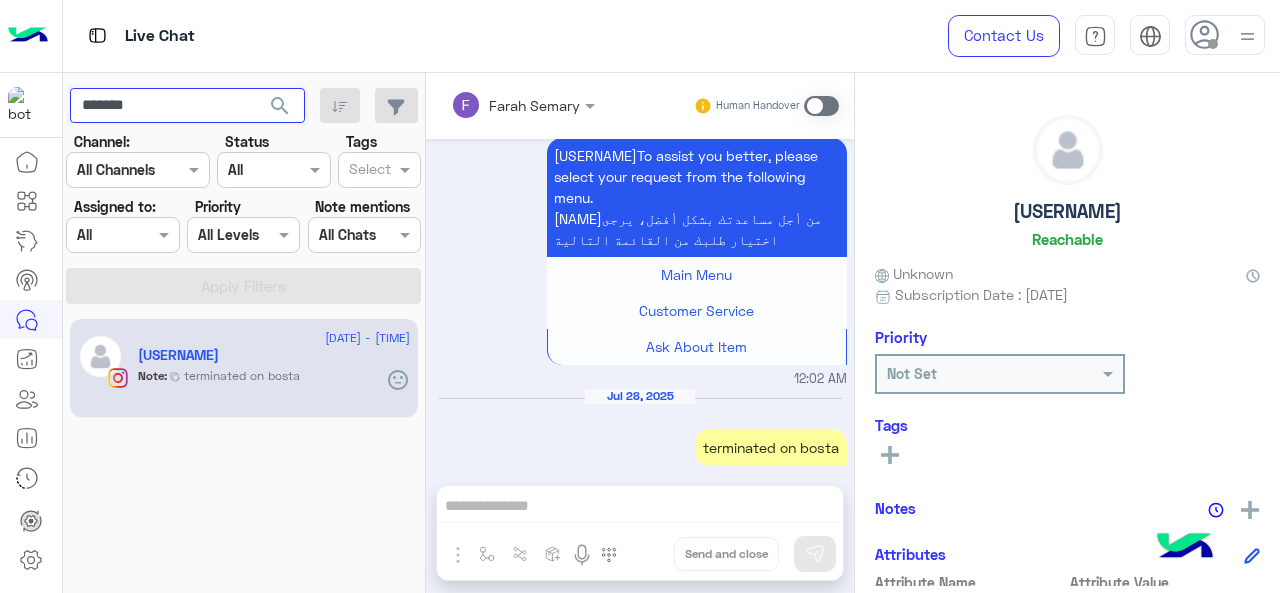 click on "*******" at bounding box center (187, 106) 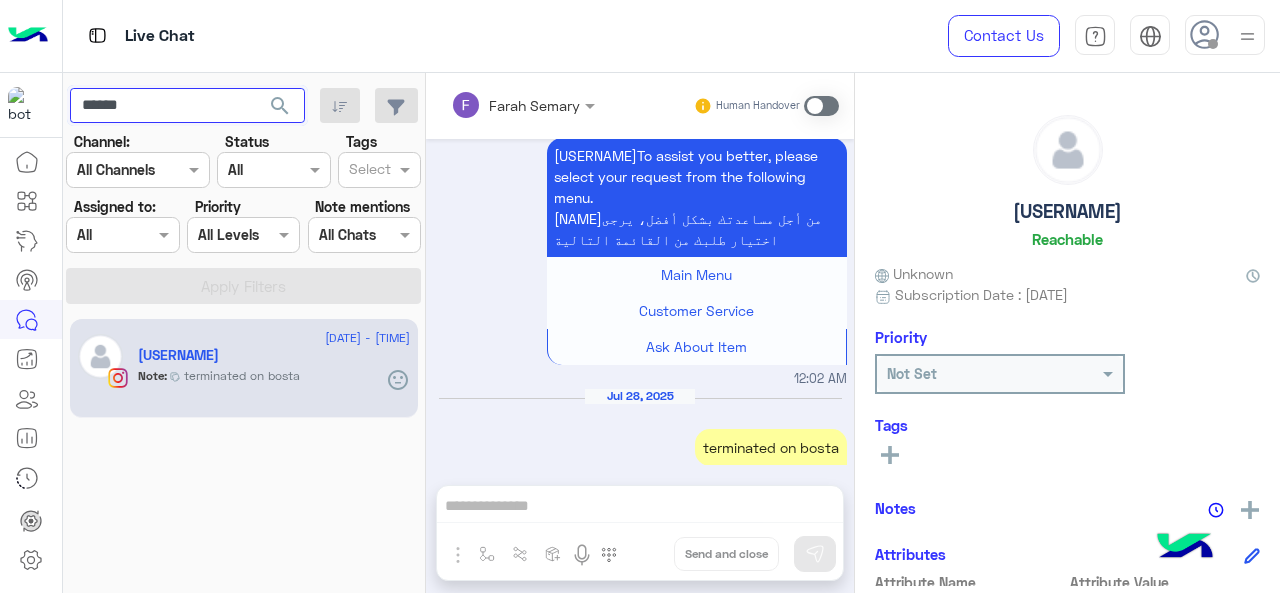 type on "******" 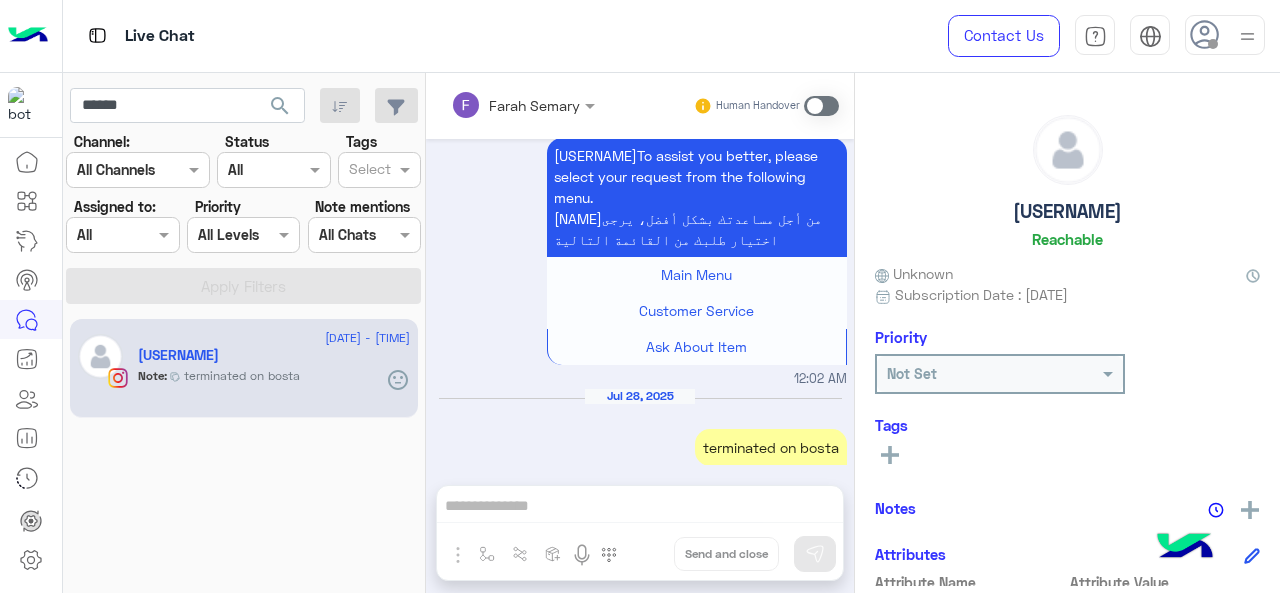 click on "search" 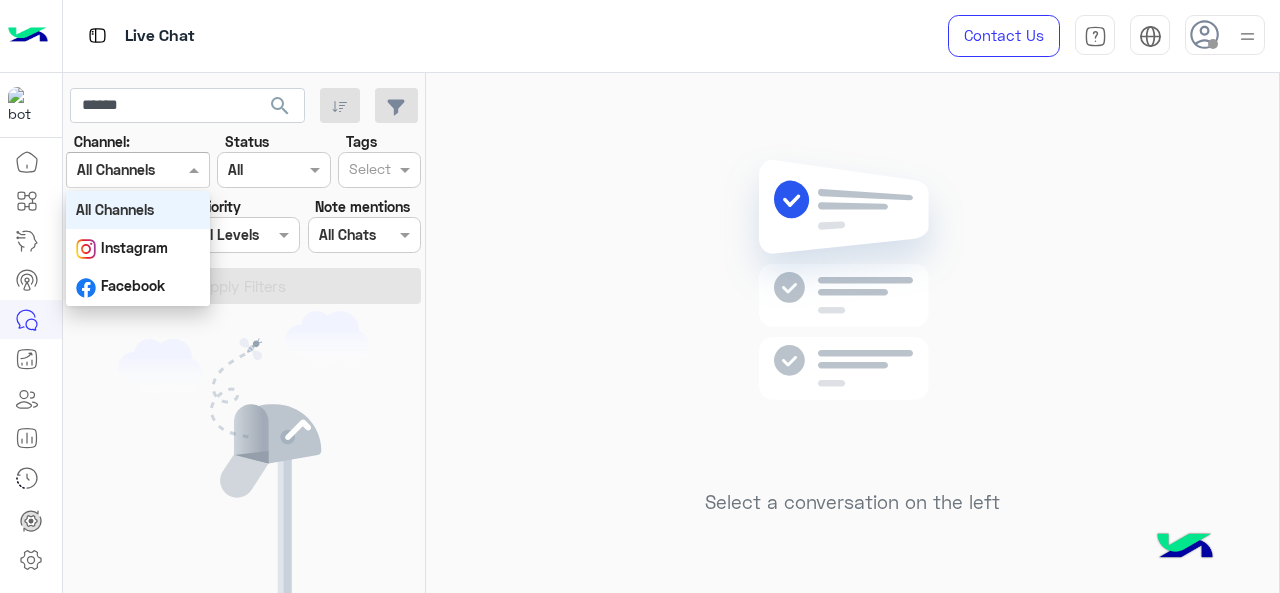 click at bounding box center [138, 169] 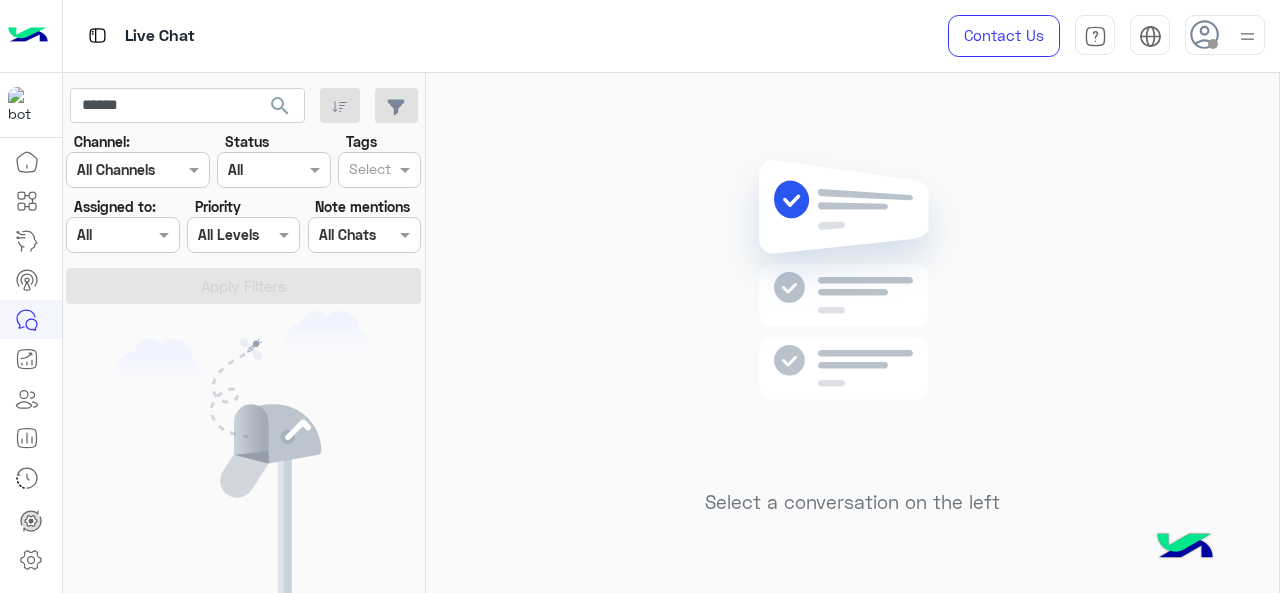 click 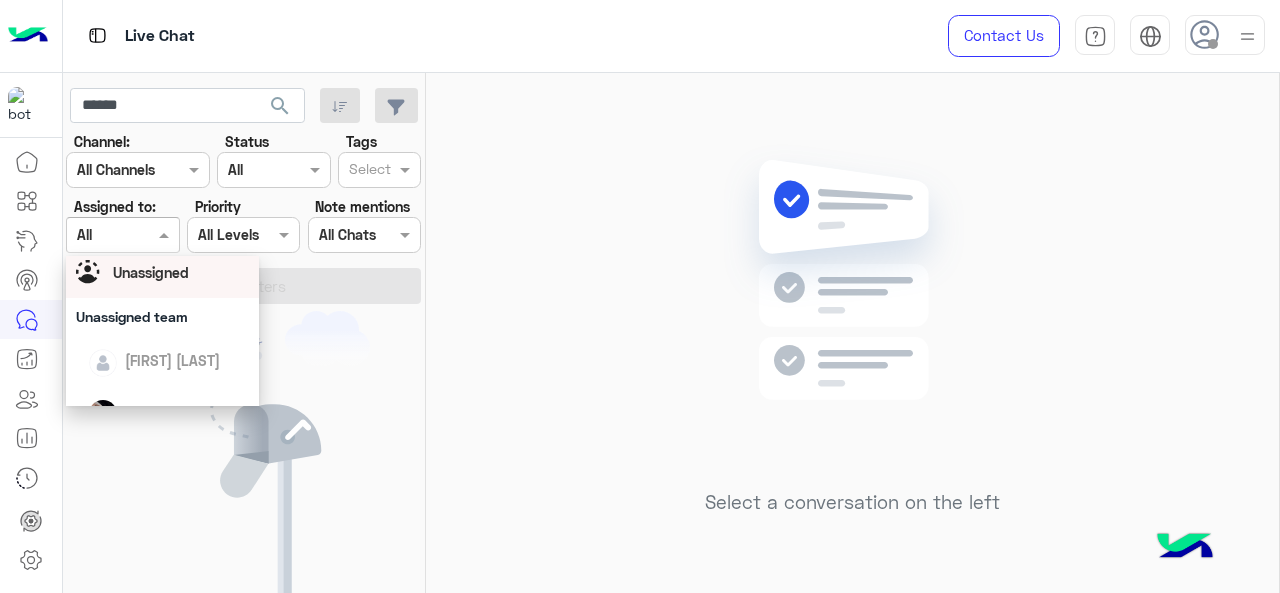 scroll, scrollTop: 0, scrollLeft: 0, axis: both 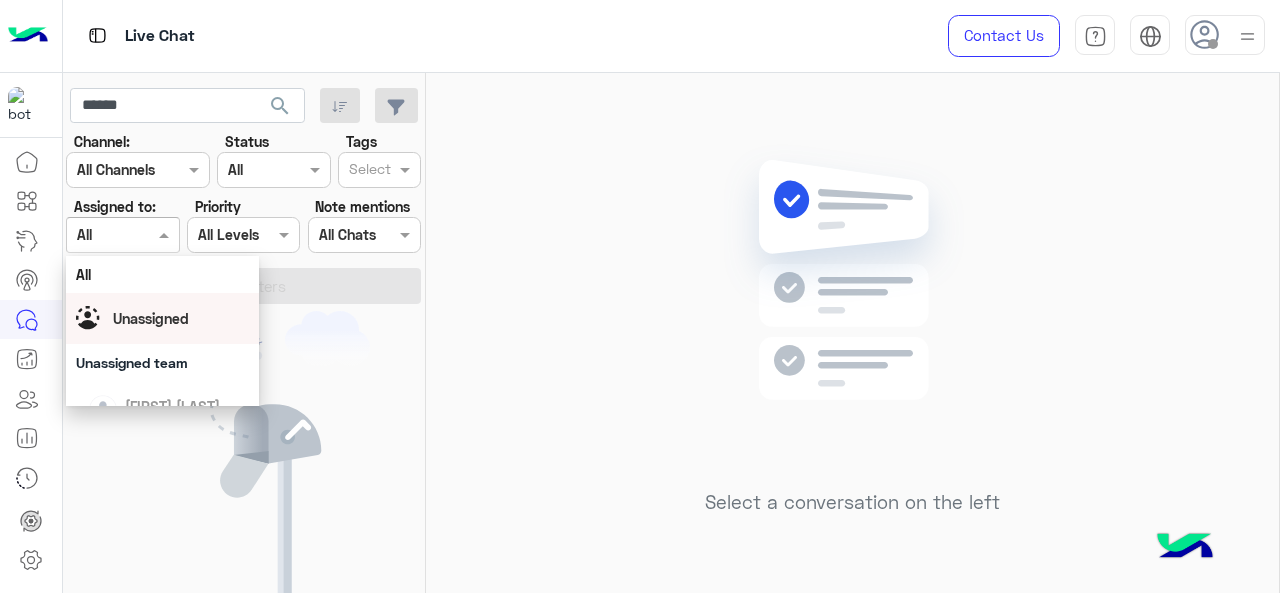 click on "Unassigned" at bounding box center [151, 318] 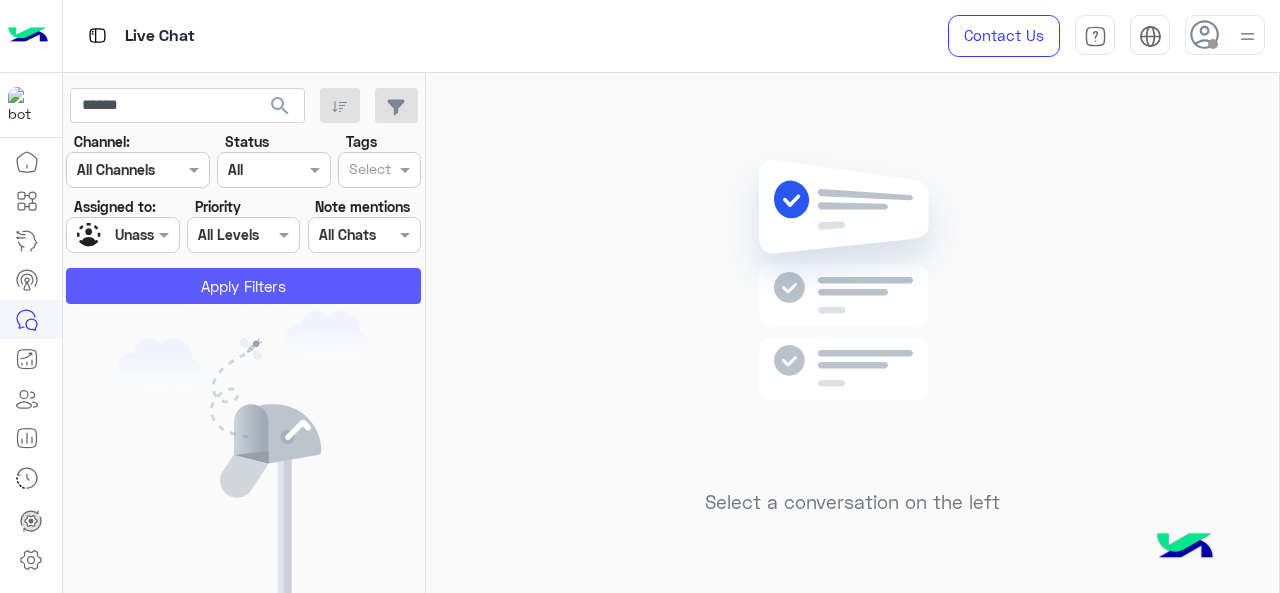 click on "Apply Filters" 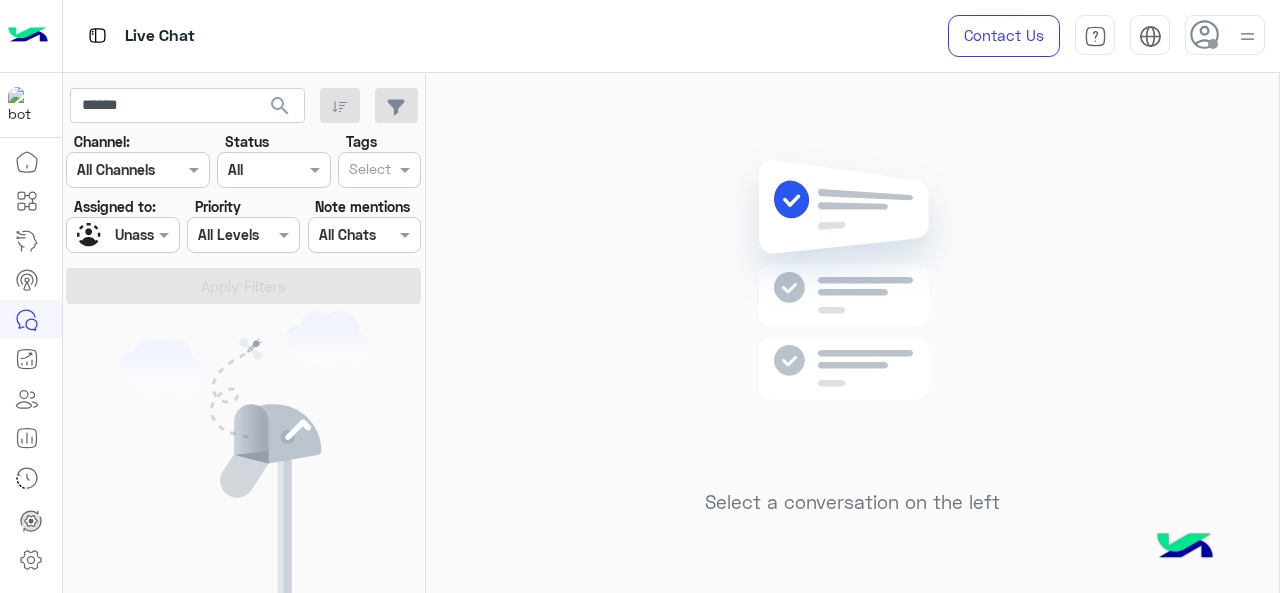 click on "search" 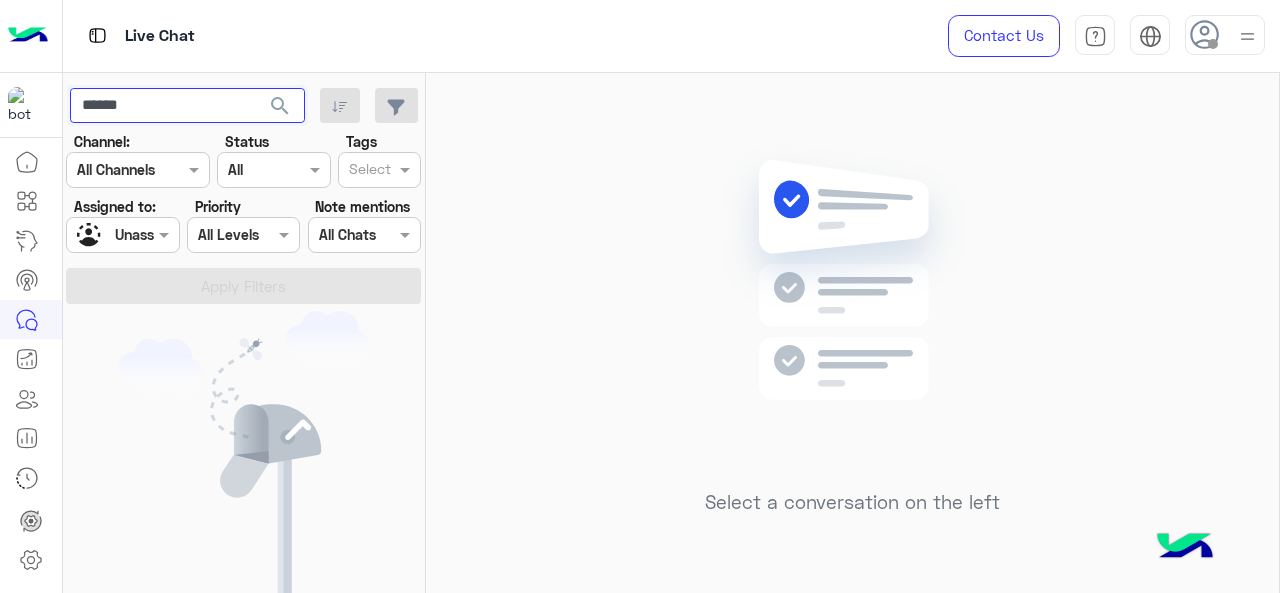 click on "******" at bounding box center [187, 106] 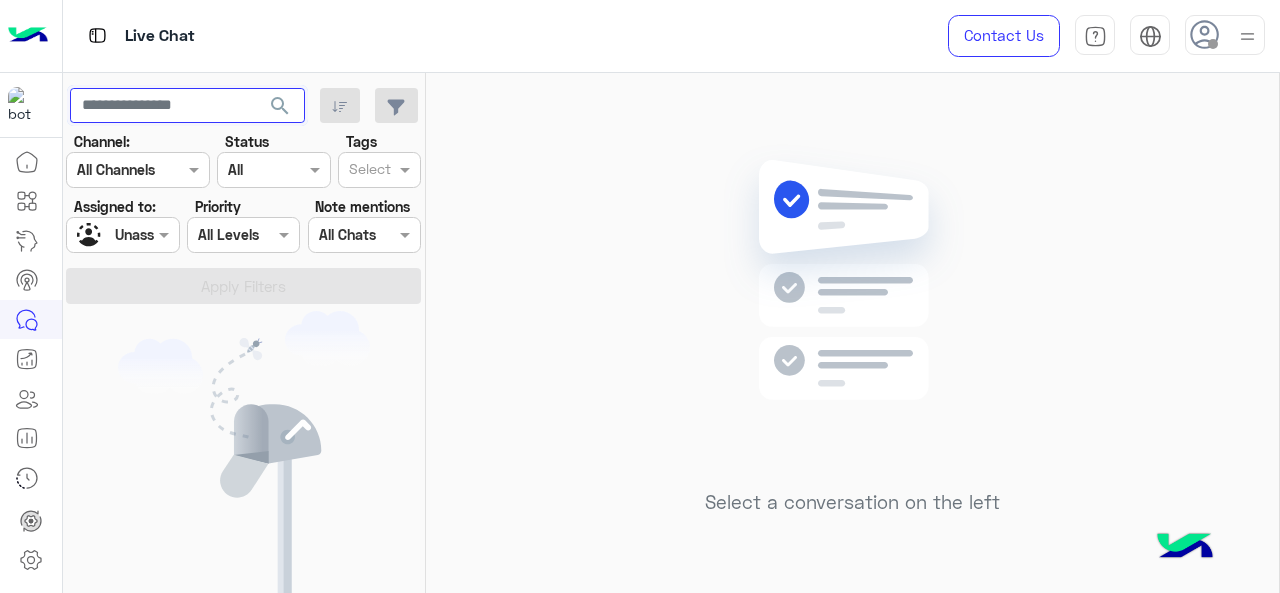 type 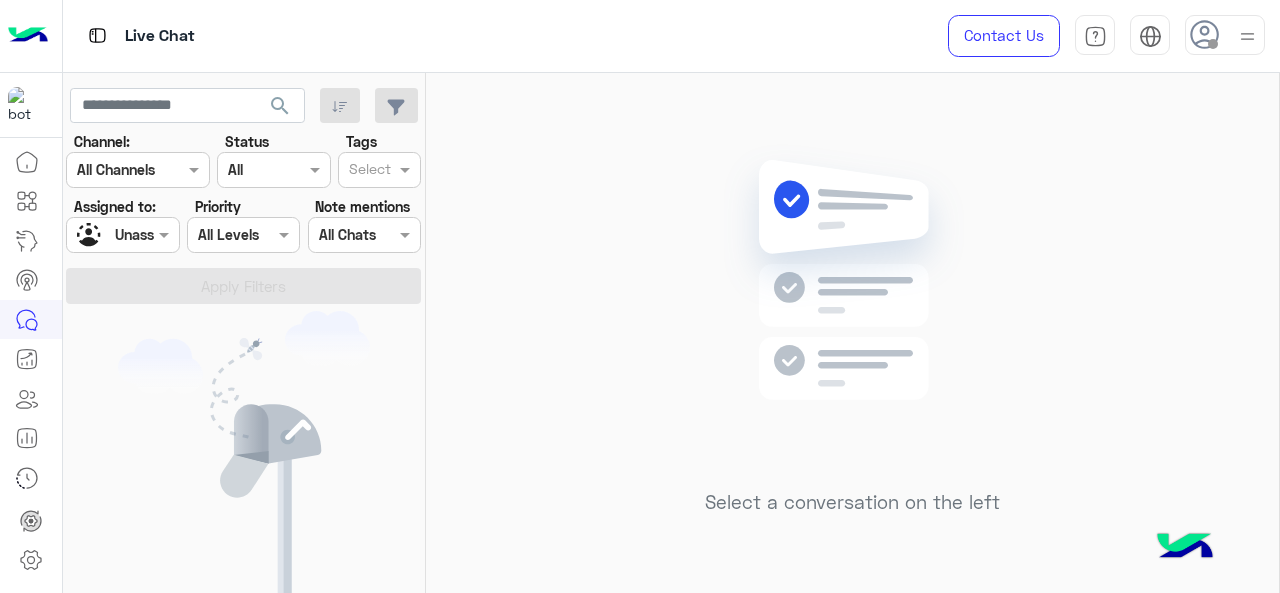 click on "Unassigned" at bounding box center [115, 235] 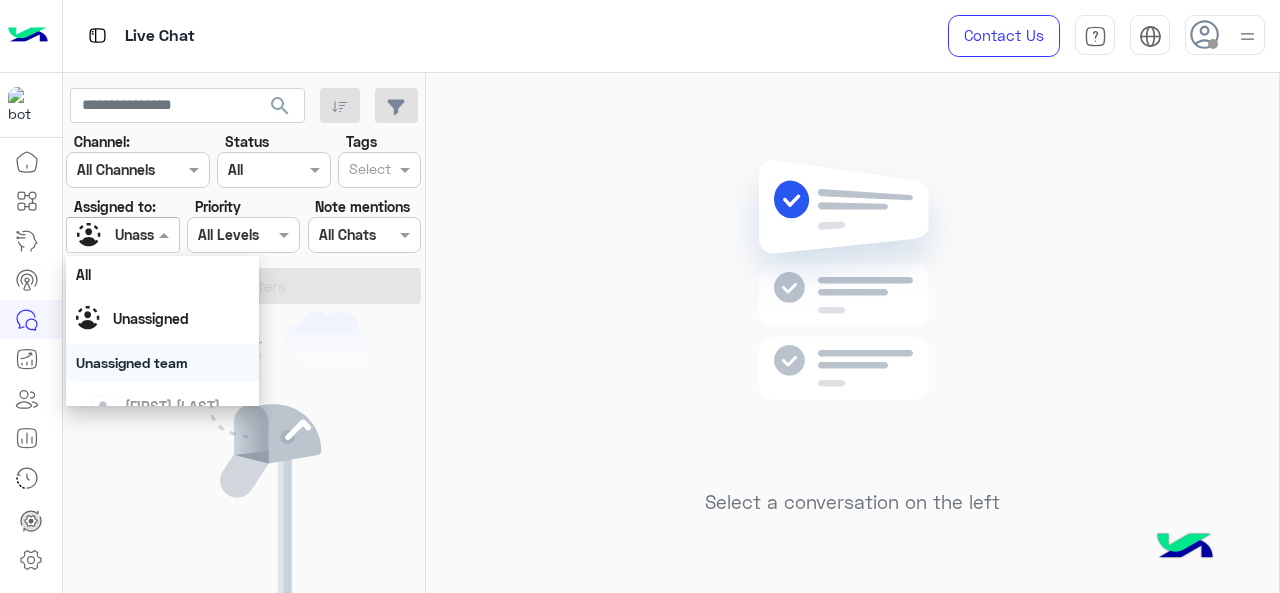 scroll, scrollTop: 392, scrollLeft: 0, axis: vertical 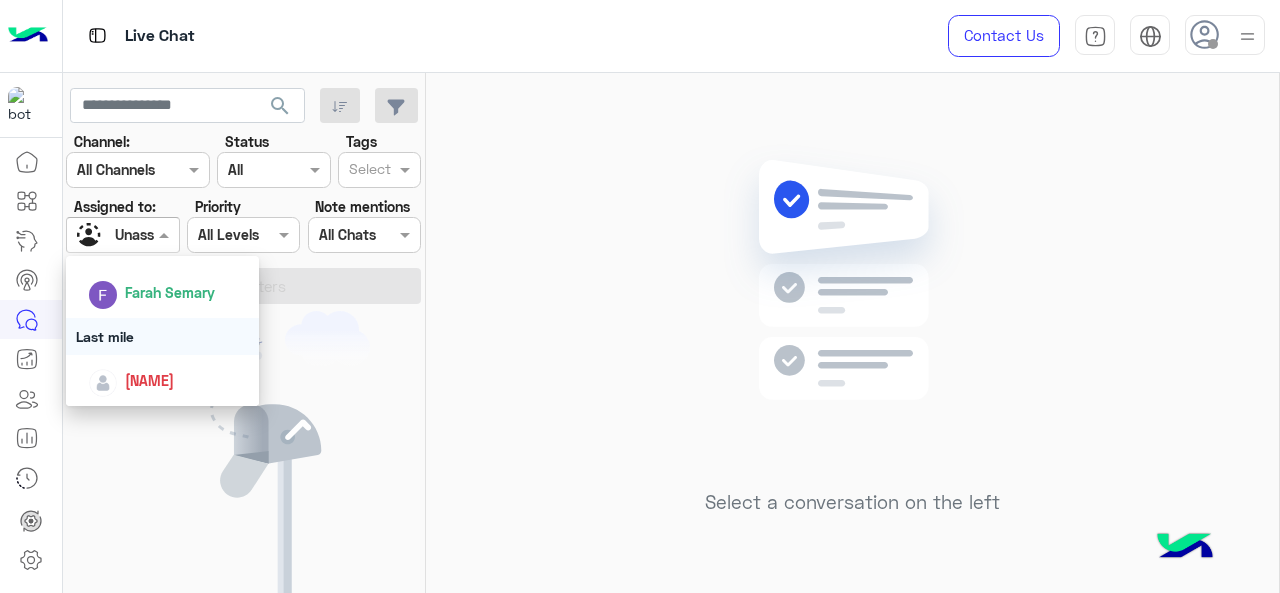 click on "Last mile" at bounding box center [163, 336] 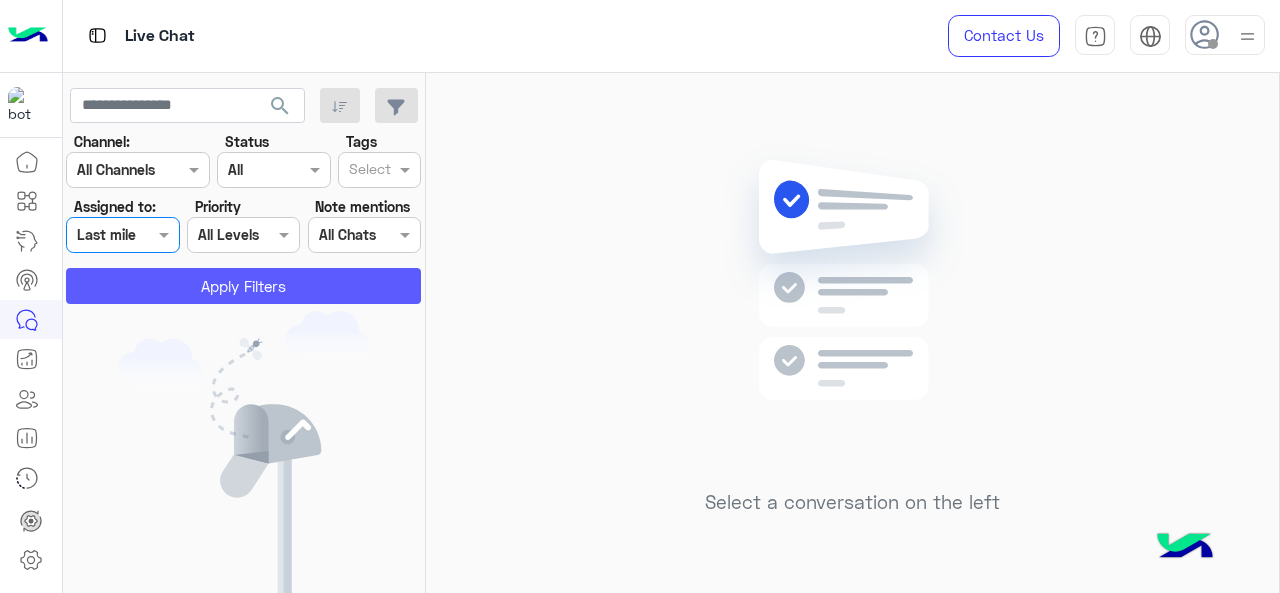 click on "Apply Filters" 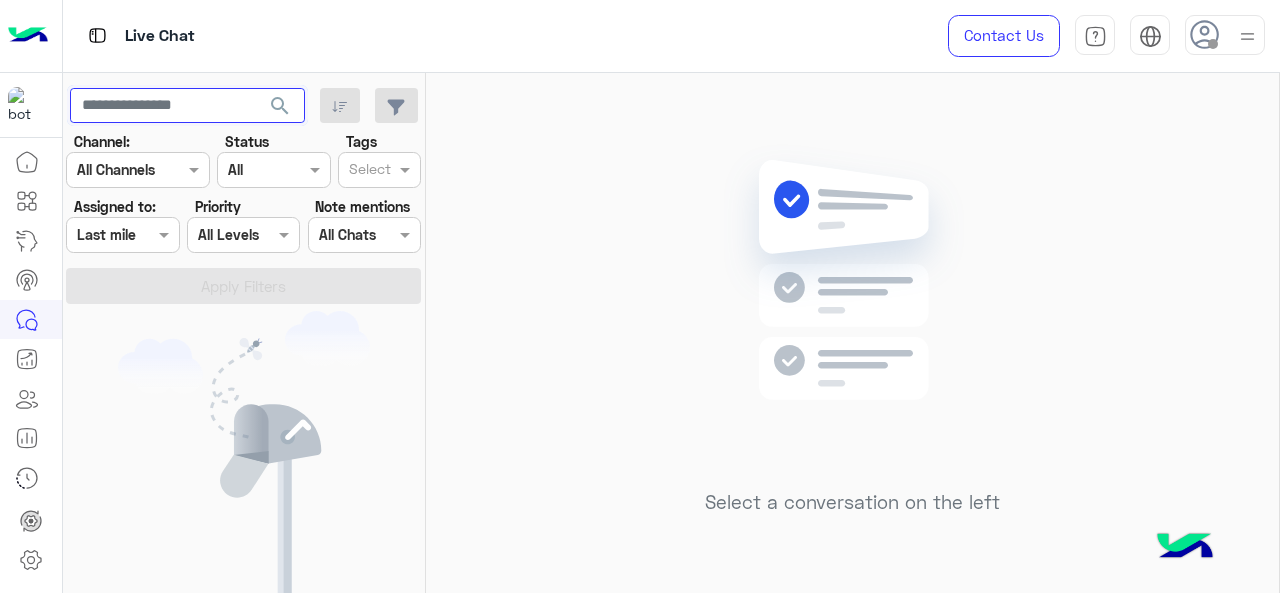 click at bounding box center [187, 106] 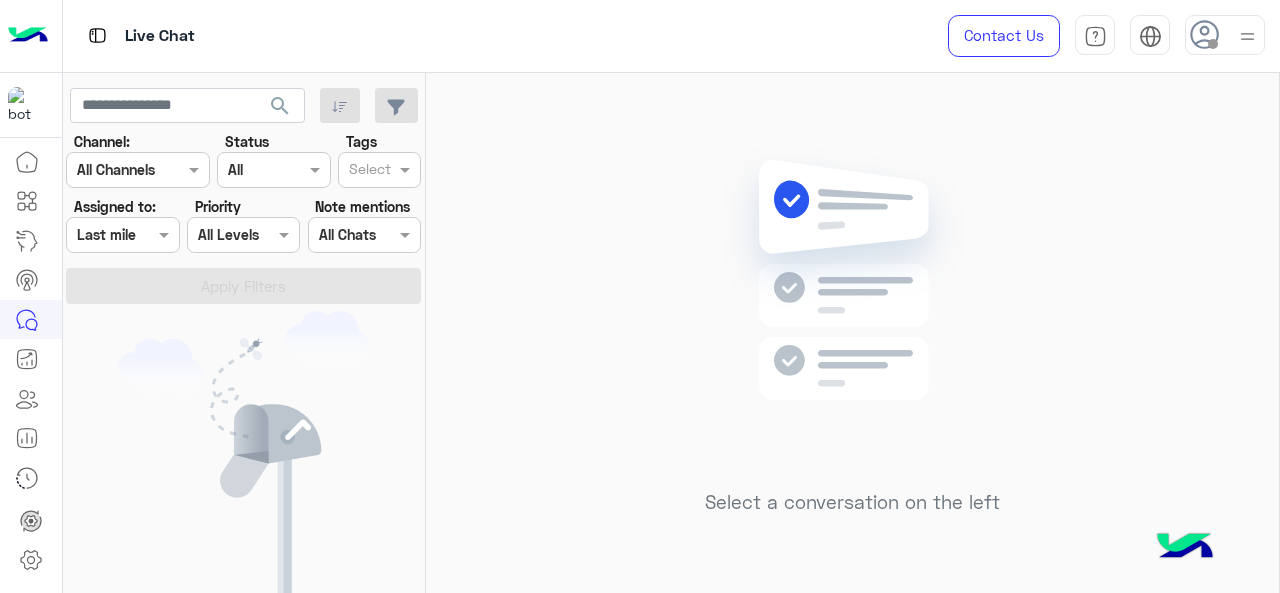 click on "search" 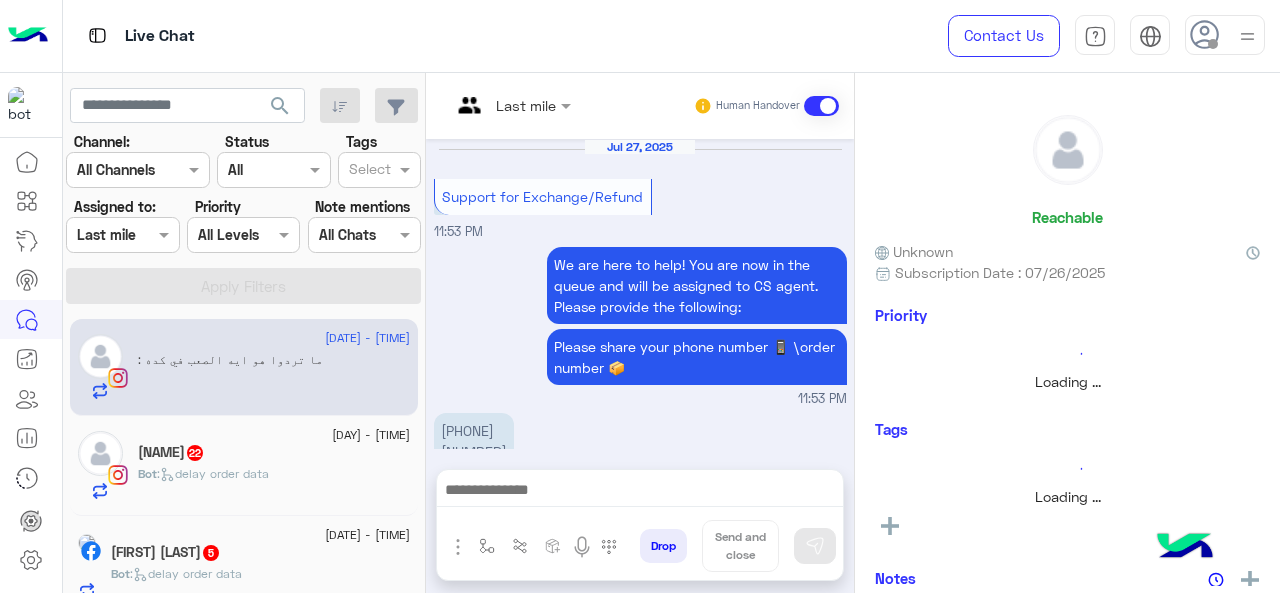 scroll, scrollTop: 703, scrollLeft: 0, axis: vertical 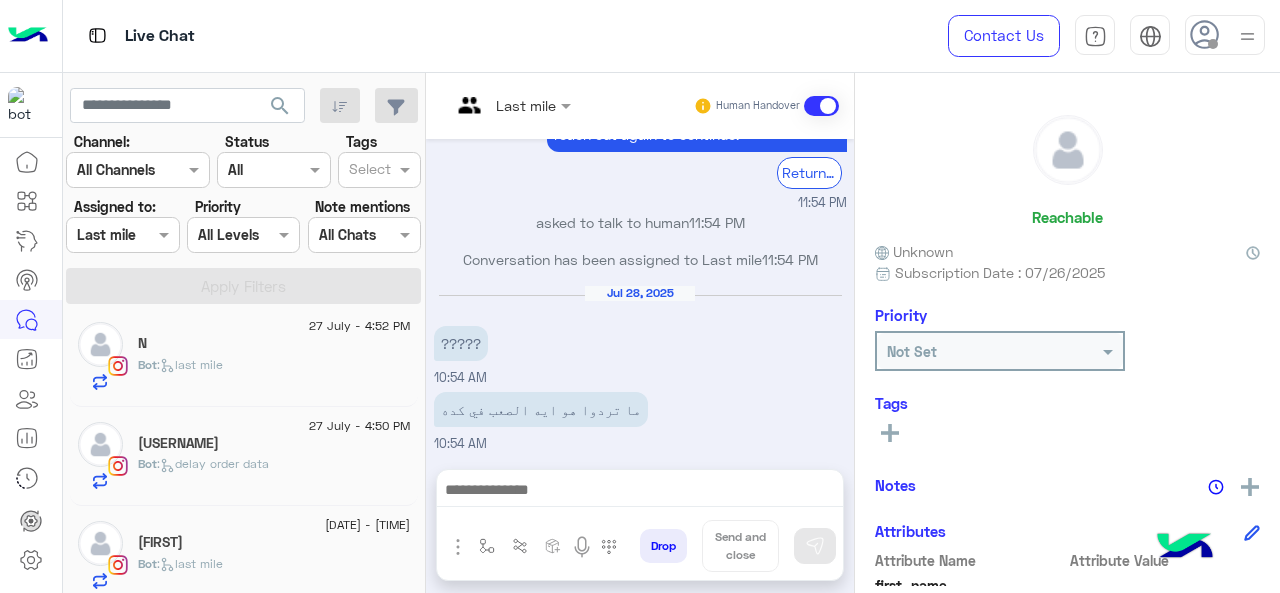 click on "Bot :   delay order data" 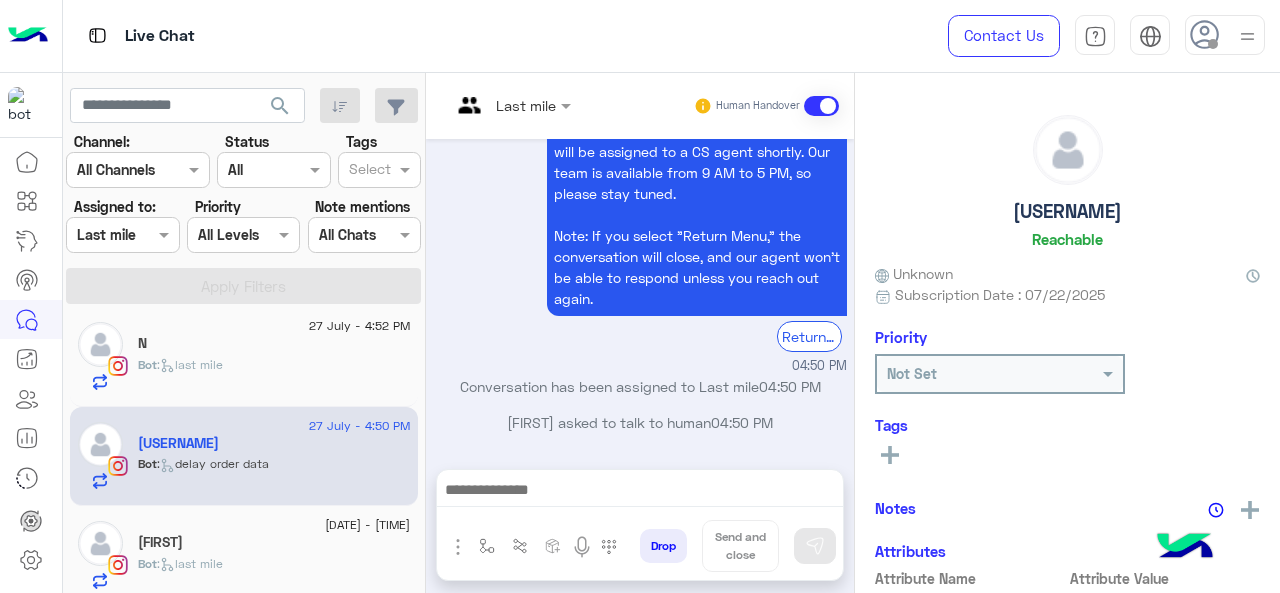 scroll, scrollTop: 569, scrollLeft: 0, axis: vertical 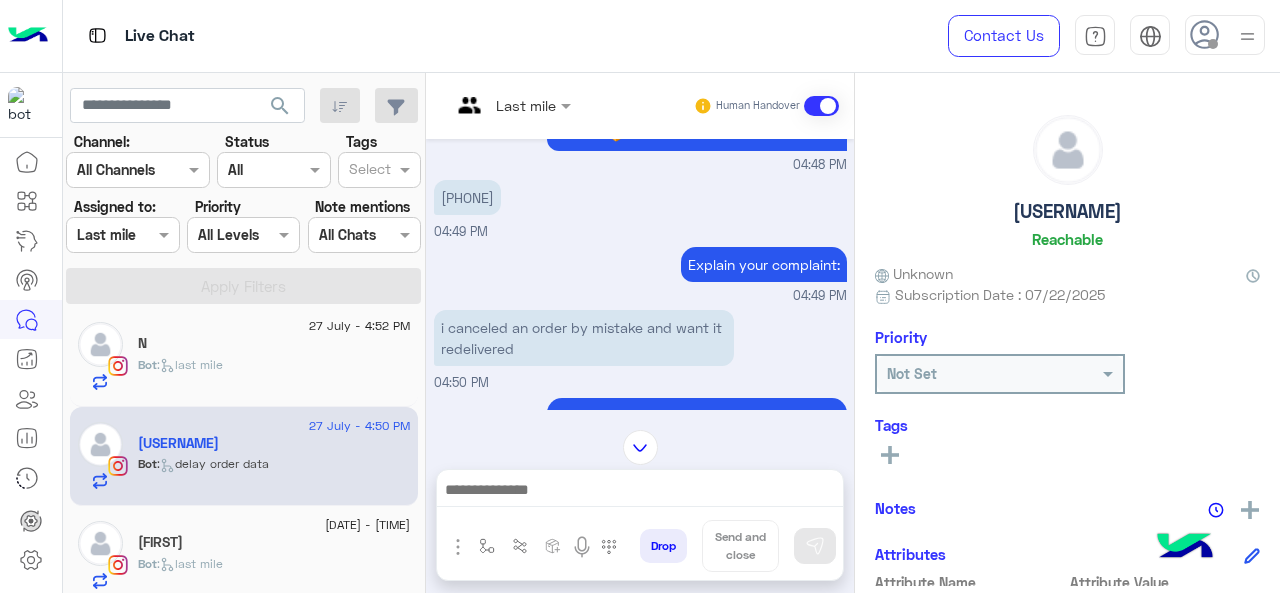 click at bounding box center (511, 104) 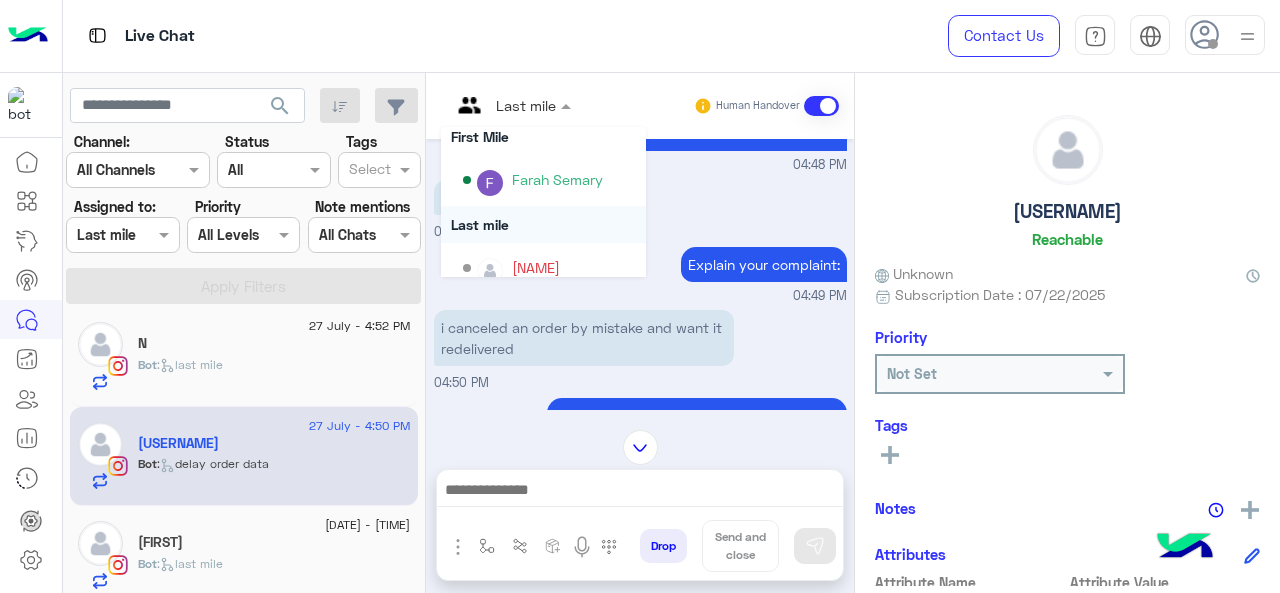 scroll, scrollTop: 354, scrollLeft: 0, axis: vertical 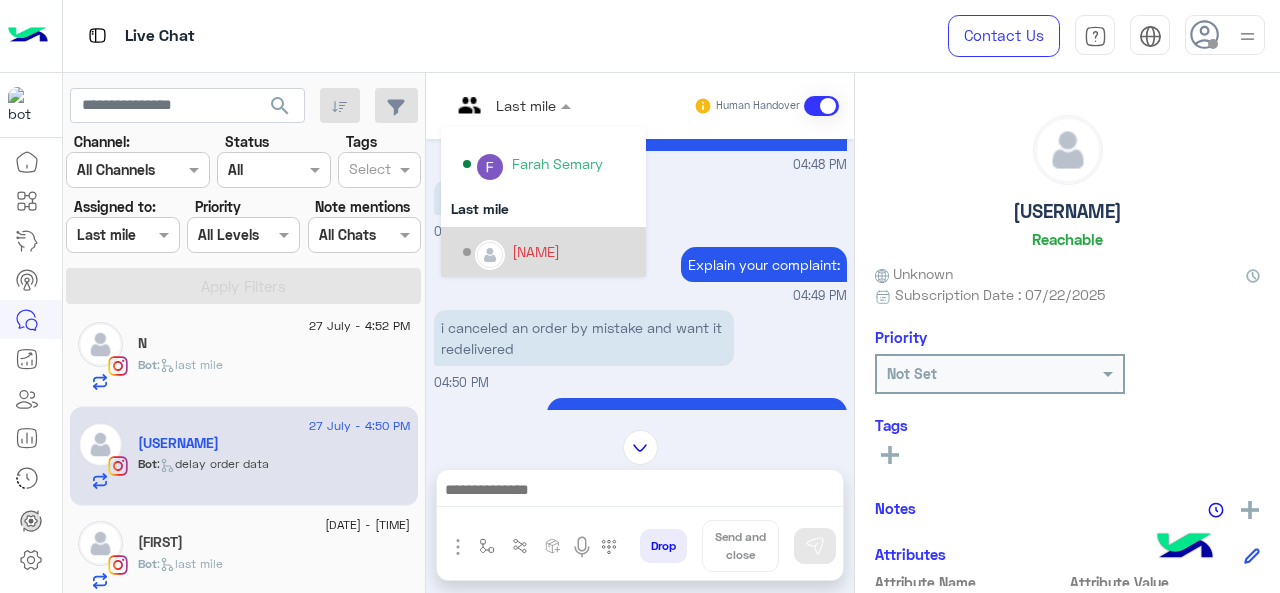 click at bounding box center [490, 255] 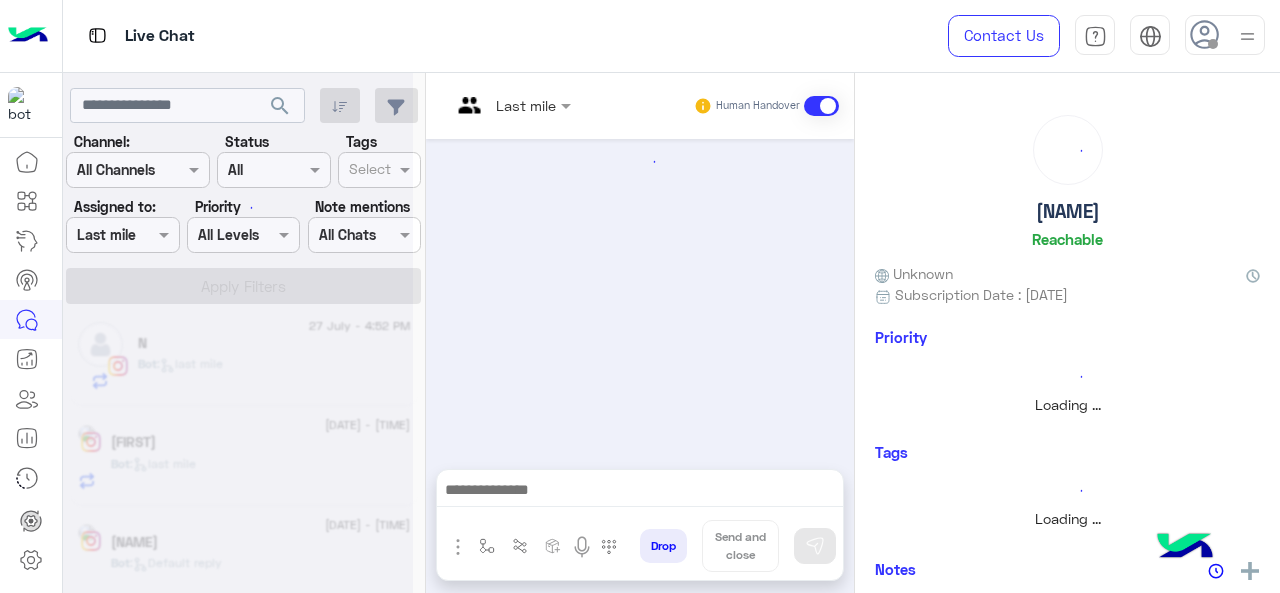 scroll, scrollTop: 0, scrollLeft: 0, axis: both 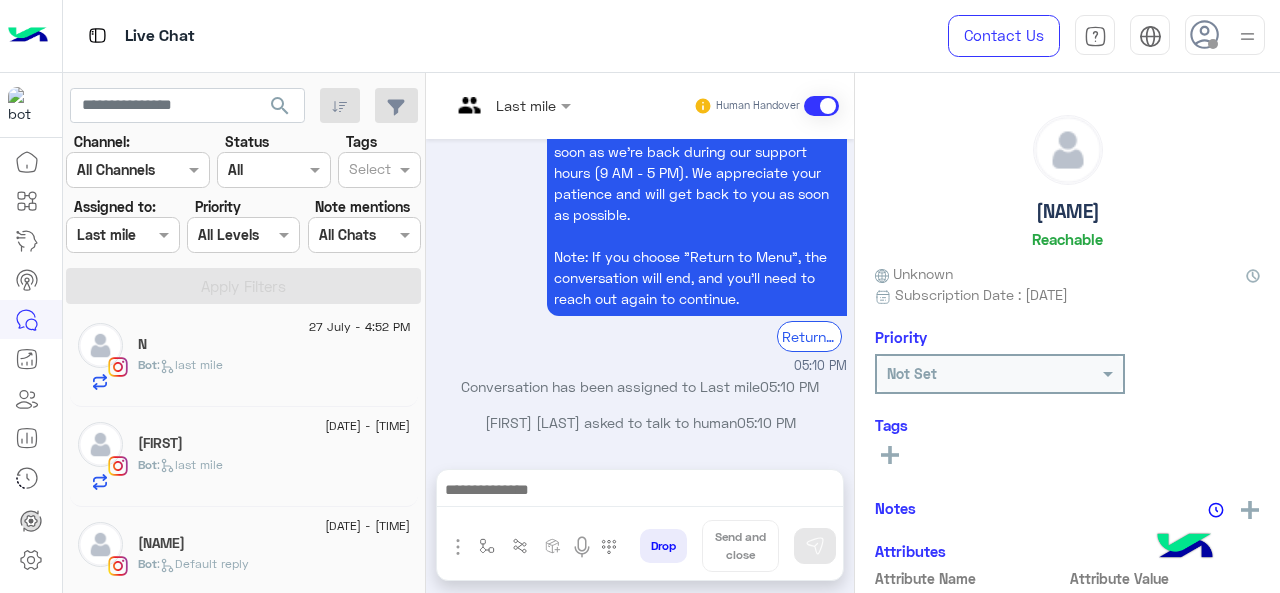 click on "Bot :   last mile" 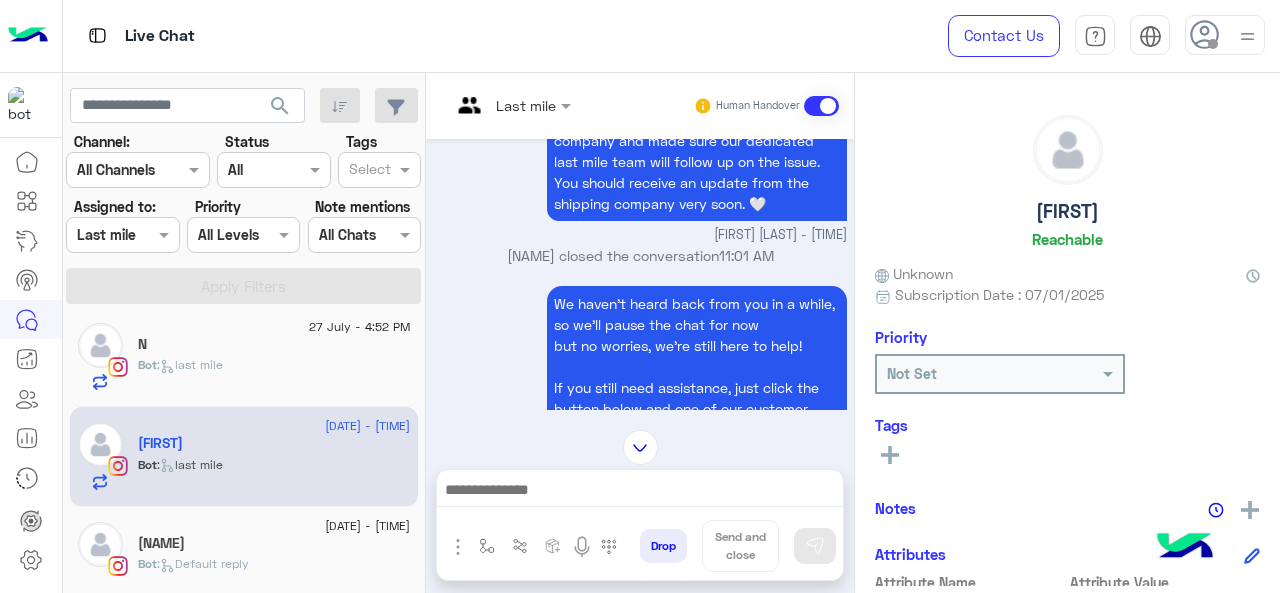 scroll, scrollTop: 160, scrollLeft: 0, axis: vertical 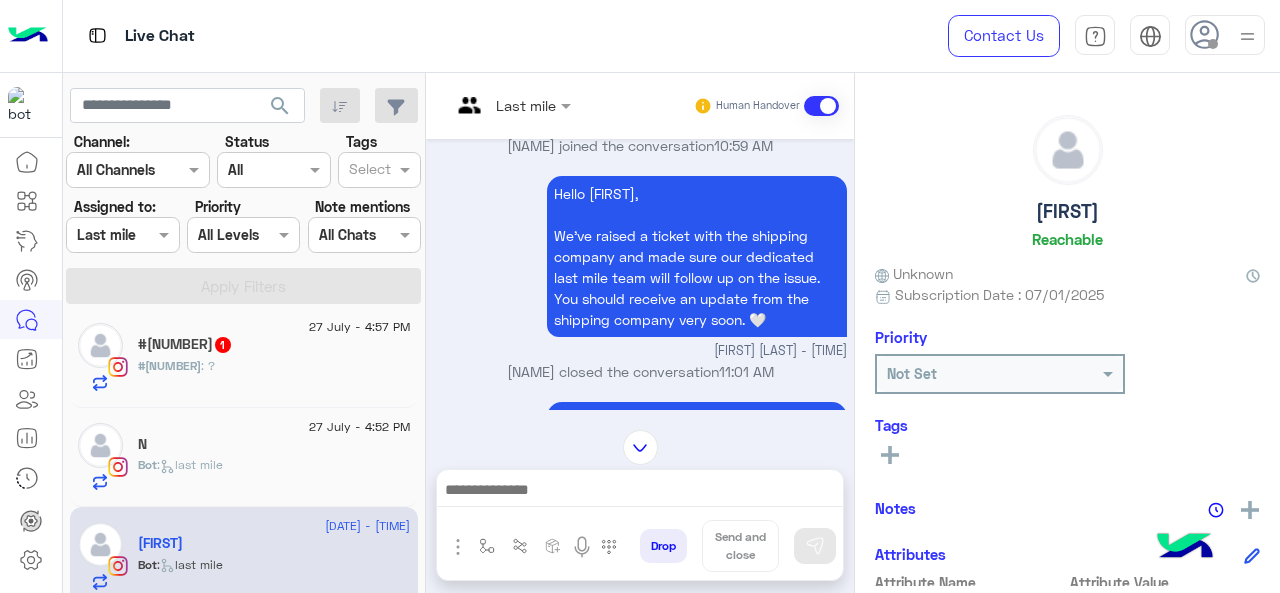 click on "Bot :   last mile" 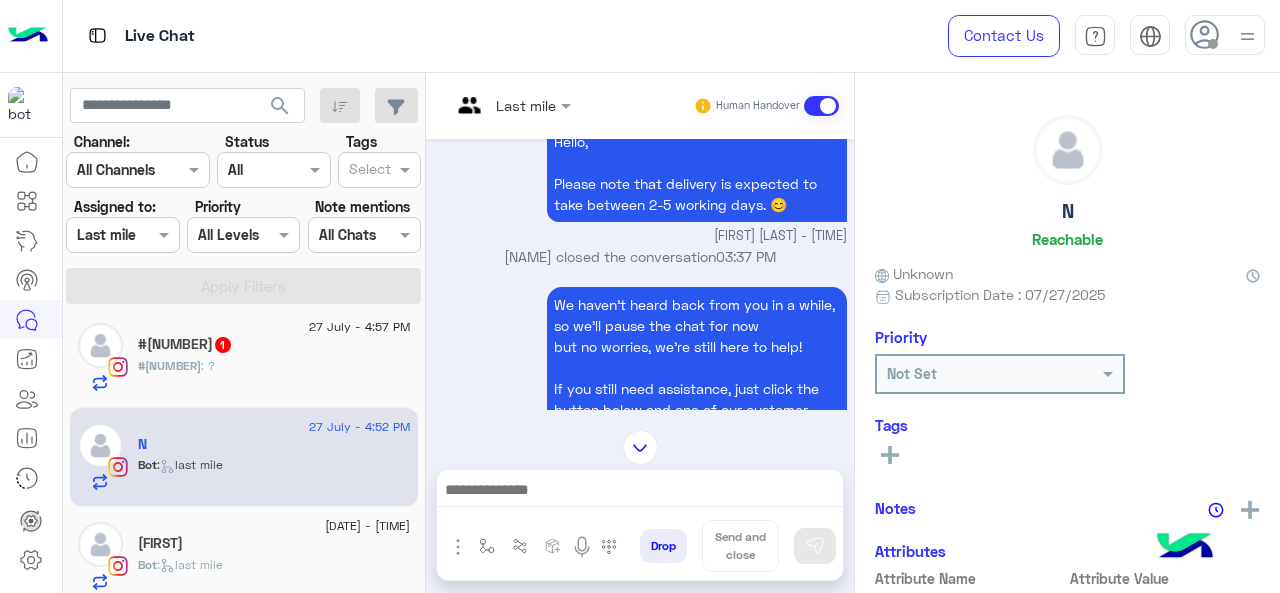 scroll, scrollTop: 98, scrollLeft: 0, axis: vertical 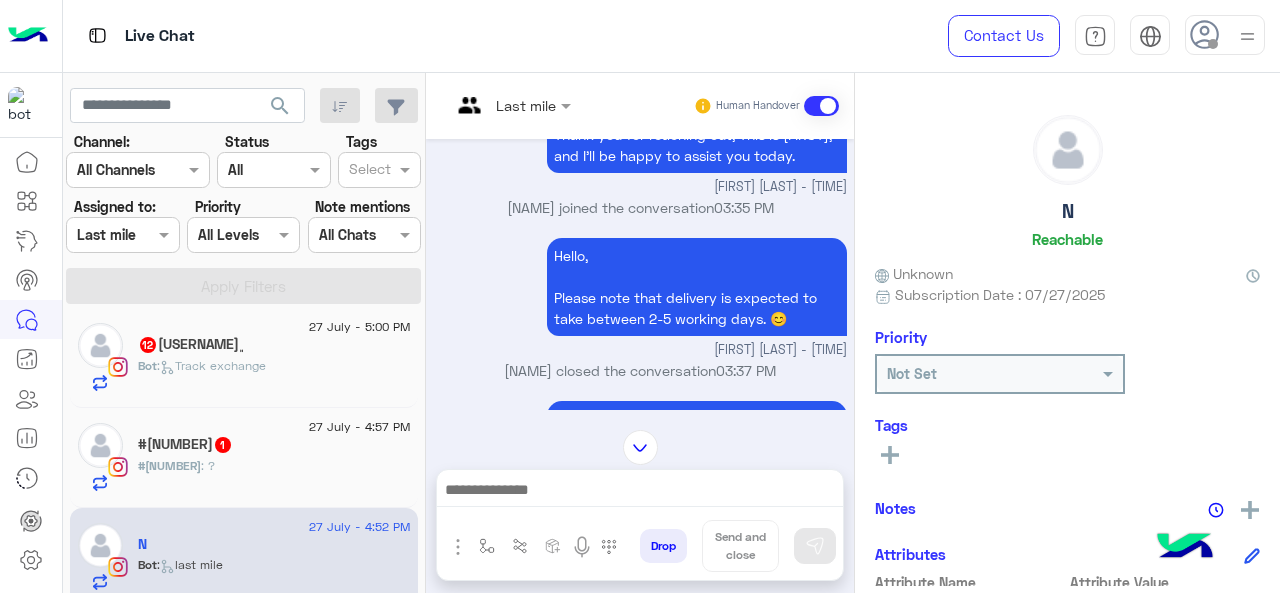 click on "#[NUMBER] : ?" 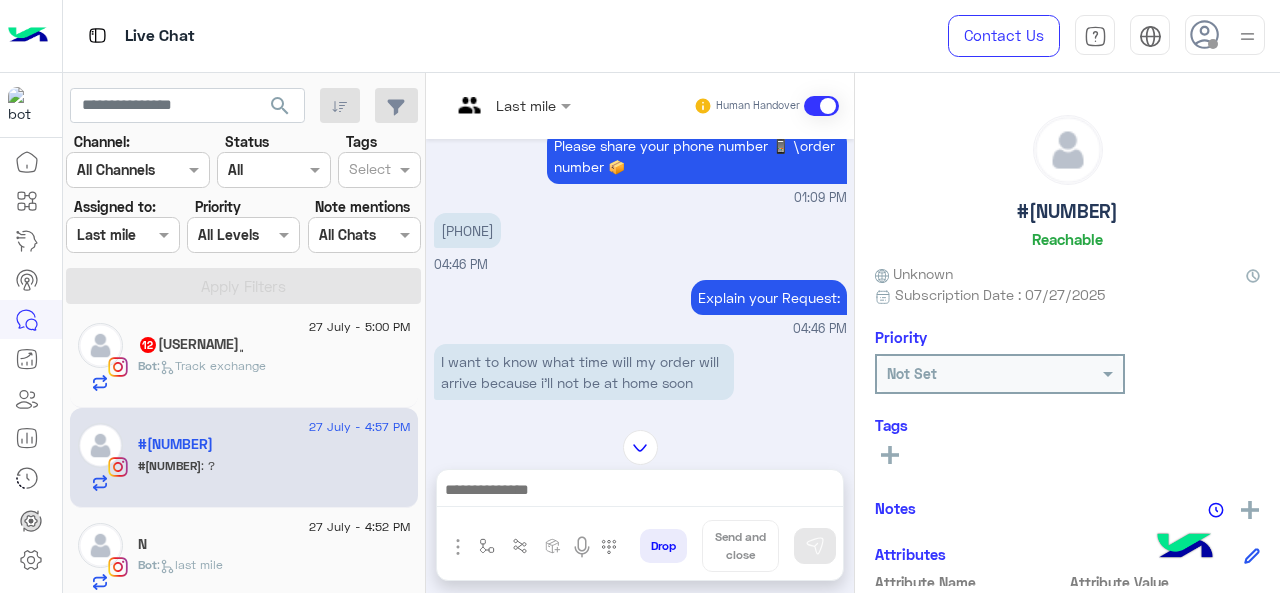 scroll, scrollTop: 484, scrollLeft: 0, axis: vertical 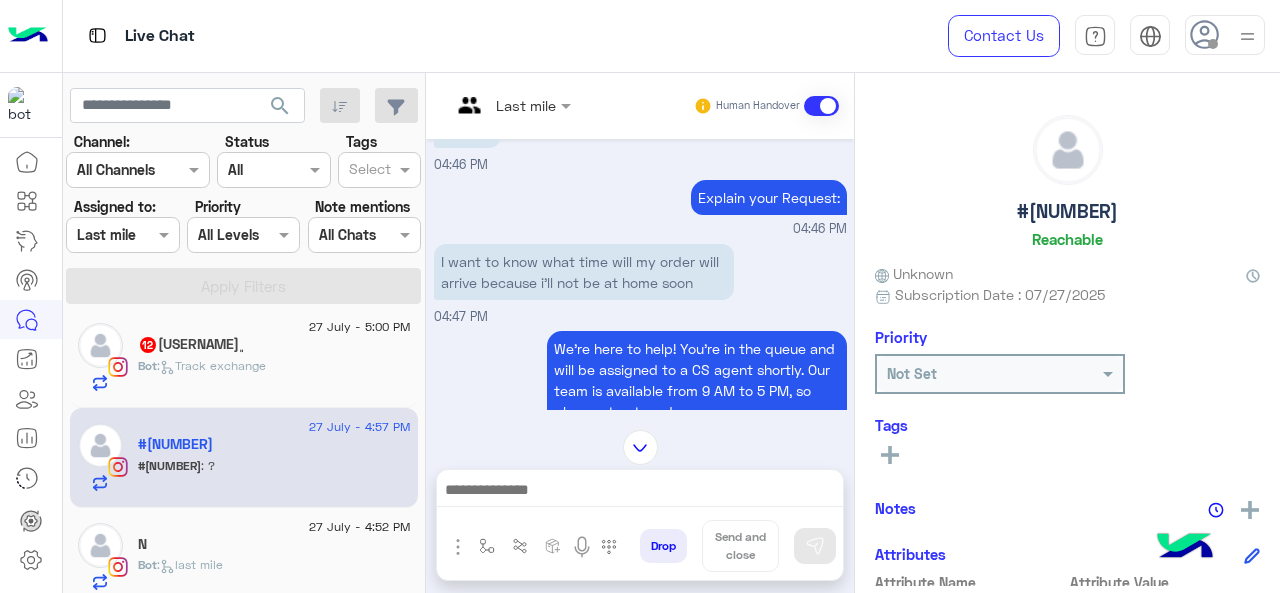 click at bounding box center [487, 105] 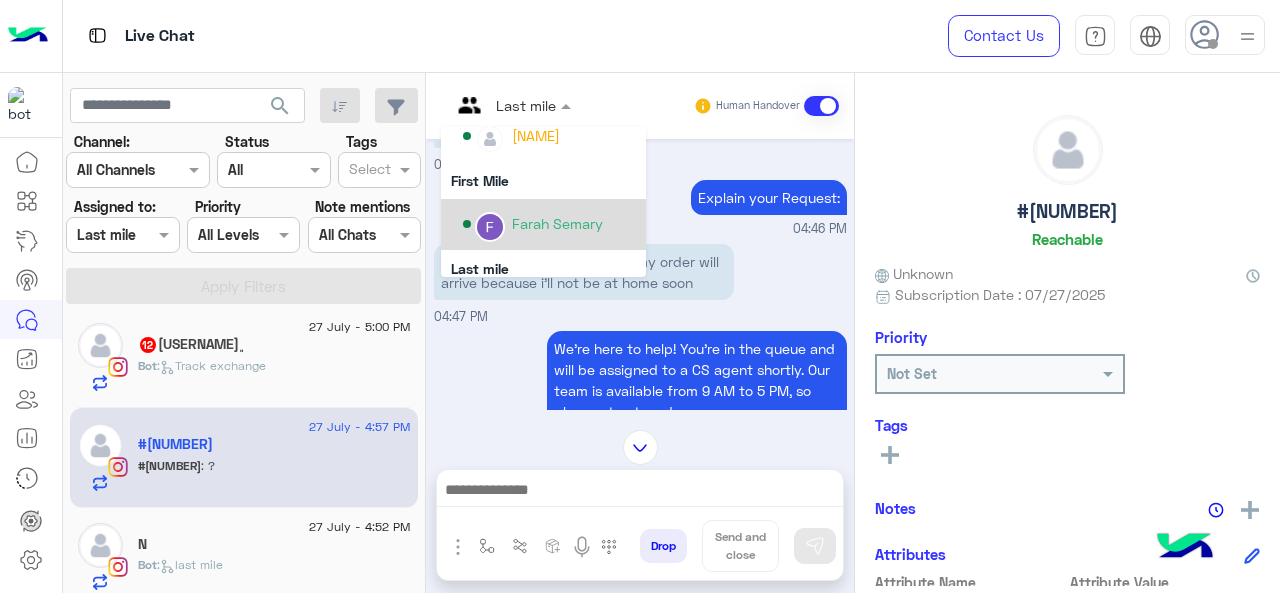 scroll, scrollTop: 354, scrollLeft: 0, axis: vertical 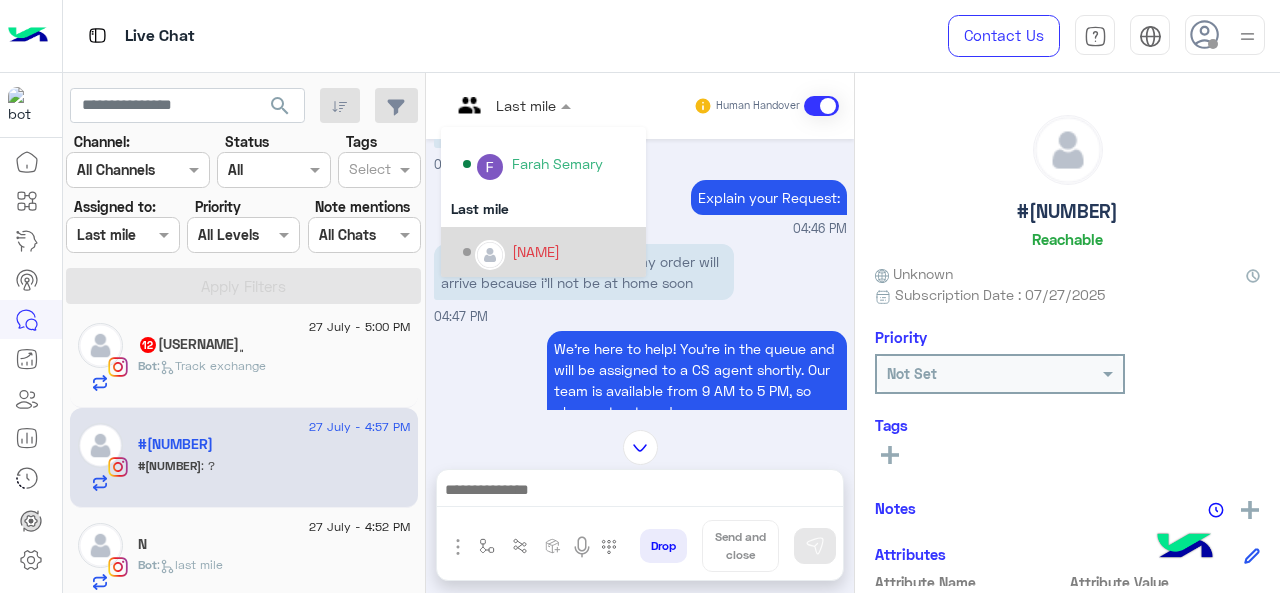click on "[NAME]" at bounding box center (536, 251) 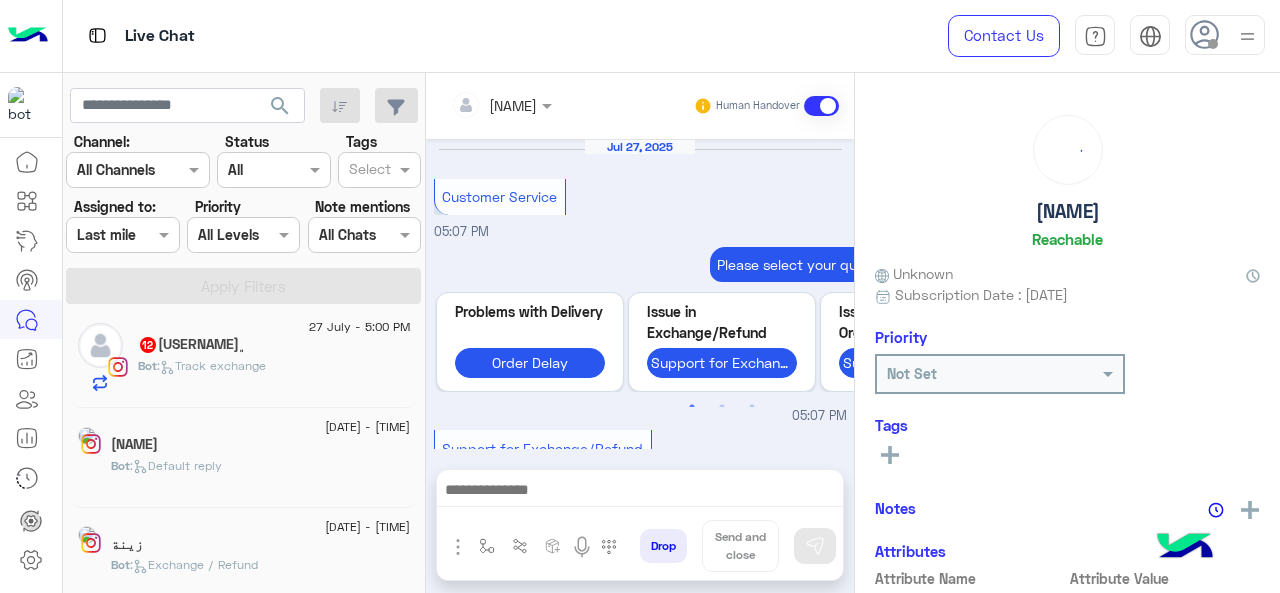 scroll, scrollTop: 806, scrollLeft: 0, axis: vertical 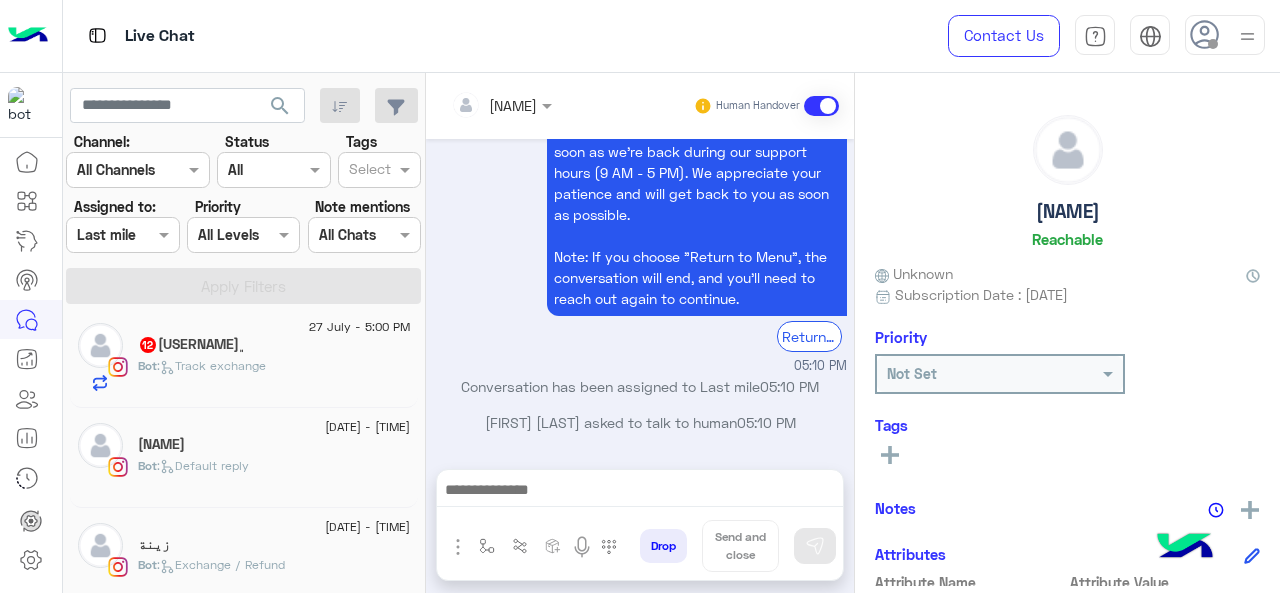 click on "﮼[NAME] 12" 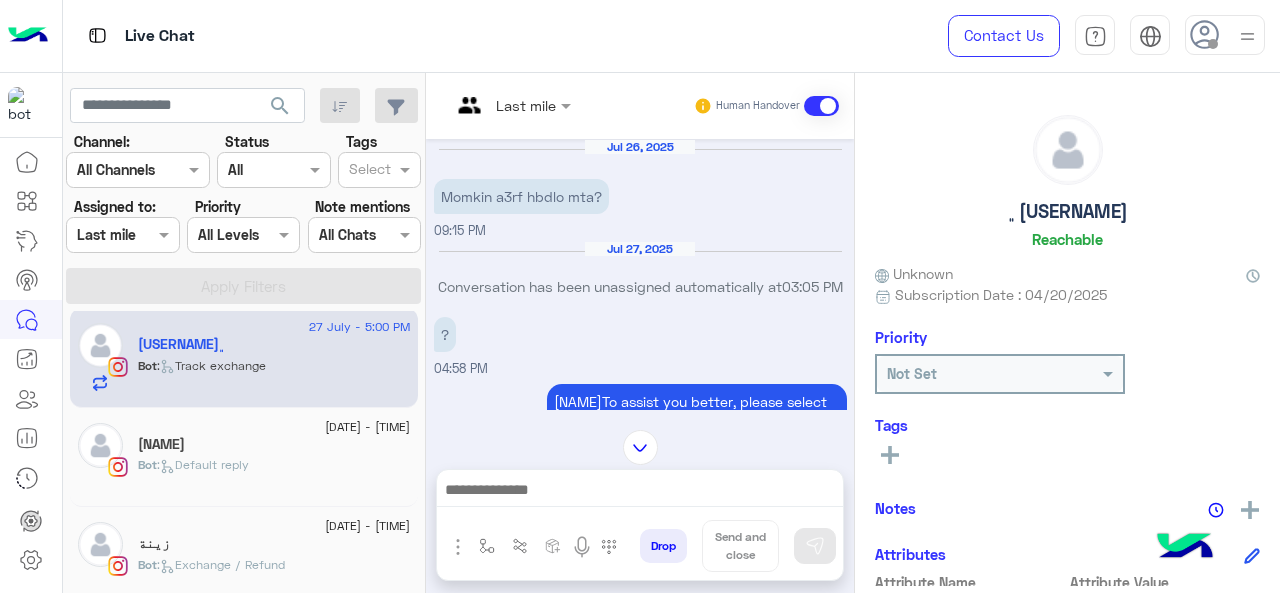 scroll, scrollTop: 1071, scrollLeft: 0, axis: vertical 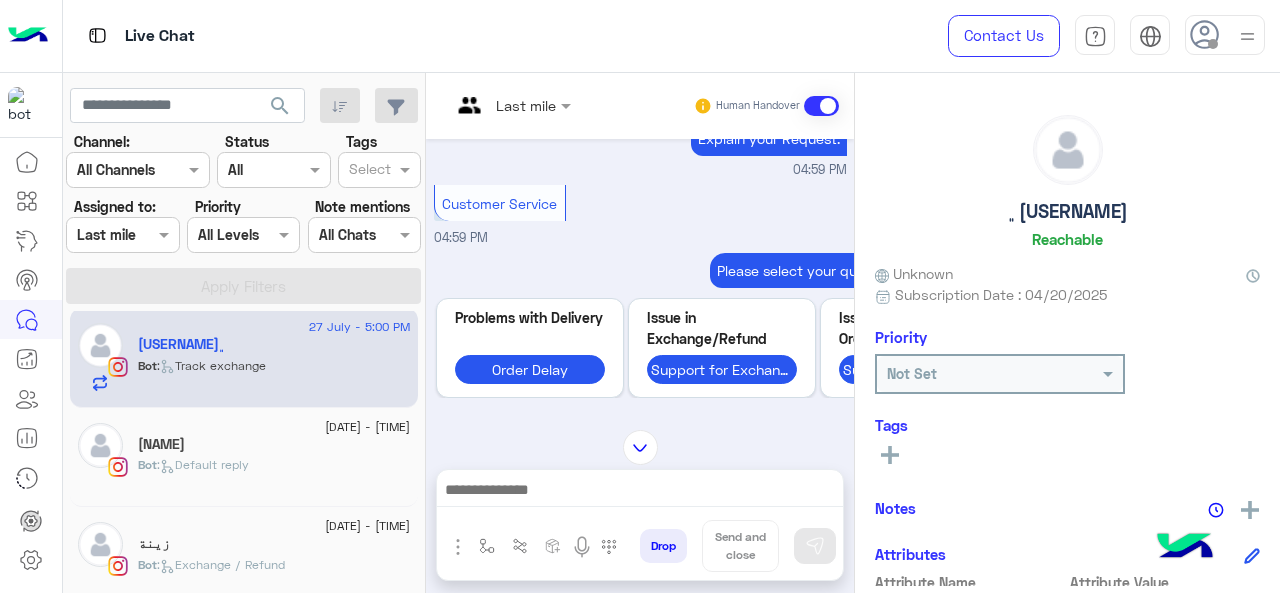 click 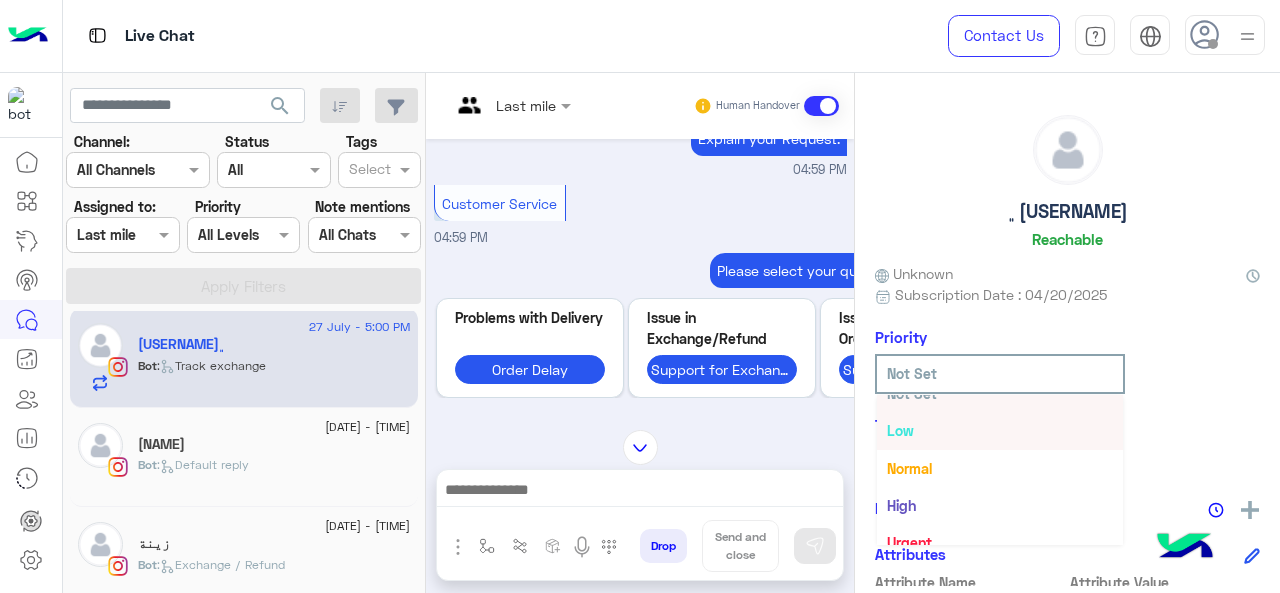scroll, scrollTop: 36, scrollLeft: 0, axis: vertical 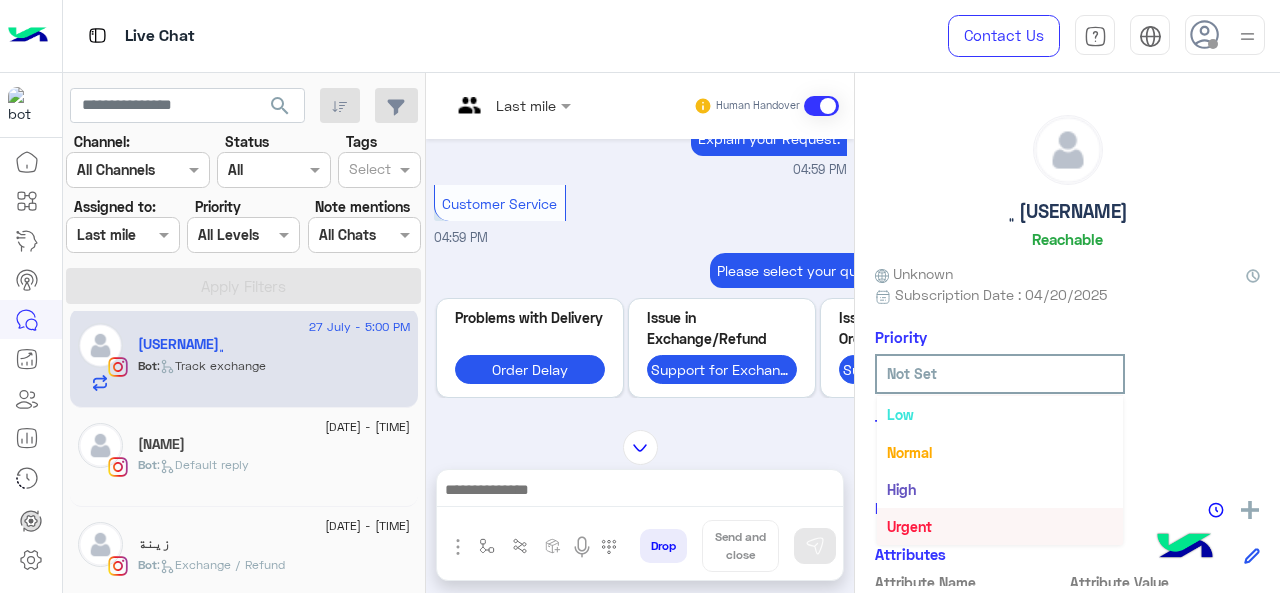 click on "Urgent" at bounding box center (1000, 526) 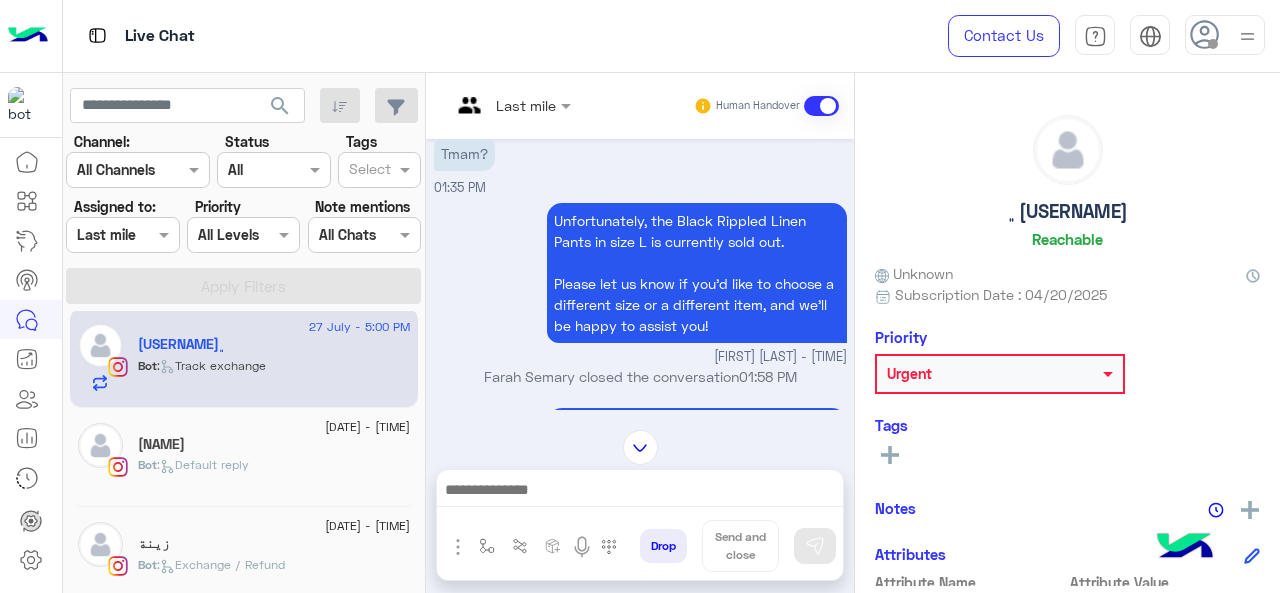 scroll, scrollTop: 13, scrollLeft: 0, axis: vertical 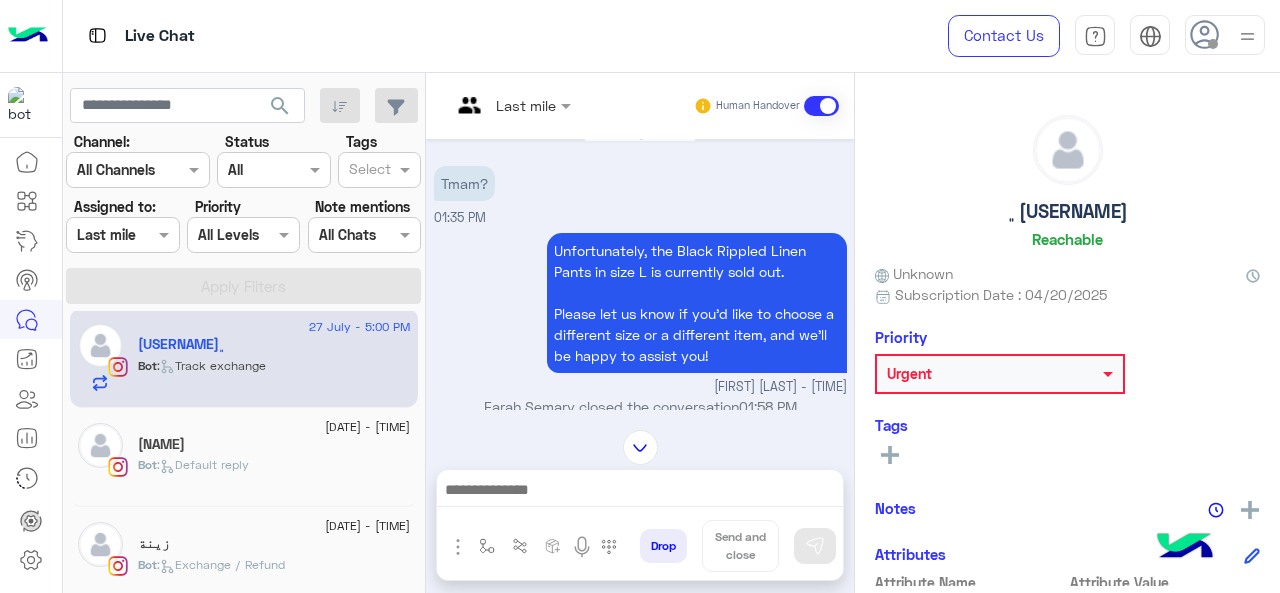 click at bounding box center [511, 104] 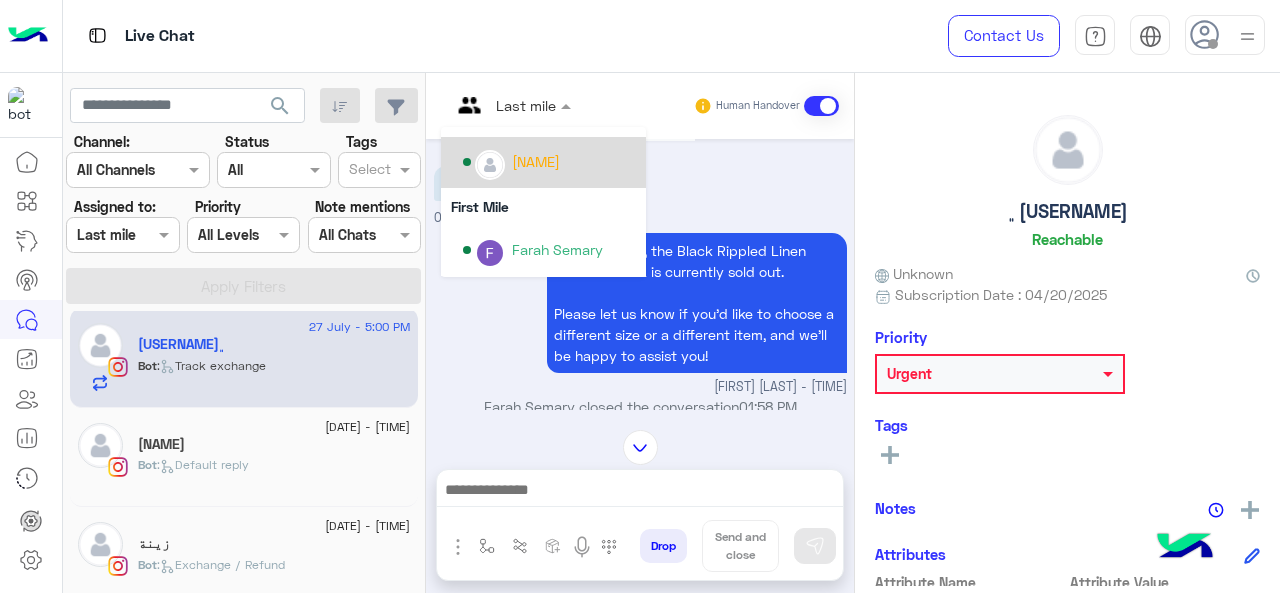 scroll, scrollTop: 300, scrollLeft: 0, axis: vertical 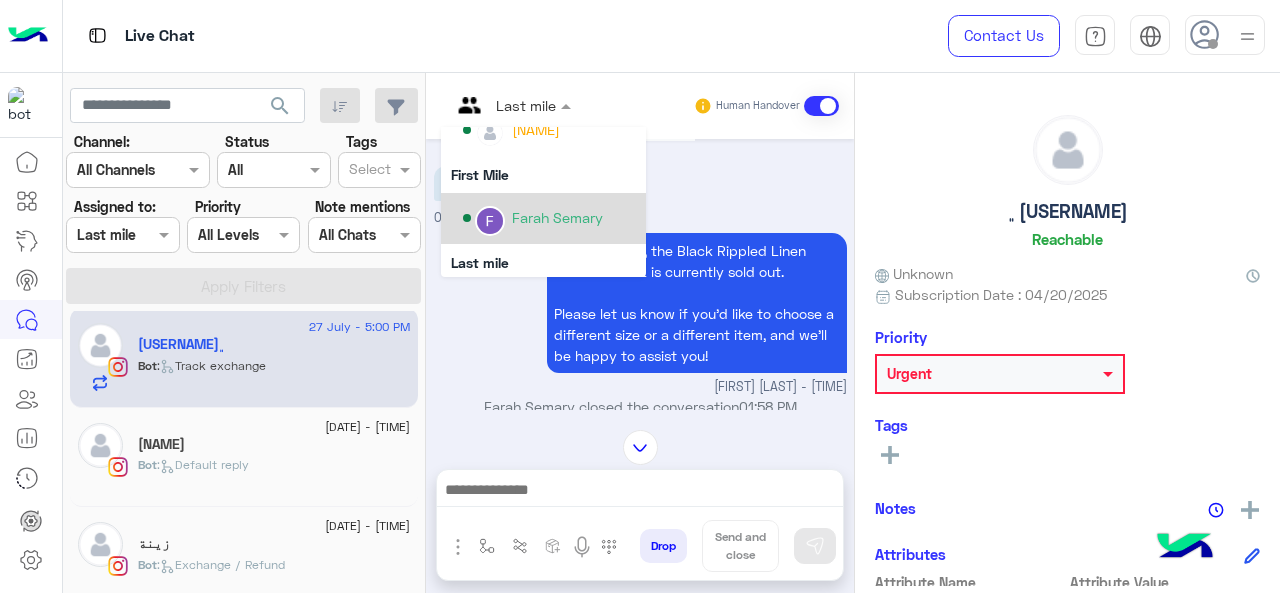 click on "Farah Semary" at bounding box center [557, 217] 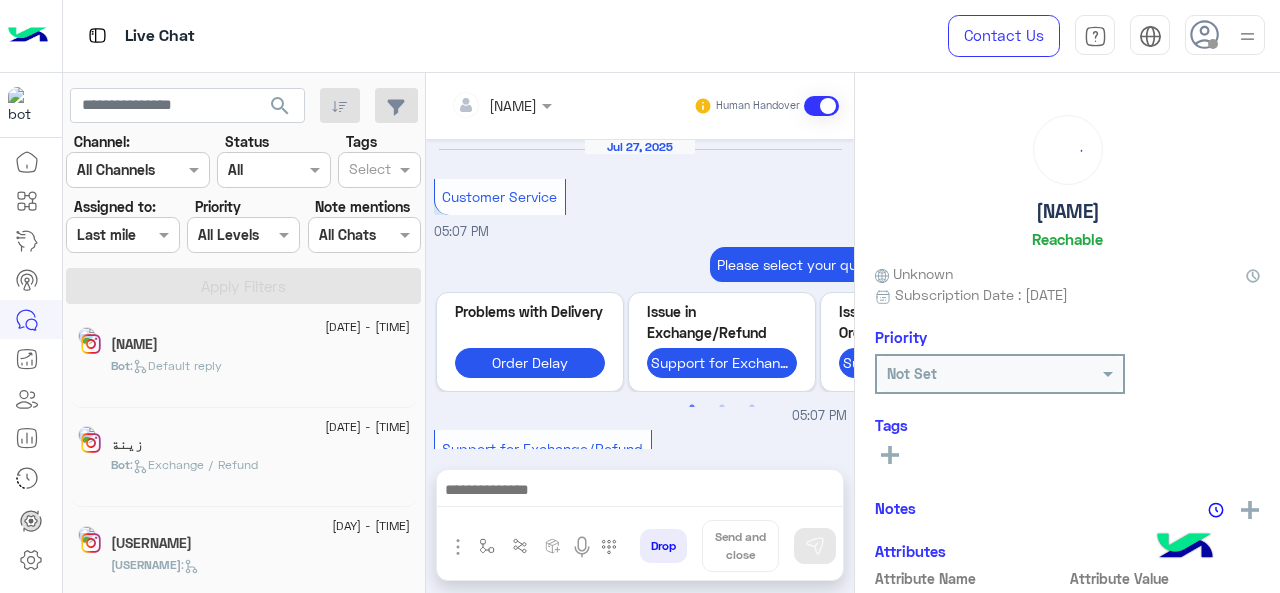 scroll, scrollTop: 806, scrollLeft: 0, axis: vertical 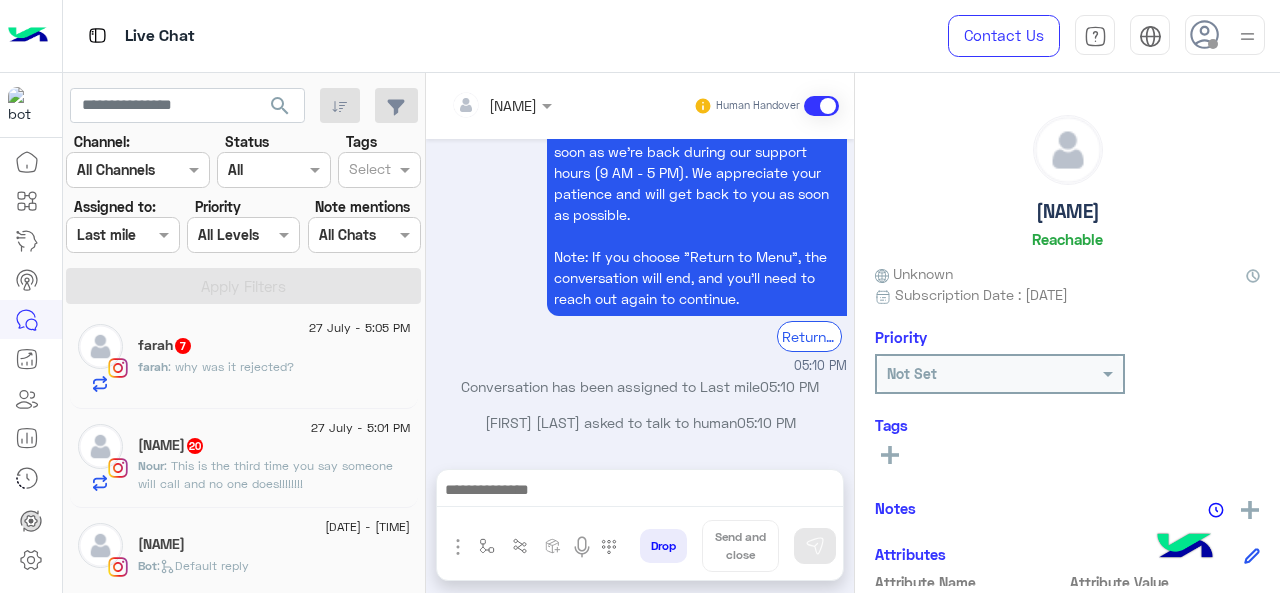 click on "[FIRST] [LAST] [AGE]" 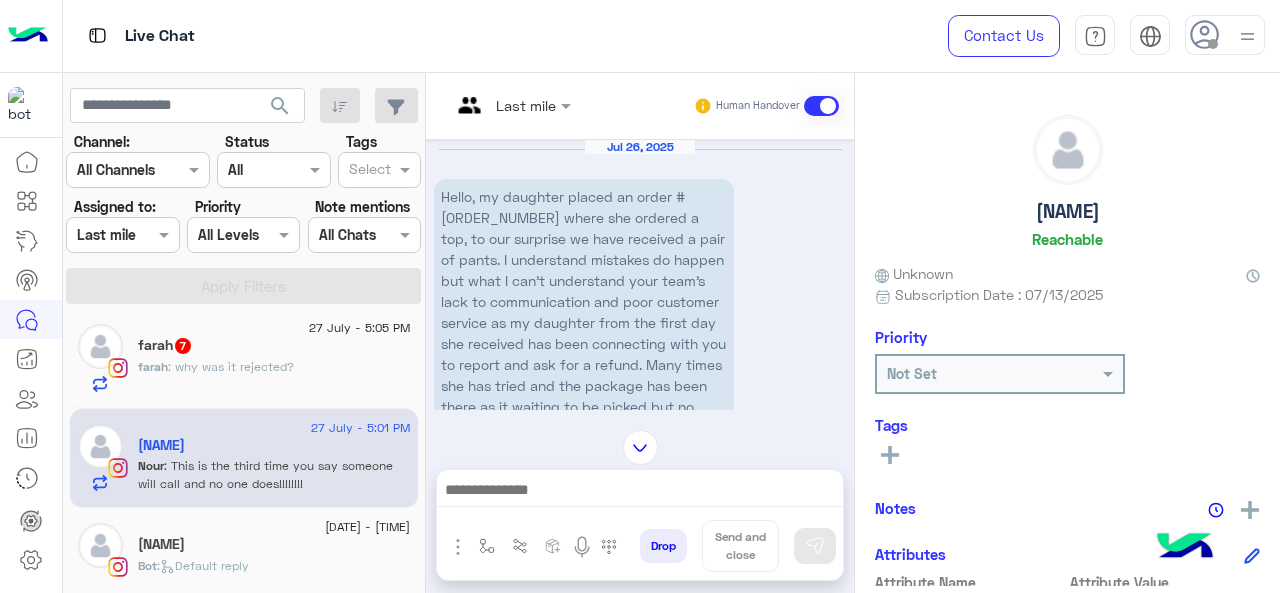 scroll, scrollTop: 1111, scrollLeft: 0, axis: vertical 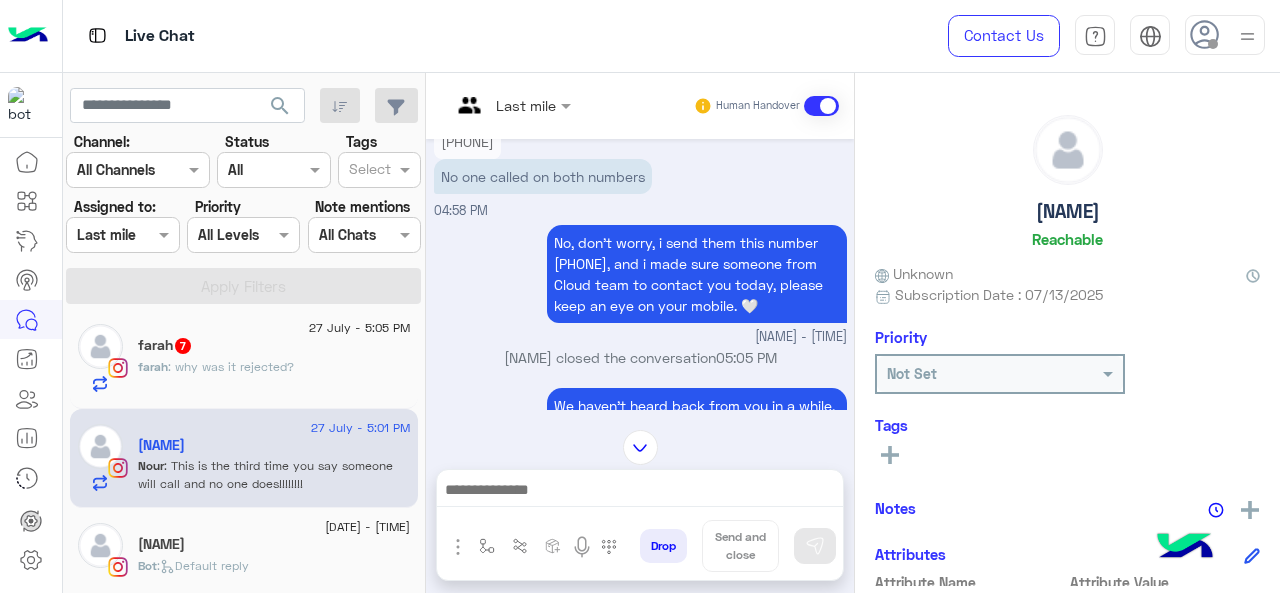 click on ": why was it rejected?" 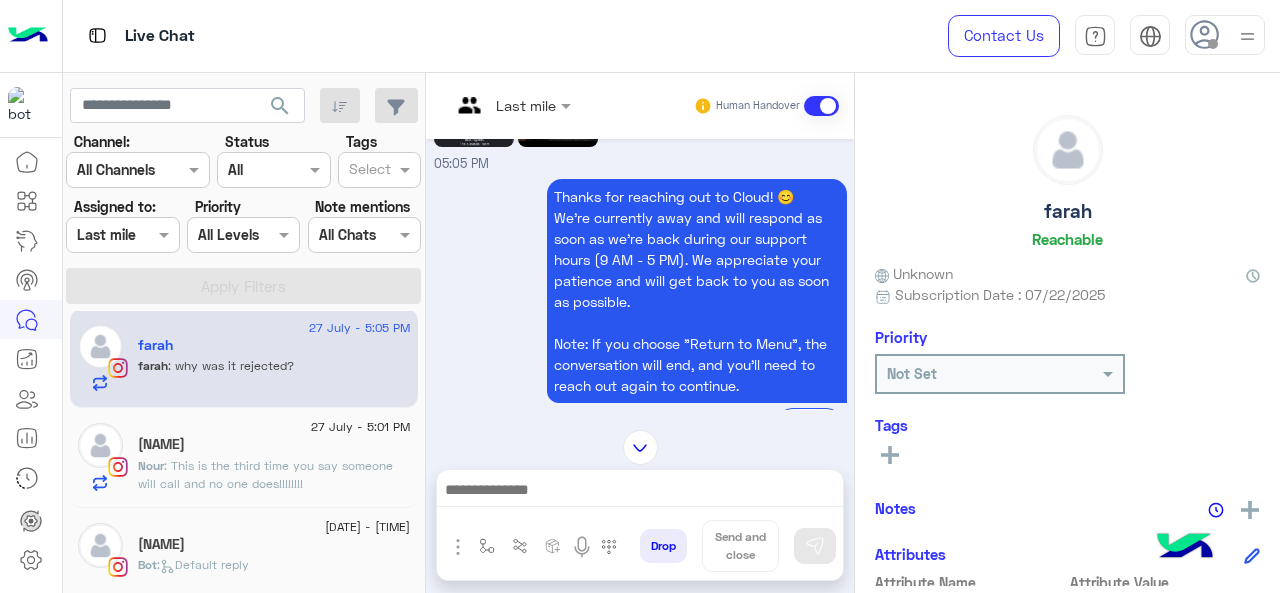 scroll, scrollTop: 601, scrollLeft: 0, axis: vertical 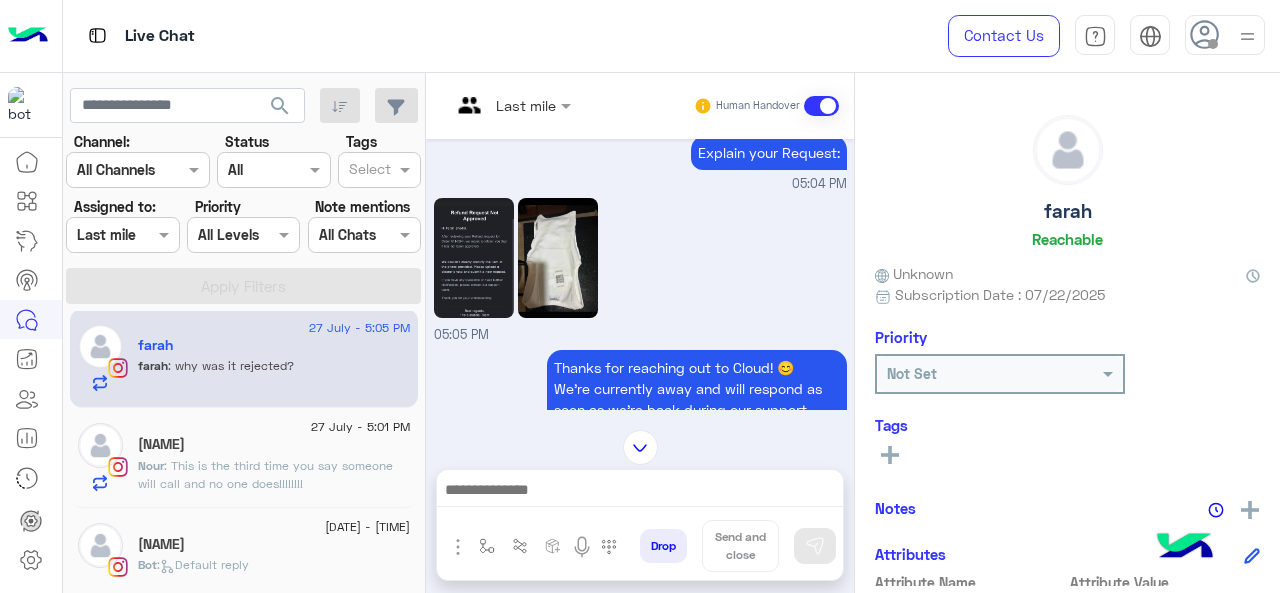 click 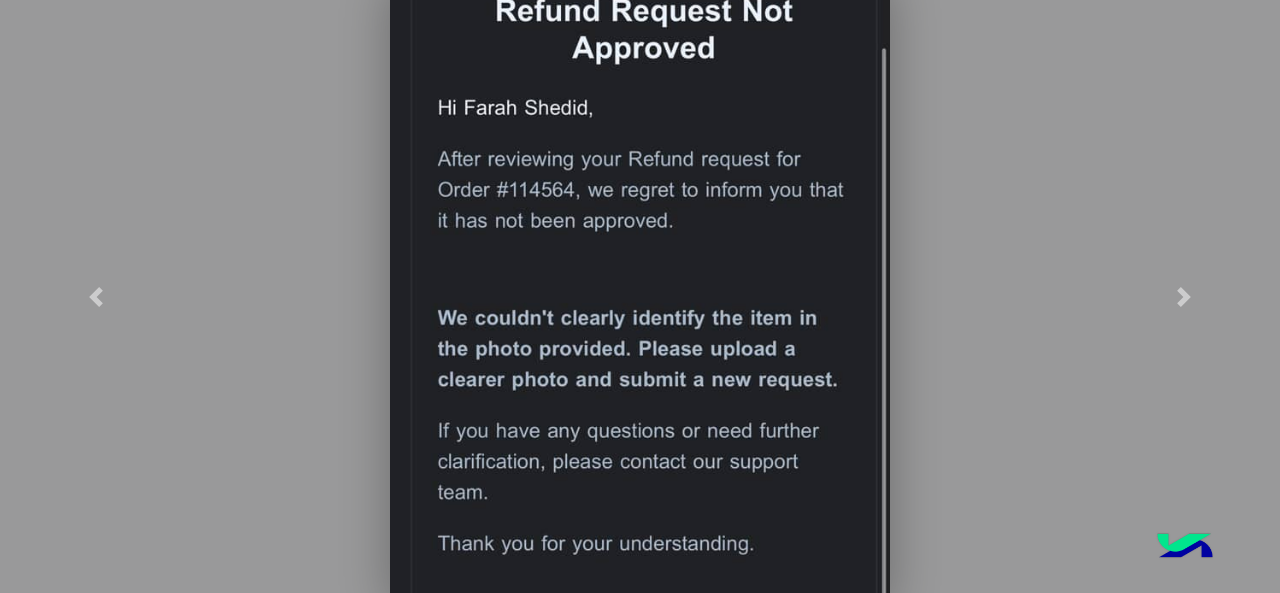 click 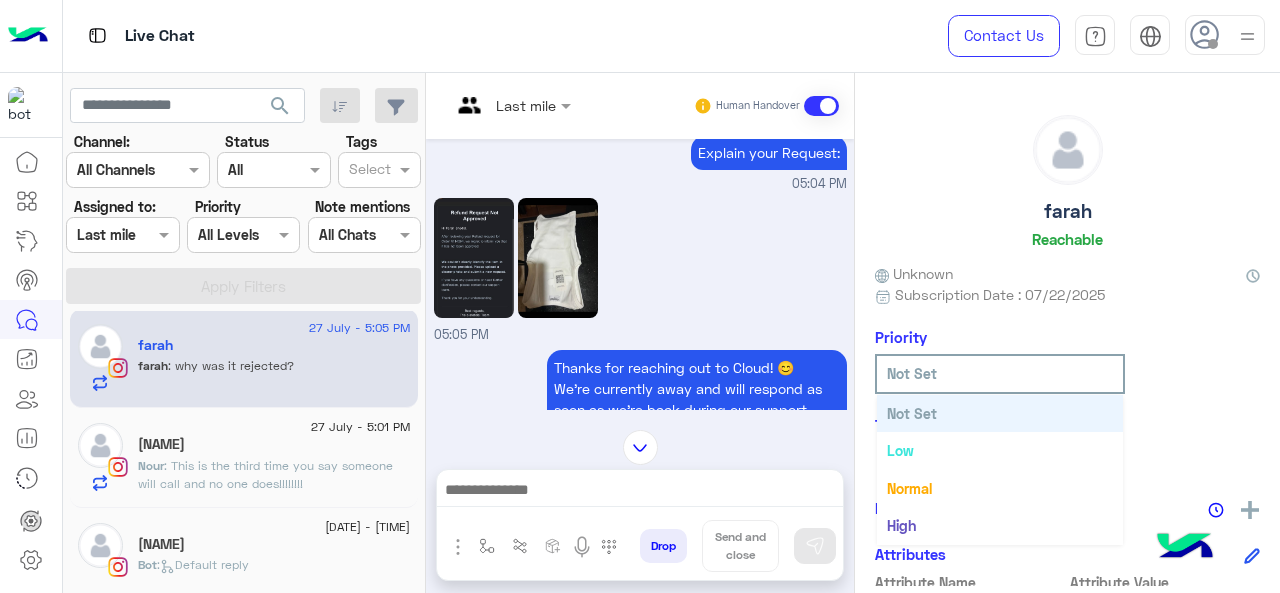 click 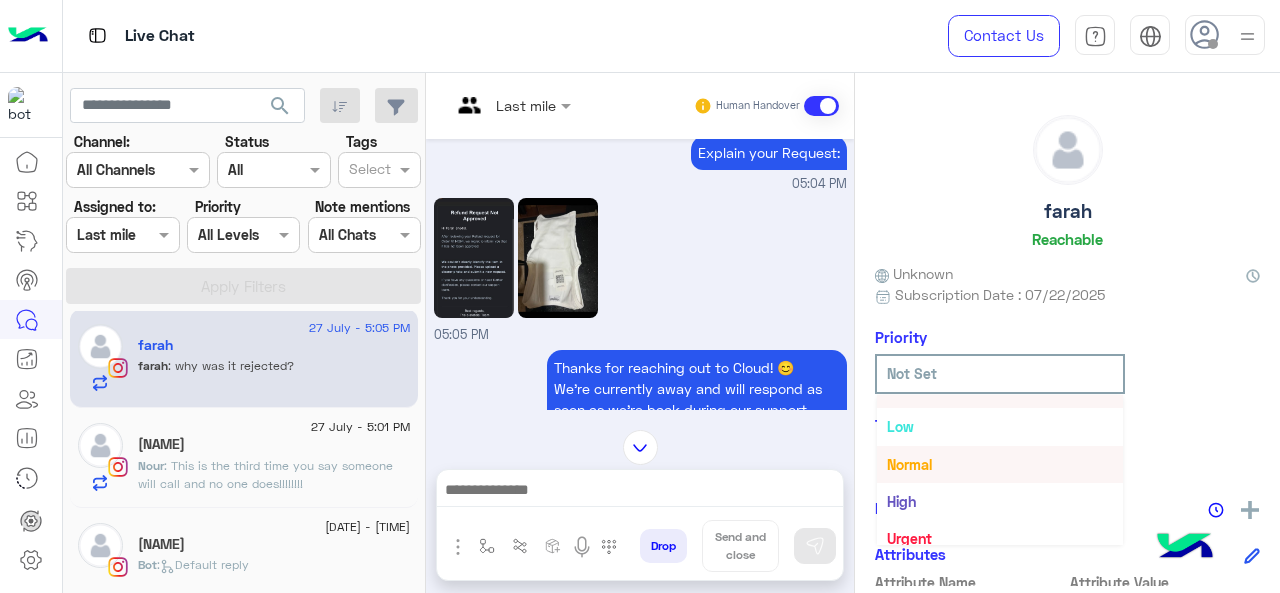 scroll, scrollTop: 36, scrollLeft: 0, axis: vertical 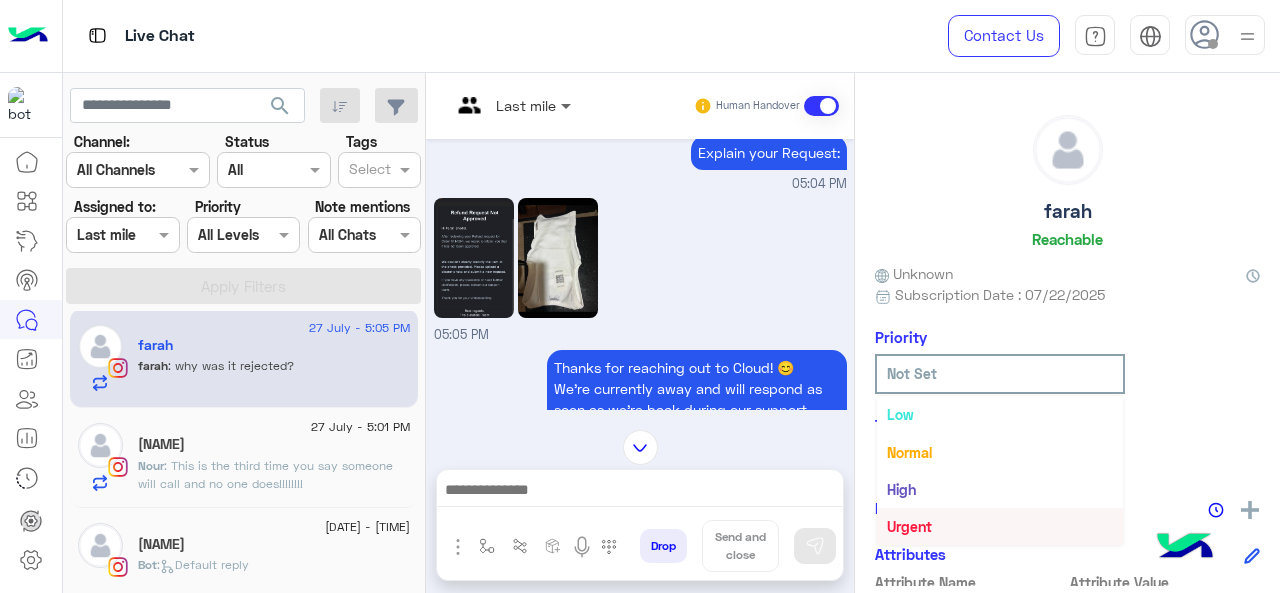click at bounding box center [568, 105] 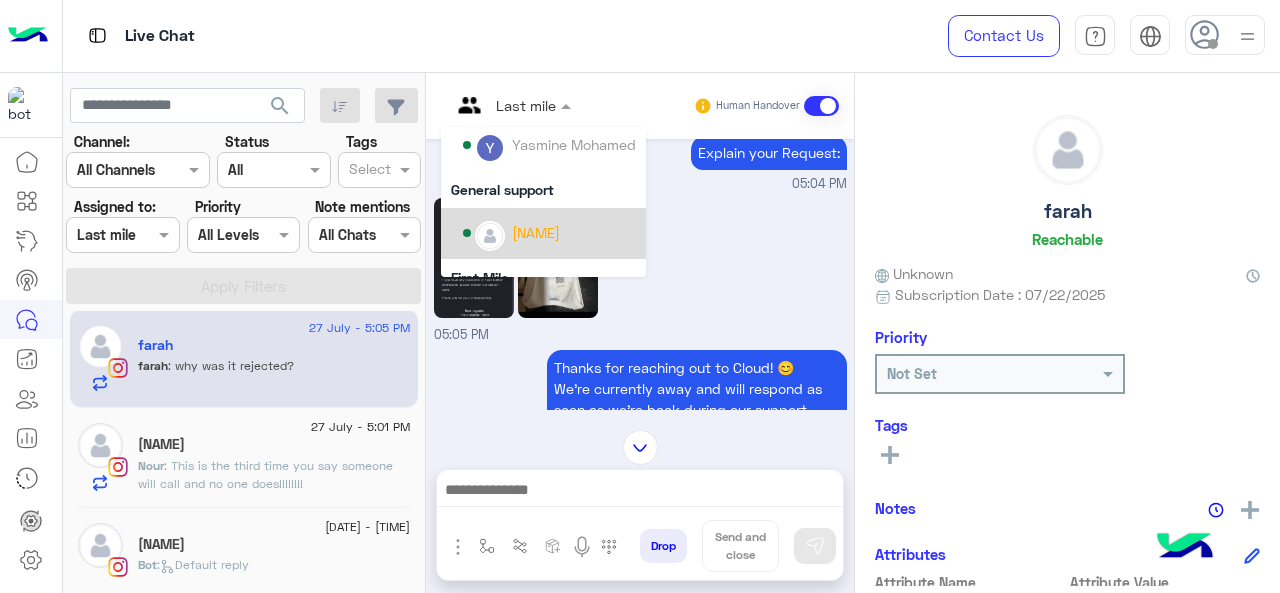 scroll, scrollTop: 354, scrollLeft: 0, axis: vertical 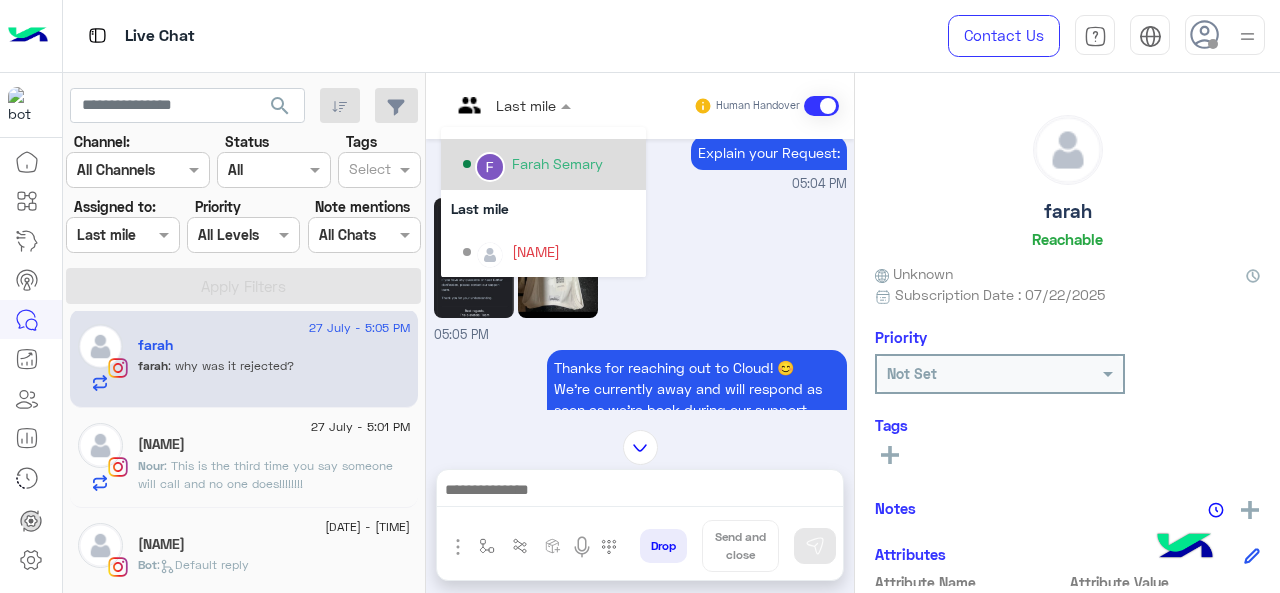click on "Farah Semary" at bounding box center [549, 164] 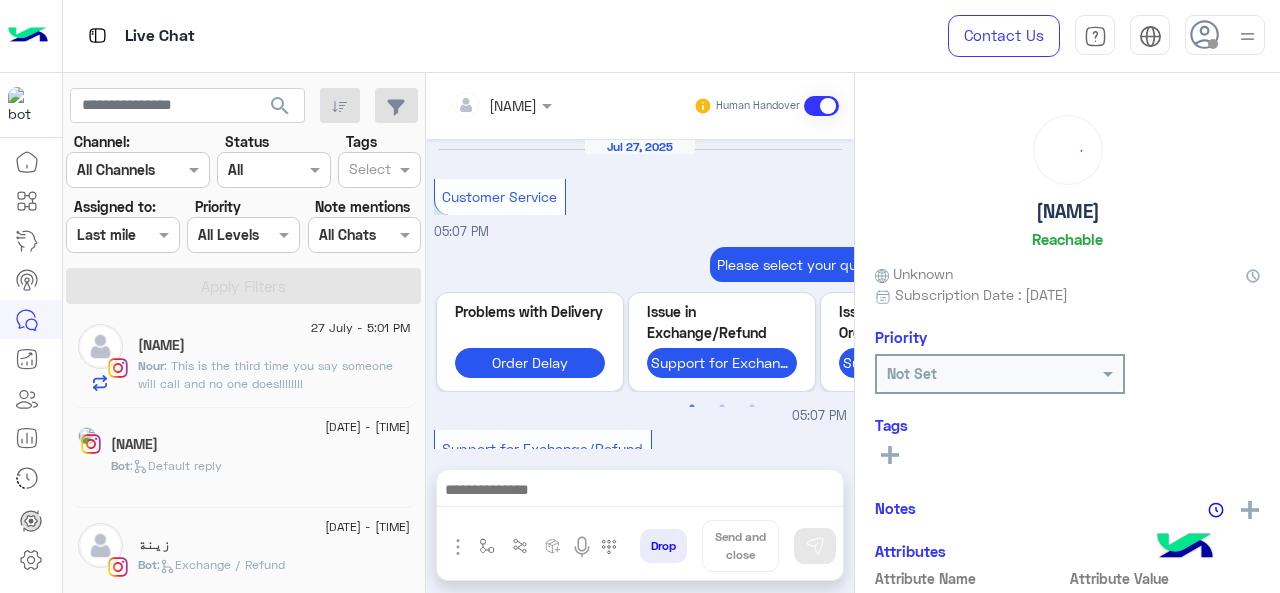 scroll, scrollTop: 806, scrollLeft: 0, axis: vertical 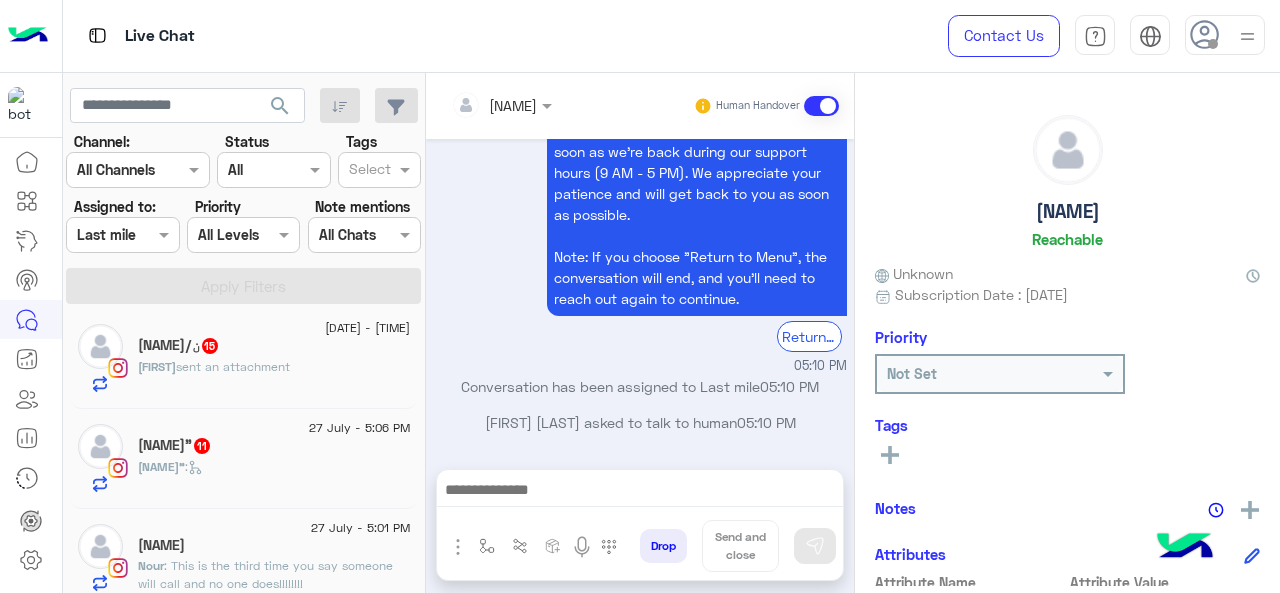 click on "[NAME] :" 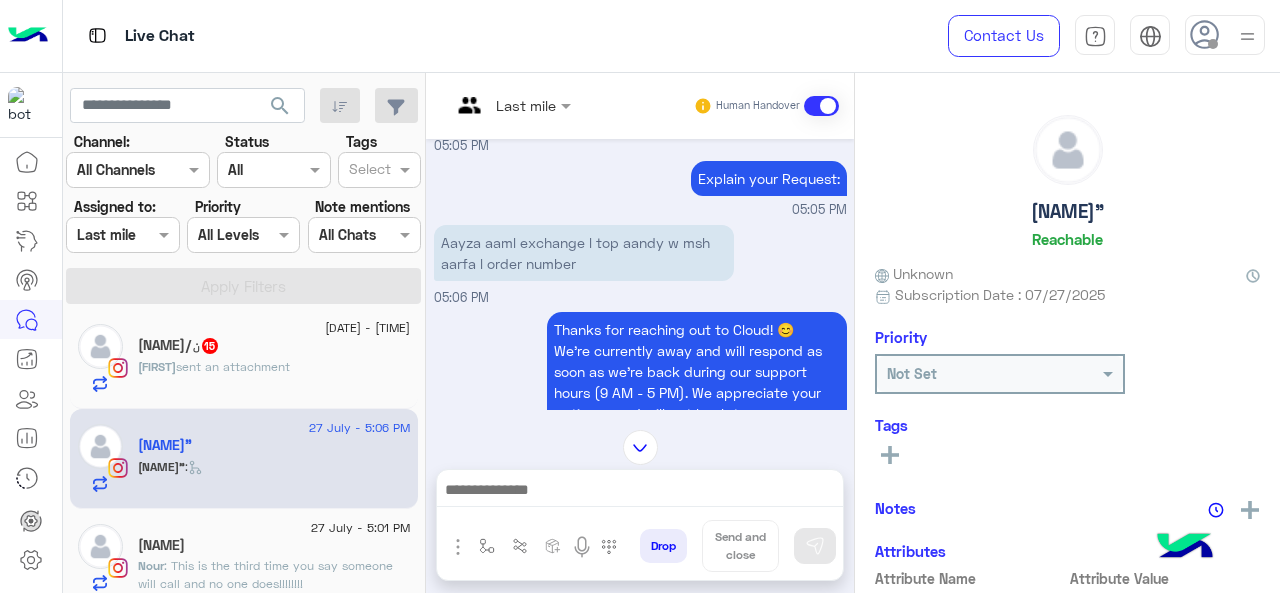 scroll, scrollTop: 476, scrollLeft: 0, axis: vertical 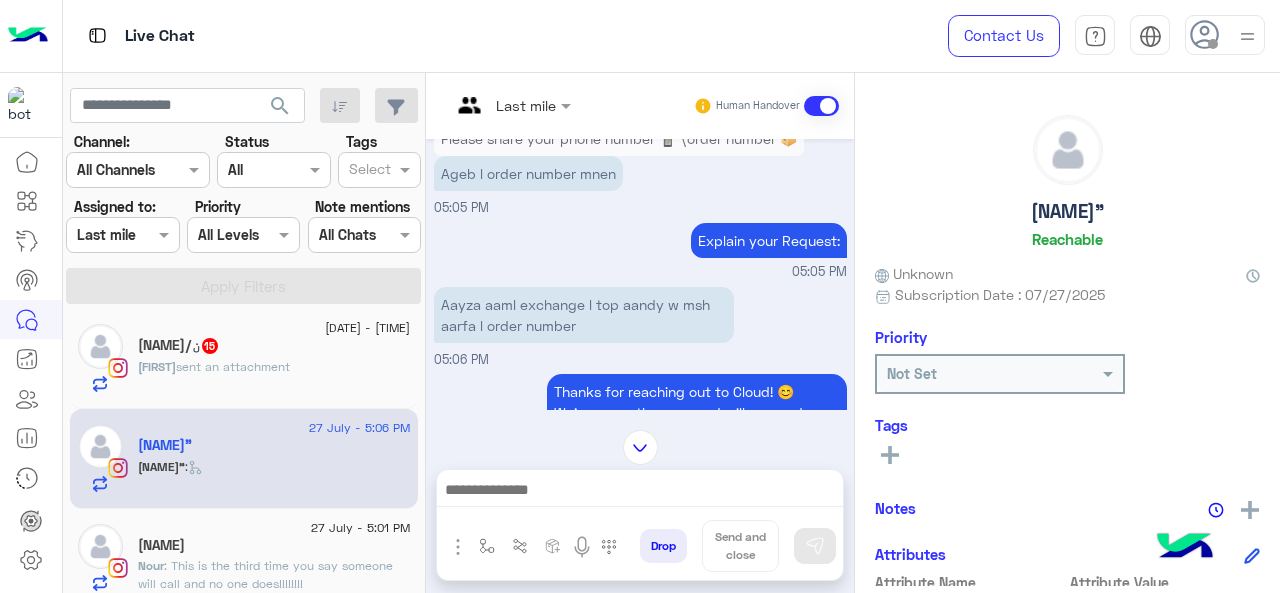 click at bounding box center [511, 104] 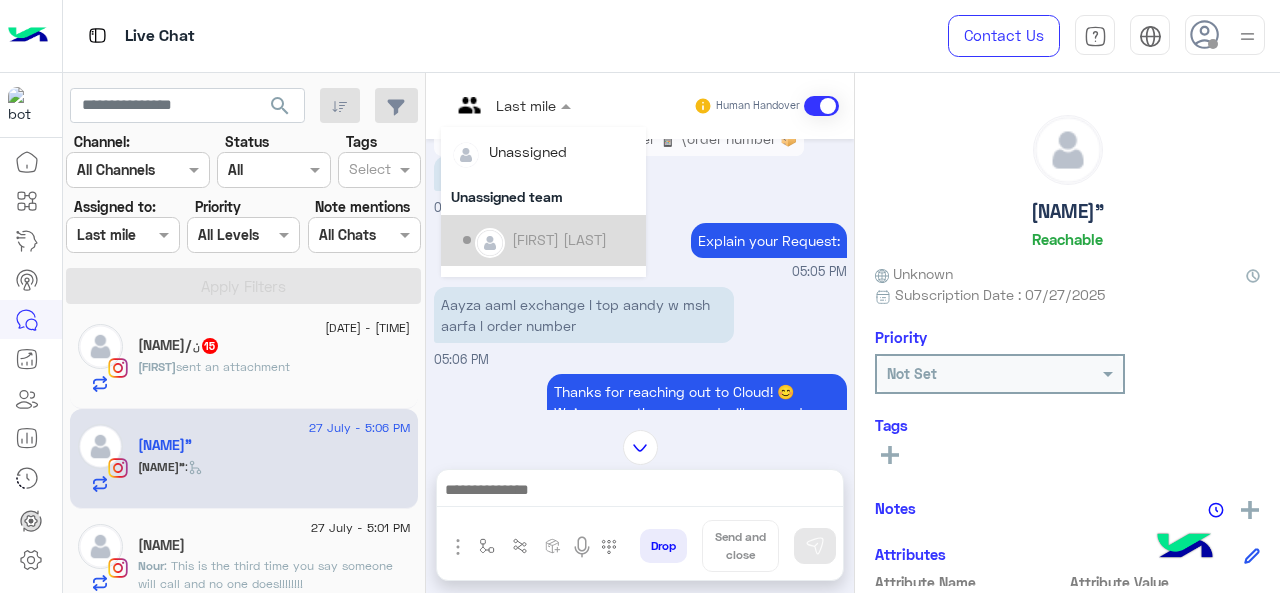 scroll, scrollTop: 354, scrollLeft: 0, axis: vertical 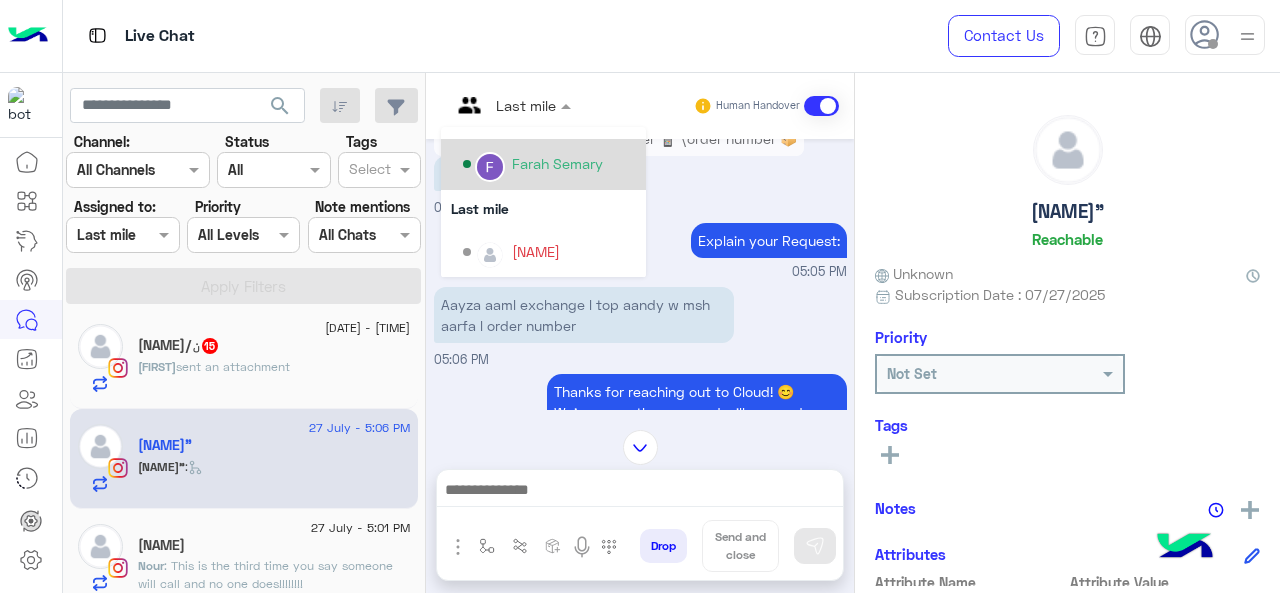 click on "Farah Semary" at bounding box center [549, 164] 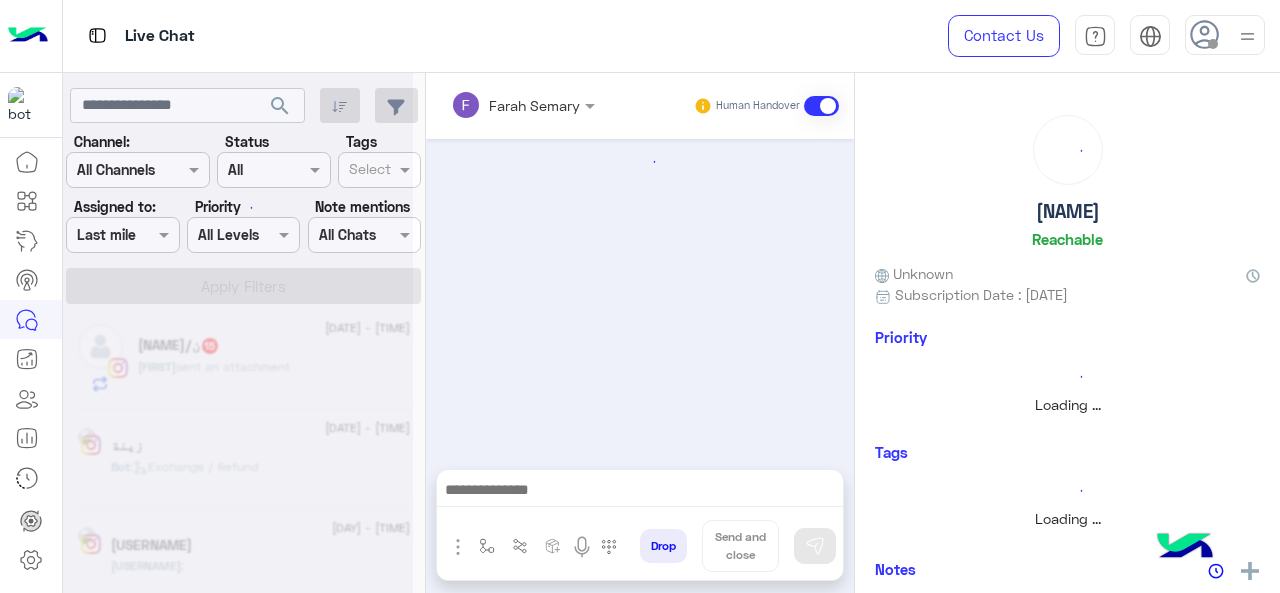 scroll, scrollTop: 806, scrollLeft: 0, axis: vertical 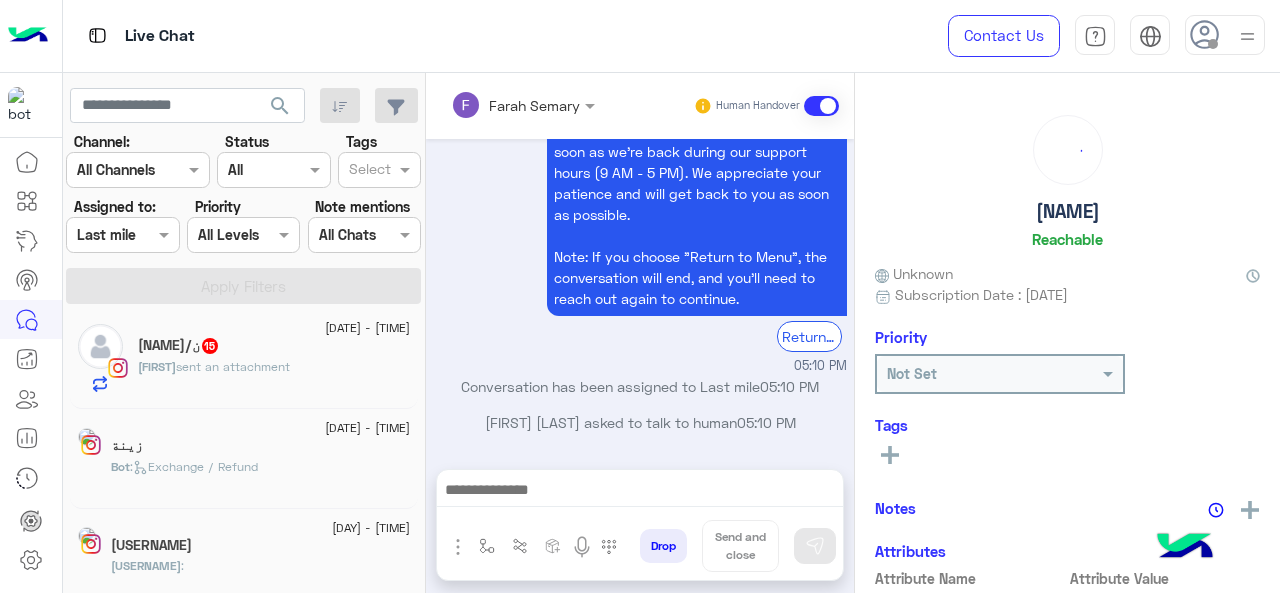 click on "[NAME]/ن 15" 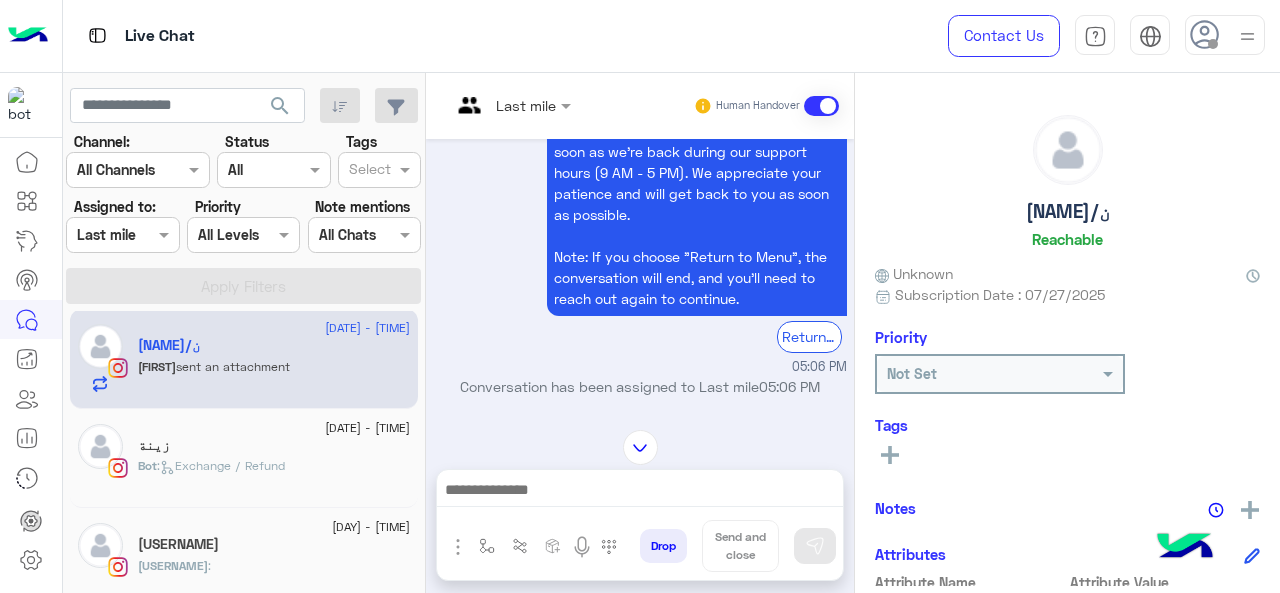 scroll, scrollTop: 591, scrollLeft: 0, axis: vertical 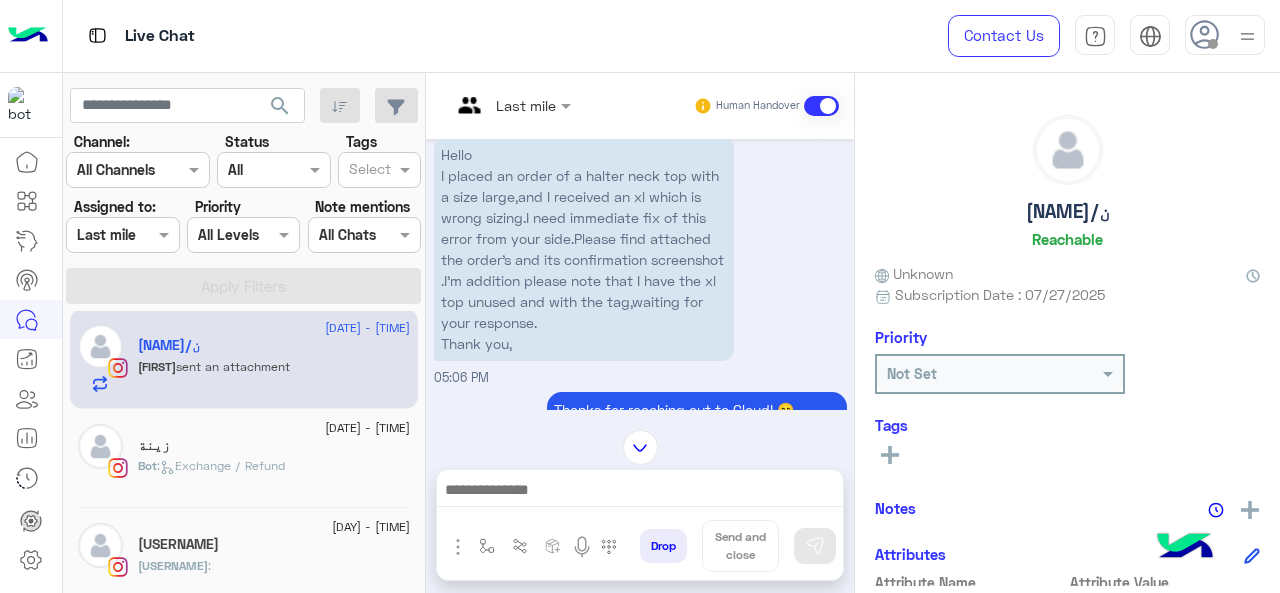 click 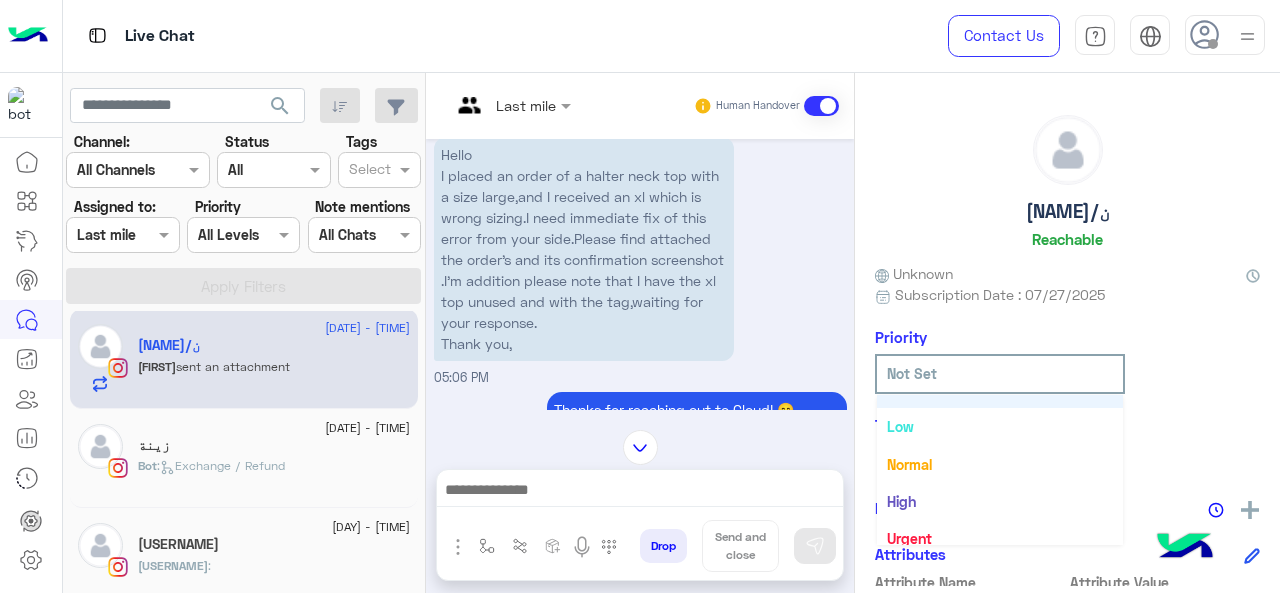 scroll, scrollTop: 36, scrollLeft: 0, axis: vertical 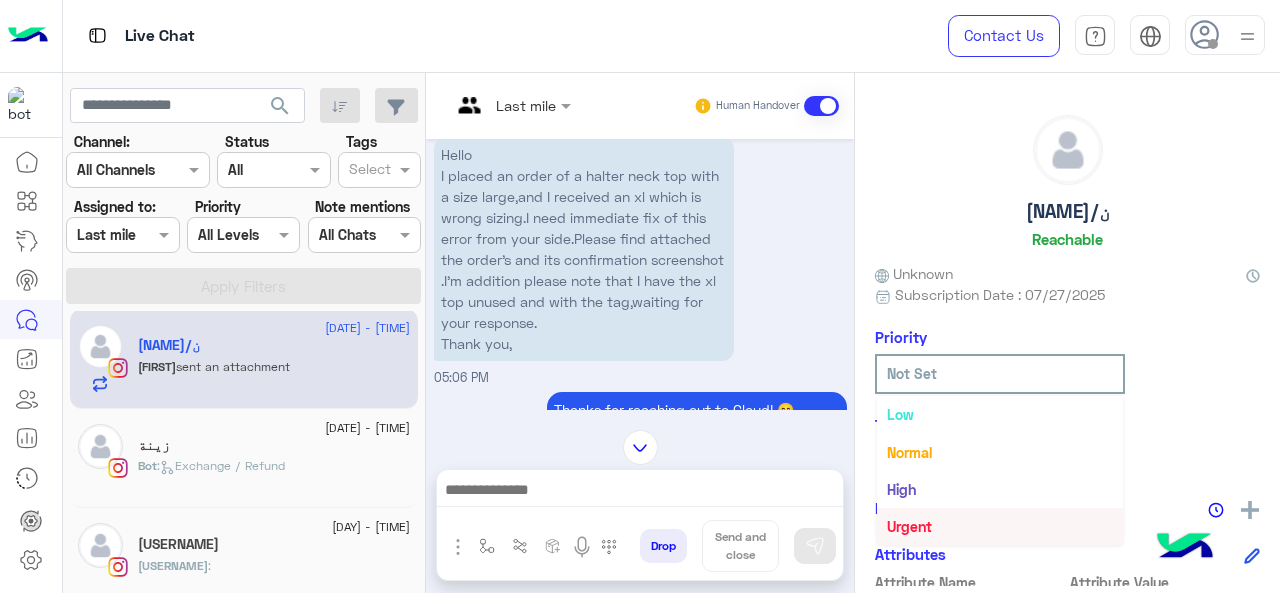 click on "Urgent" at bounding box center [909, 526] 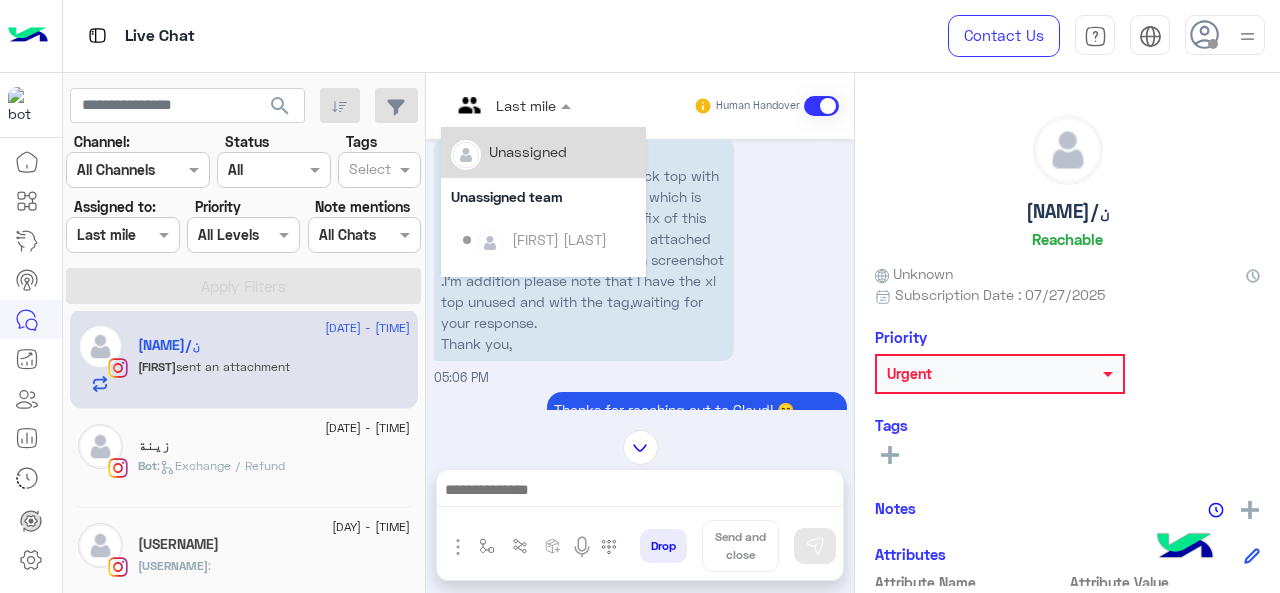 click at bounding box center [511, 104] 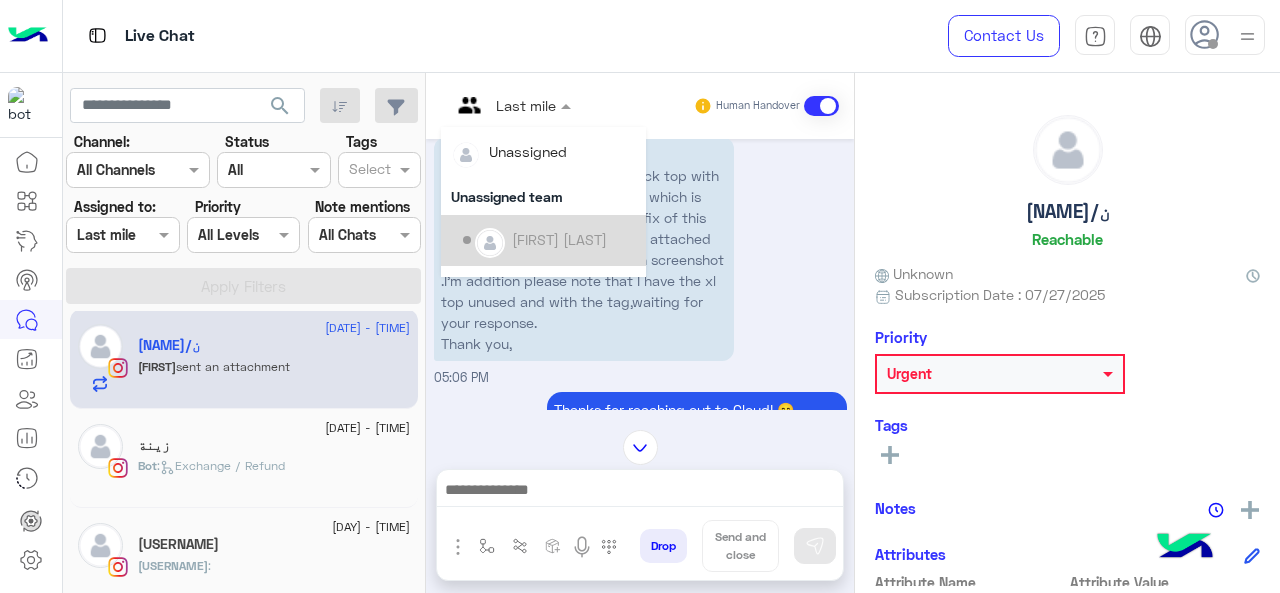 scroll, scrollTop: 354, scrollLeft: 0, axis: vertical 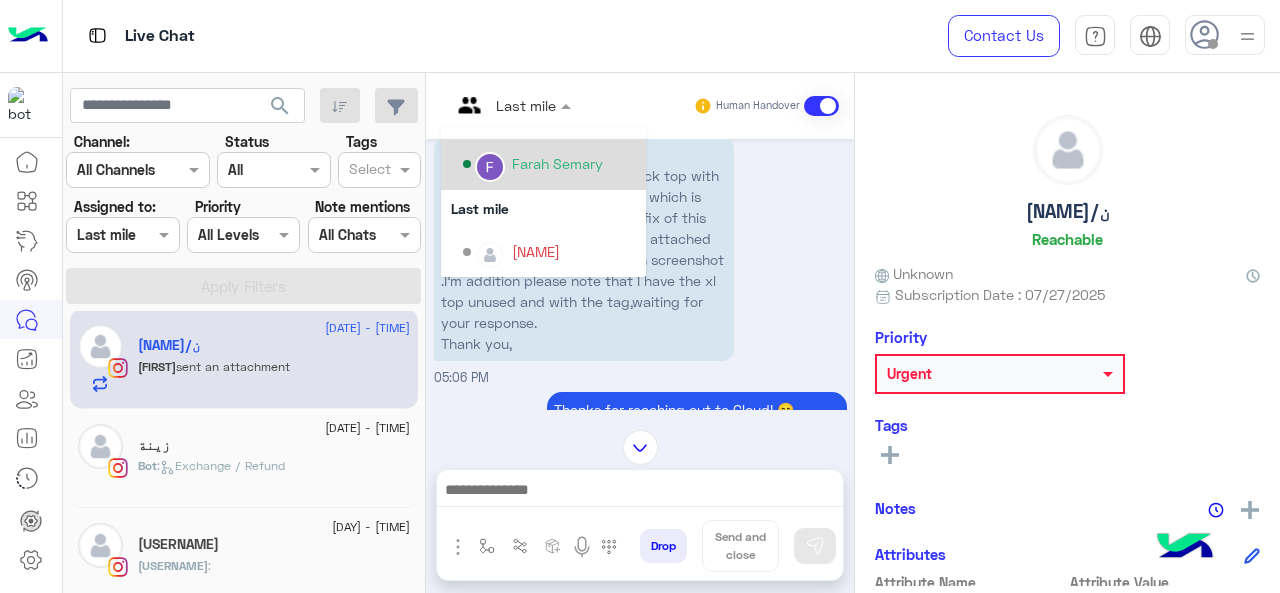 click on "Farah Semary" at bounding box center [557, 163] 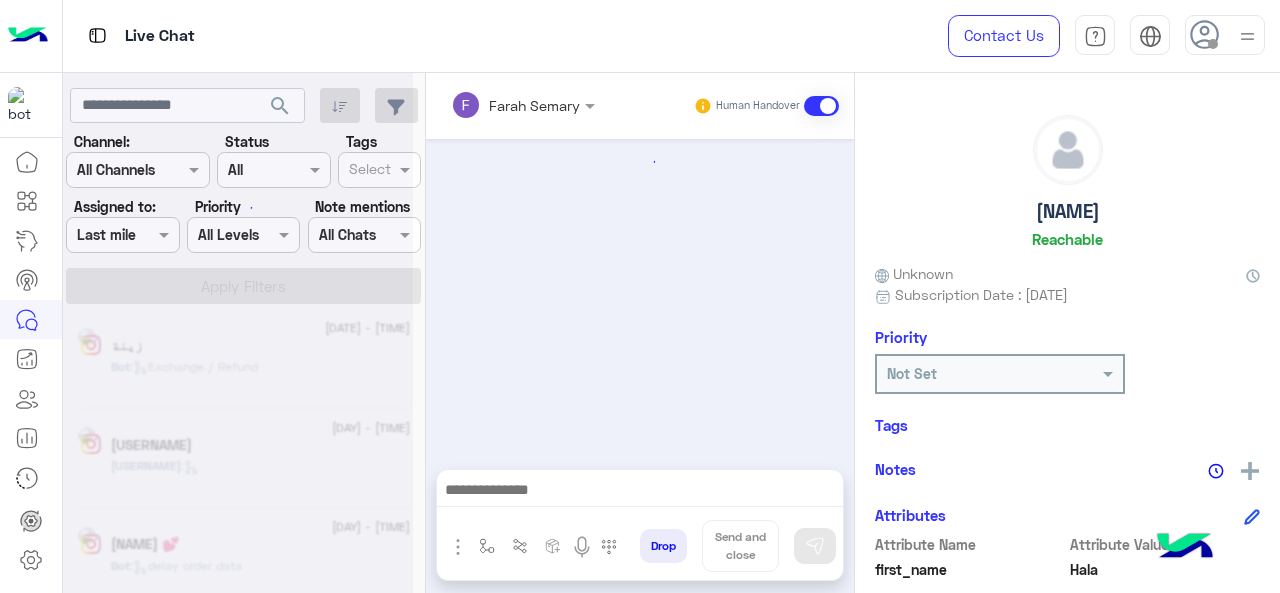 scroll, scrollTop: 806, scrollLeft: 0, axis: vertical 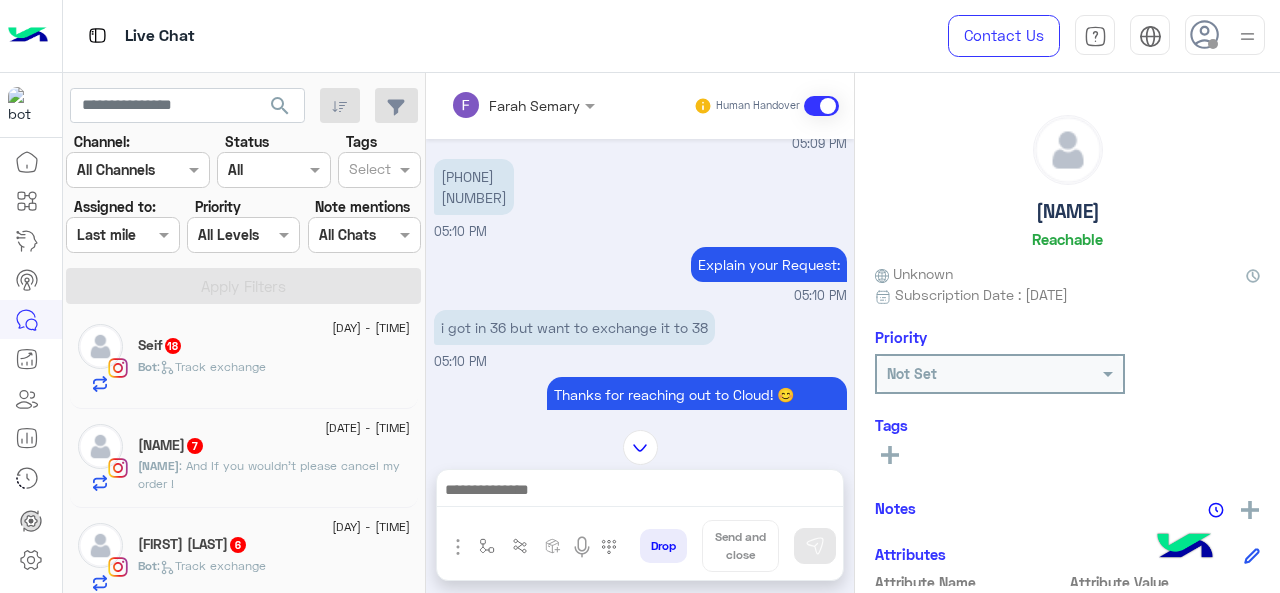 click at bounding box center [523, 104] 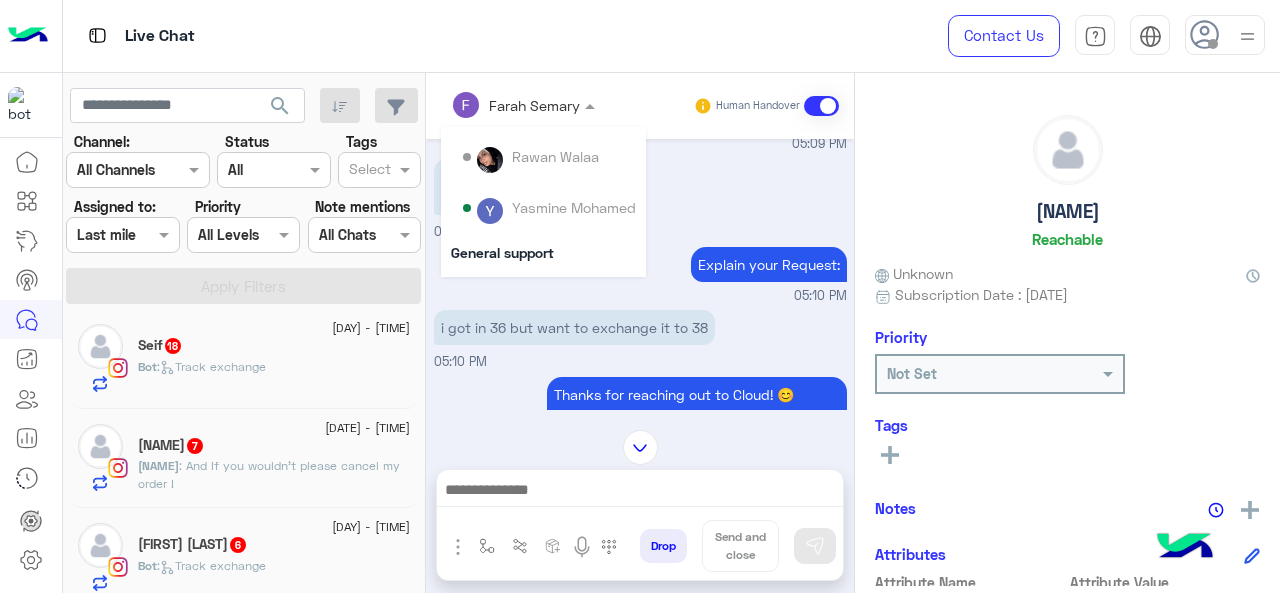 scroll, scrollTop: 354, scrollLeft: 0, axis: vertical 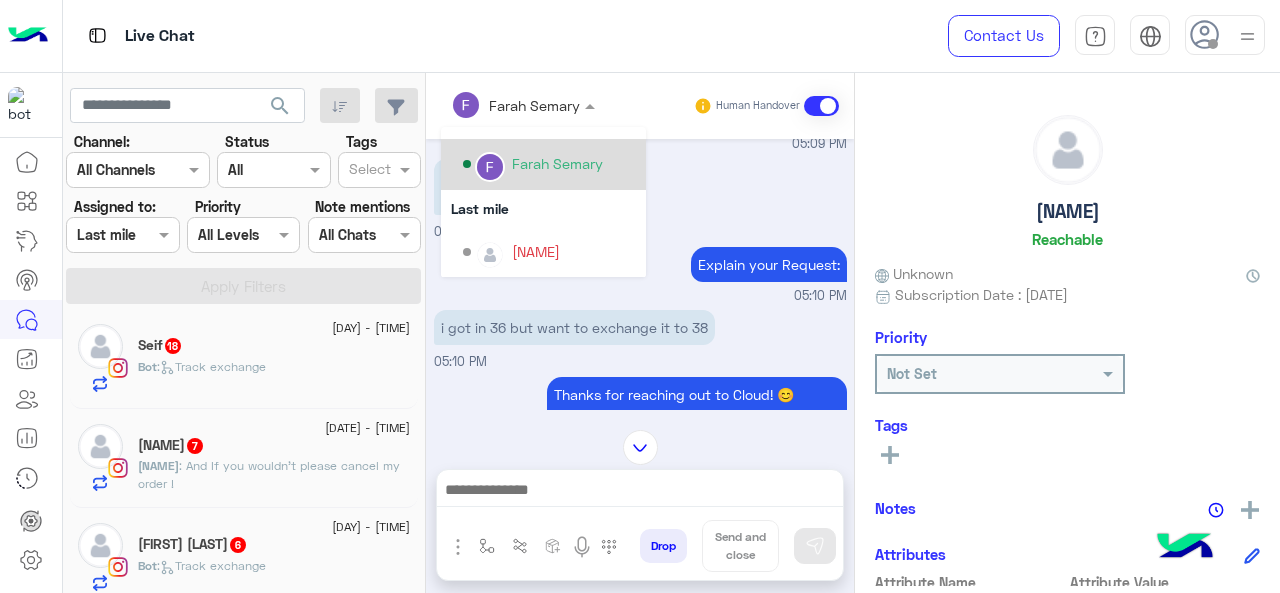 click on "Farah Semary" at bounding box center [557, 163] 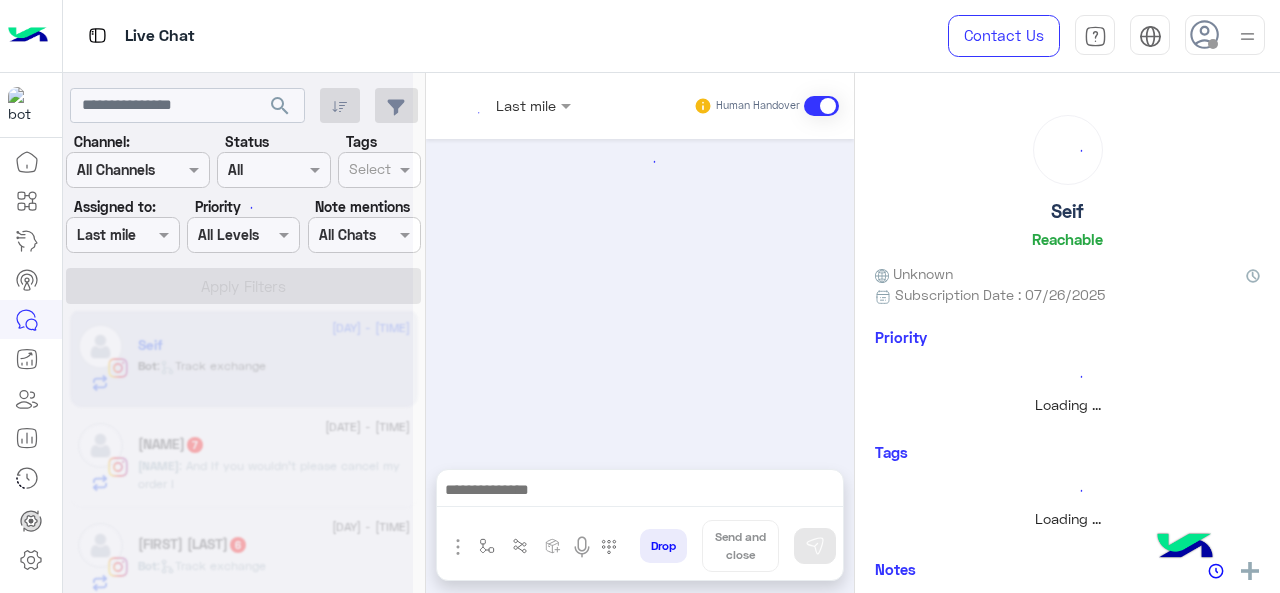 scroll, scrollTop: 538, scrollLeft: 0, axis: vertical 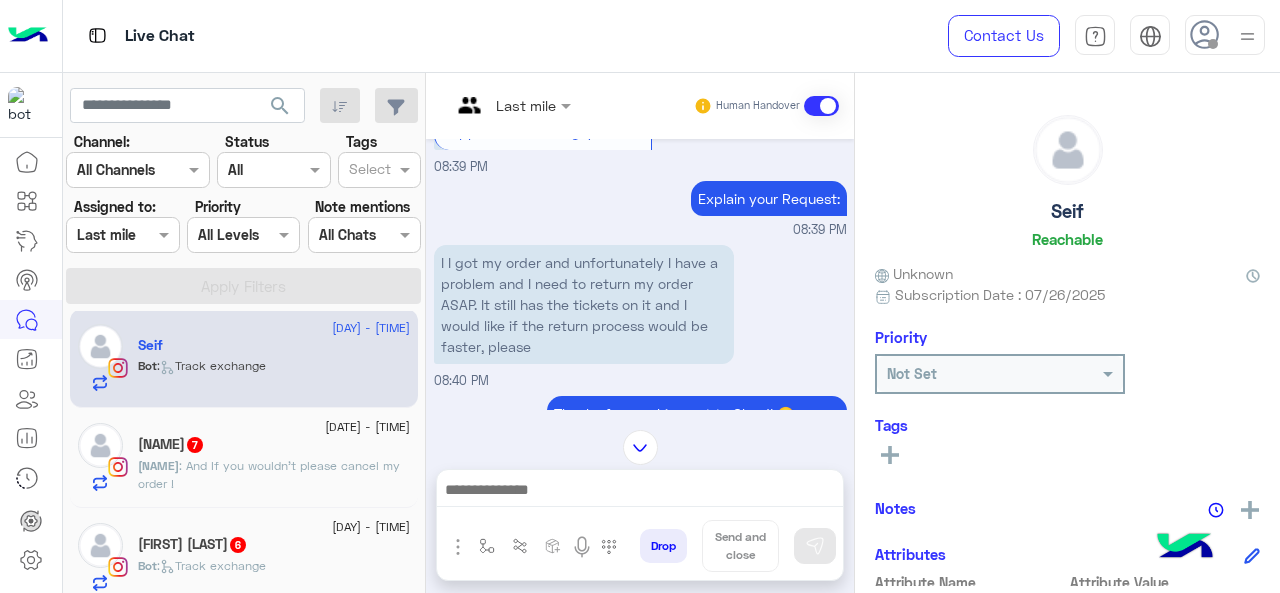 click at bounding box center (511, 104) 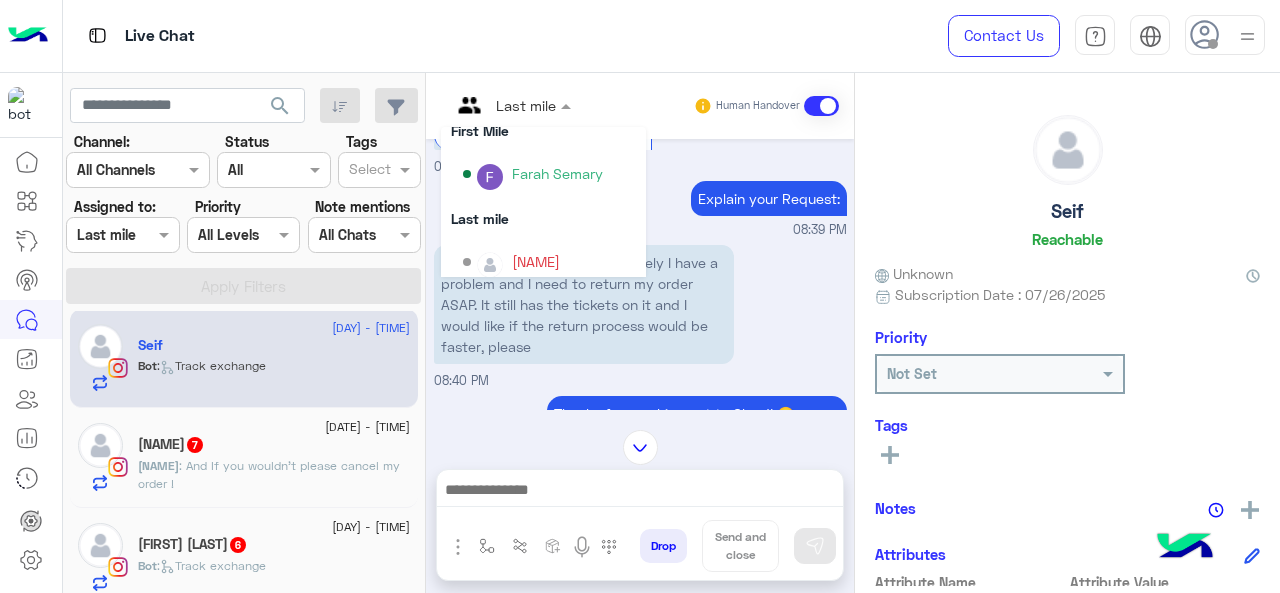 scroll, scrollTop: 354, scrollLeft: 0, axis: vertical 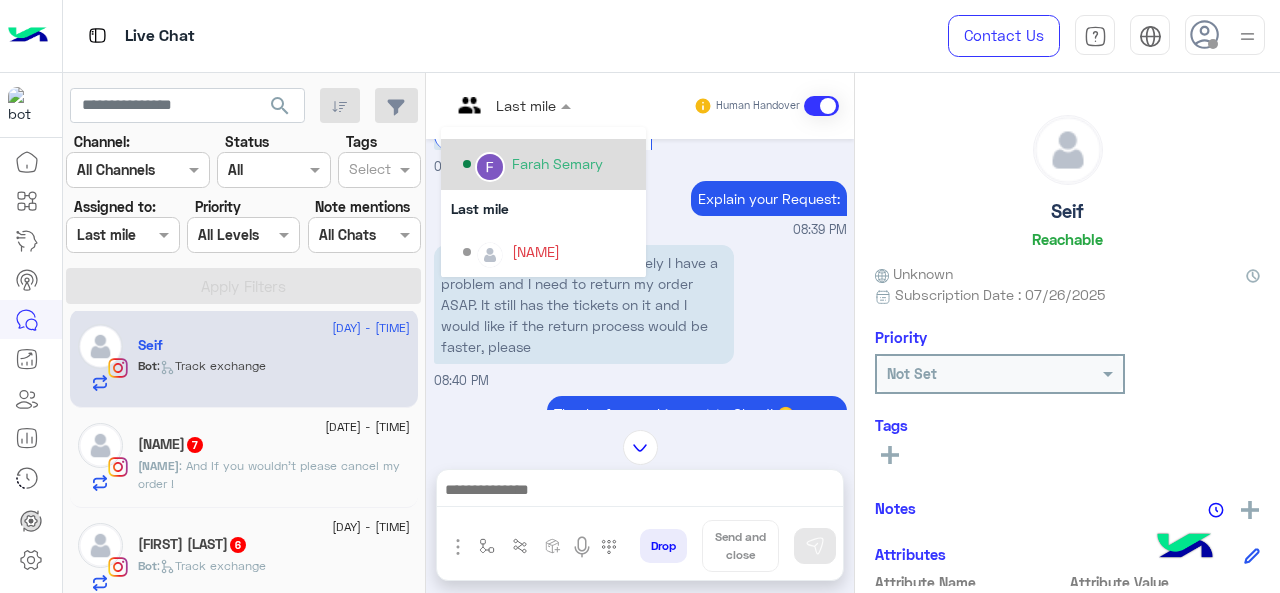 click on "Farah Semary" at bounding box center [557, 163] 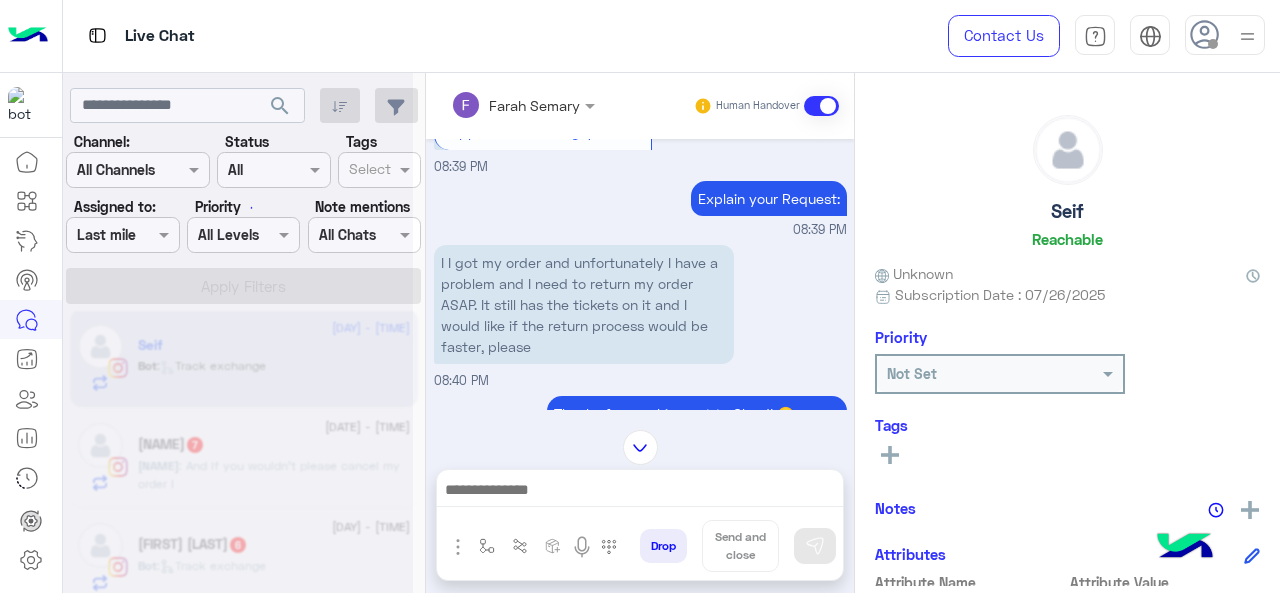 scroll, scrollTop: 0, scrollLeft: 0, axis: both 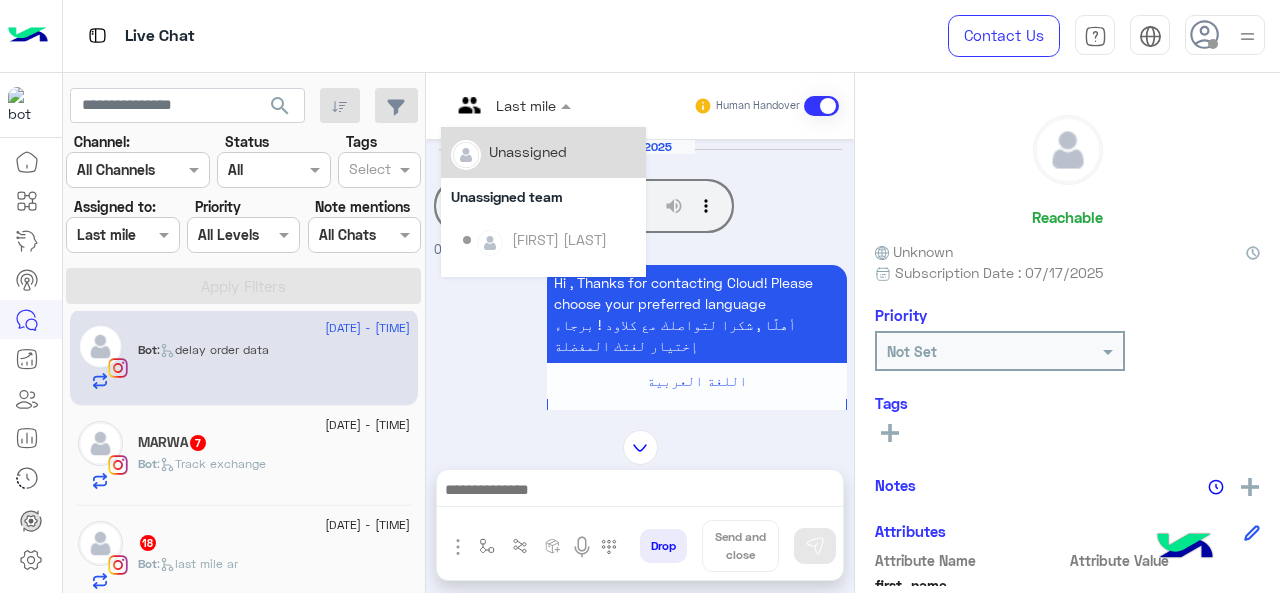 click at bounding box center [487, 105] 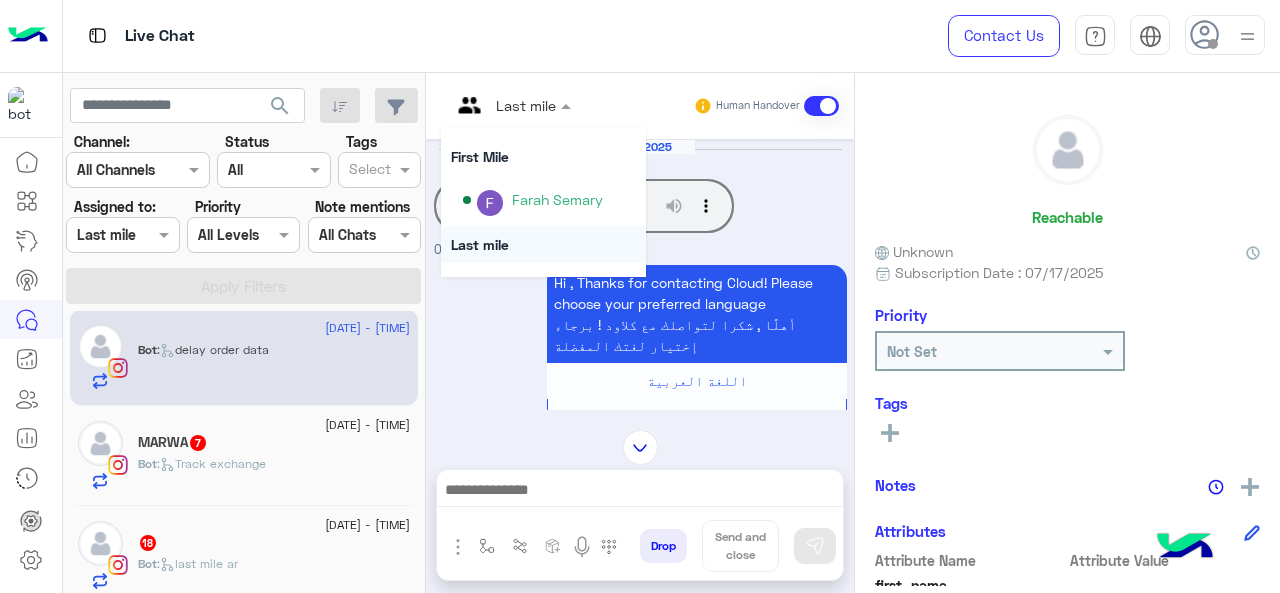 scroll, scrollTop: 354, scrollLeft: 0, axis: vertical 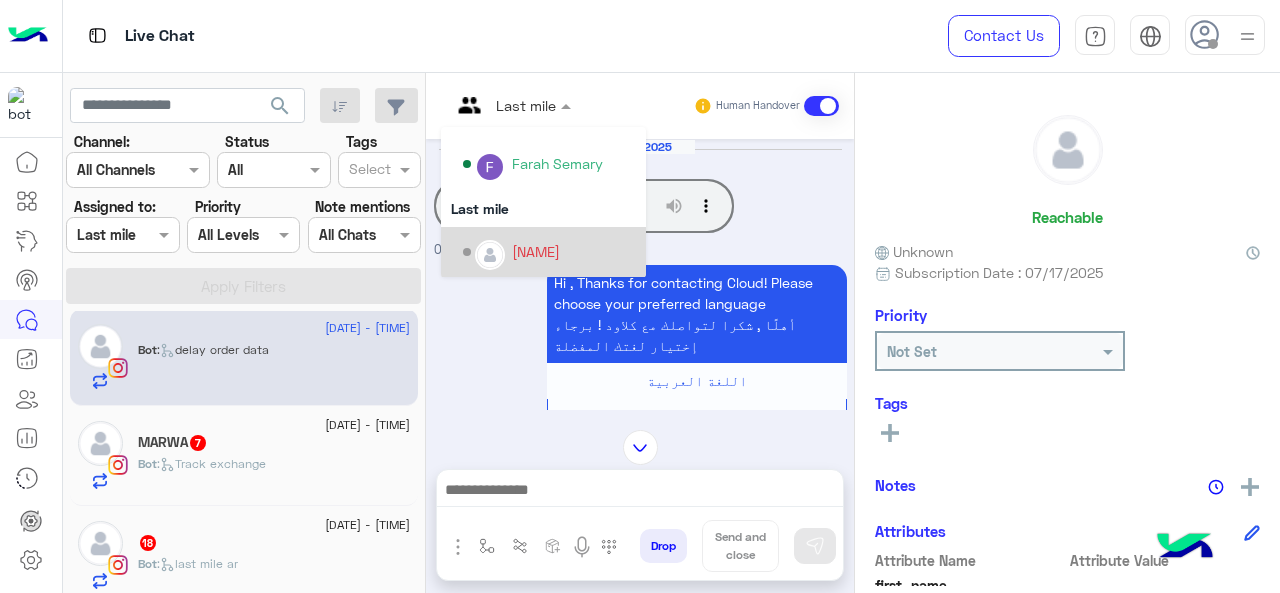 click on "[NAME]" at bounding box center [536, 251] 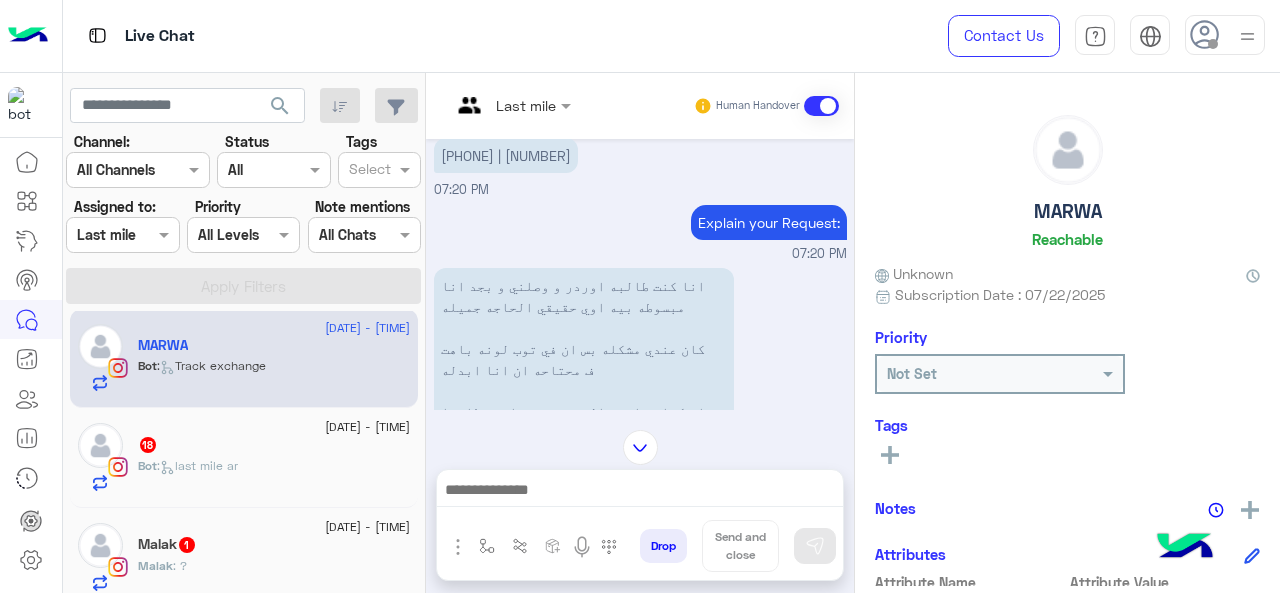 scroll, scrollTop: 632, scrollLeft: 0, axis: vertical 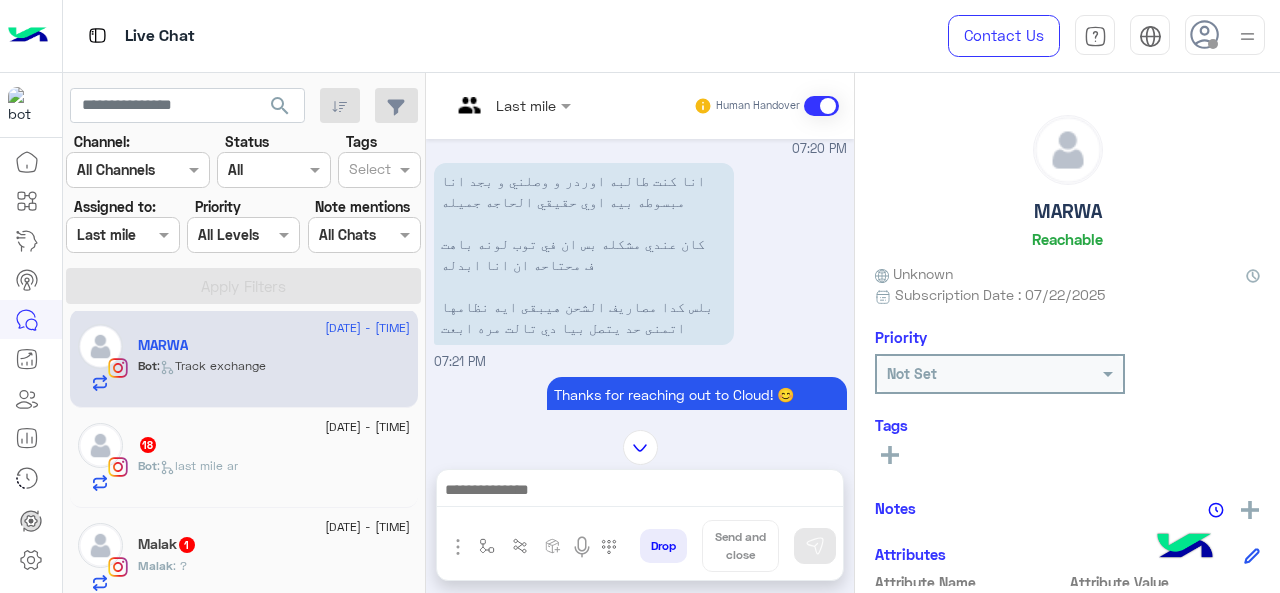 click at bounding box center (511, 104) 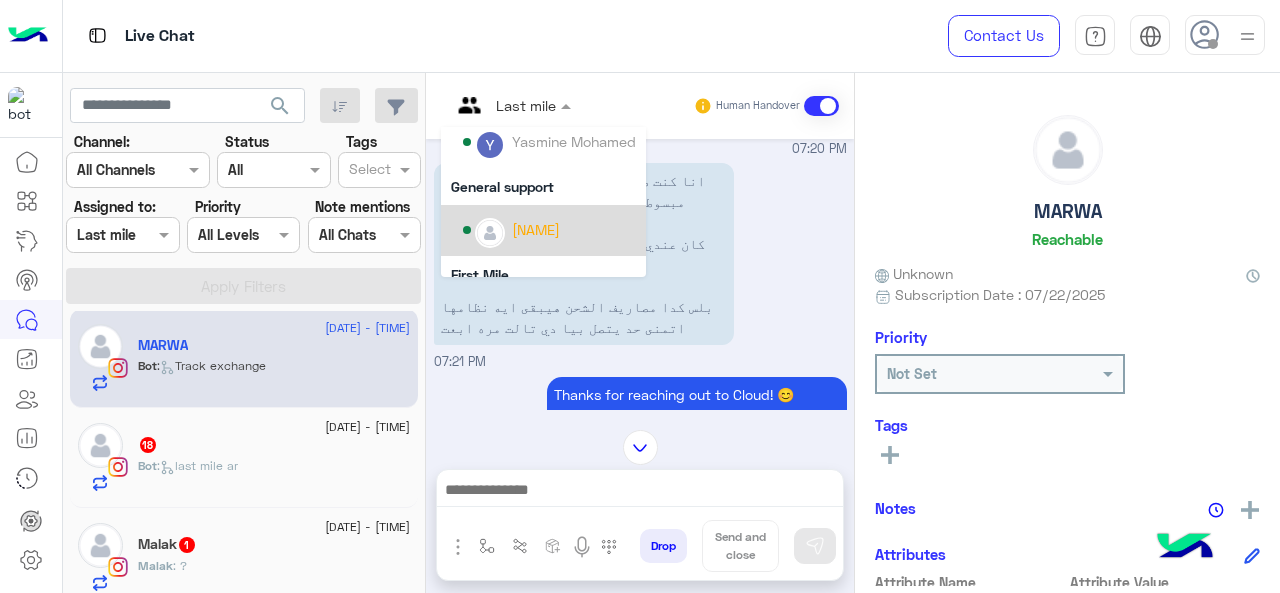 scroll, scrollTop: 300, scrollLeft: 0, axis: vertical 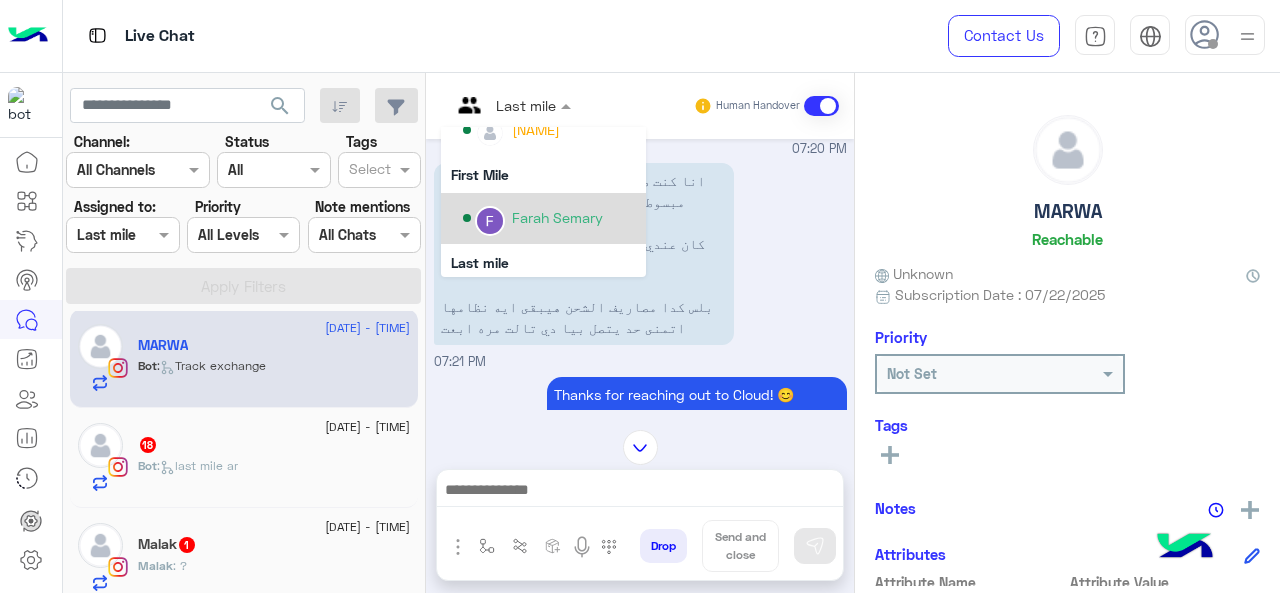 click on "Farah Semary" at bounding box center [557, 217] 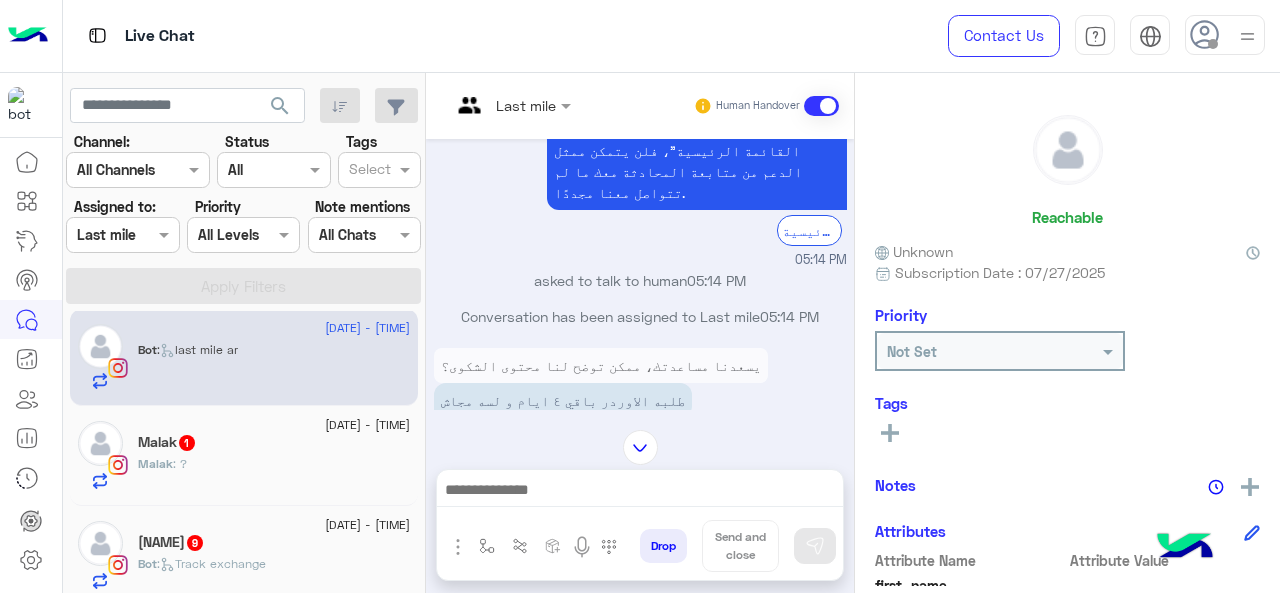 scroll, scrollTop: 710, scrollLeft: 0, axis: vertical 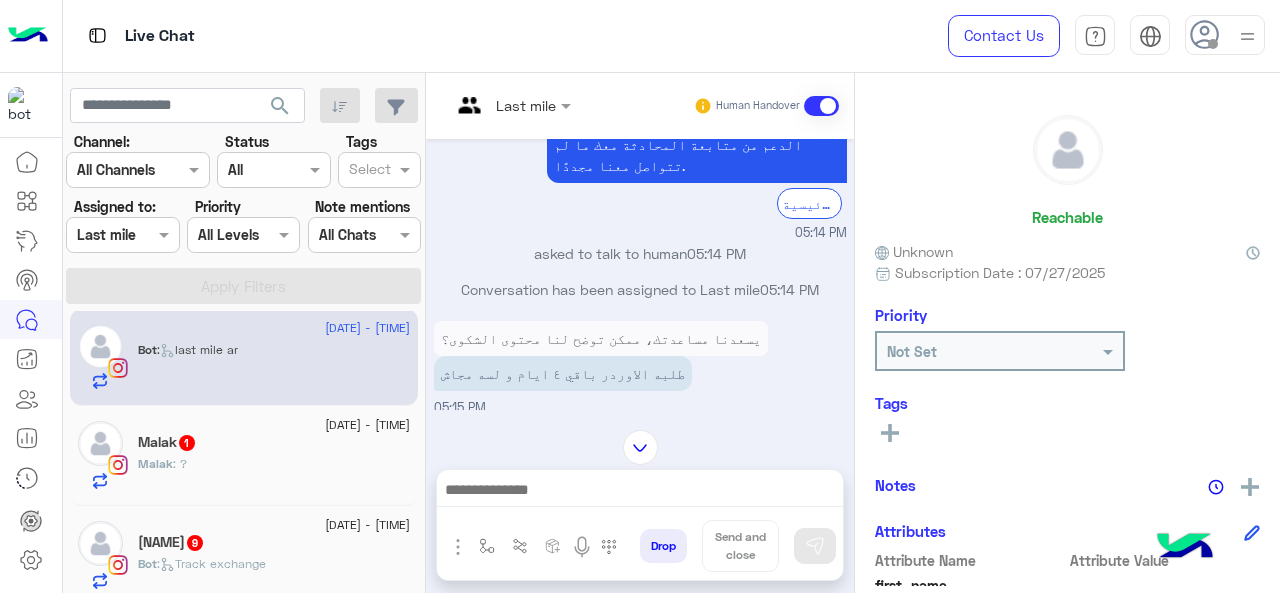 click at bounding box center (511, 104) 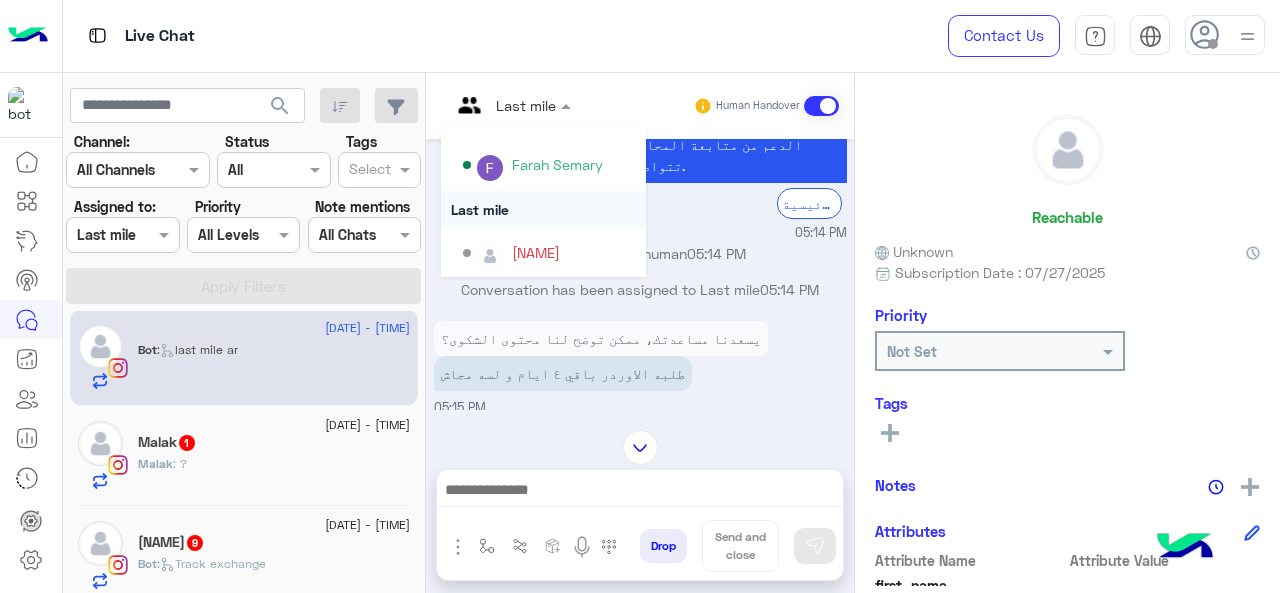 scroll, scrollTop: 354, scrollLeft: 0, axis: vertical 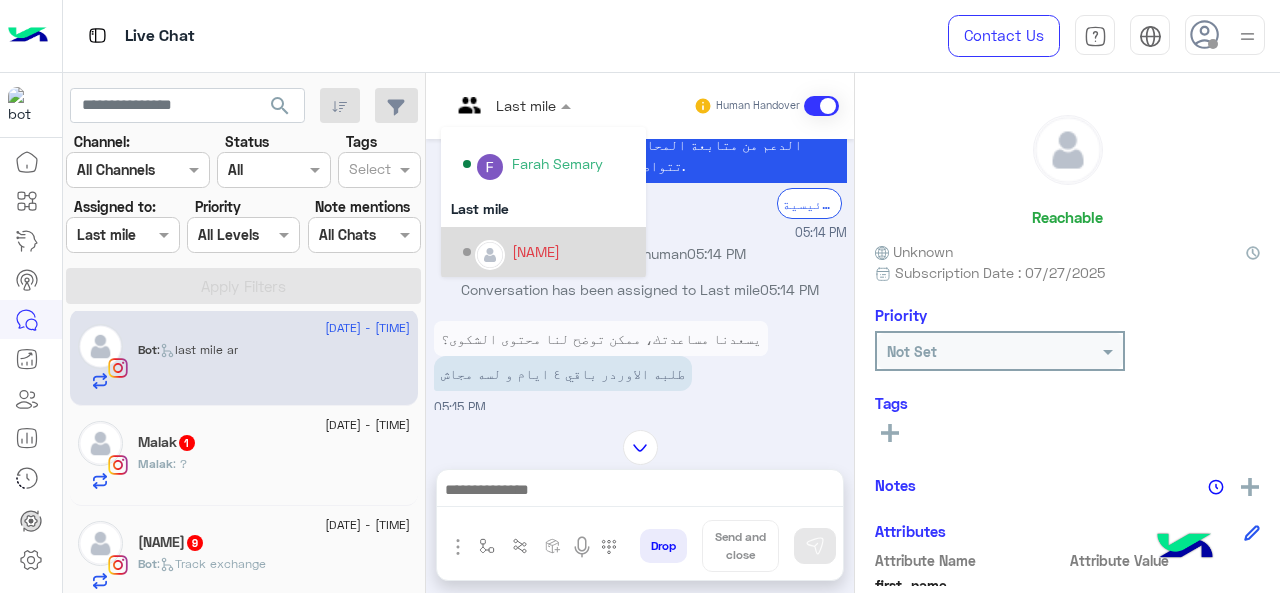 click on "[NAME]" at bounding box center (536, 251) 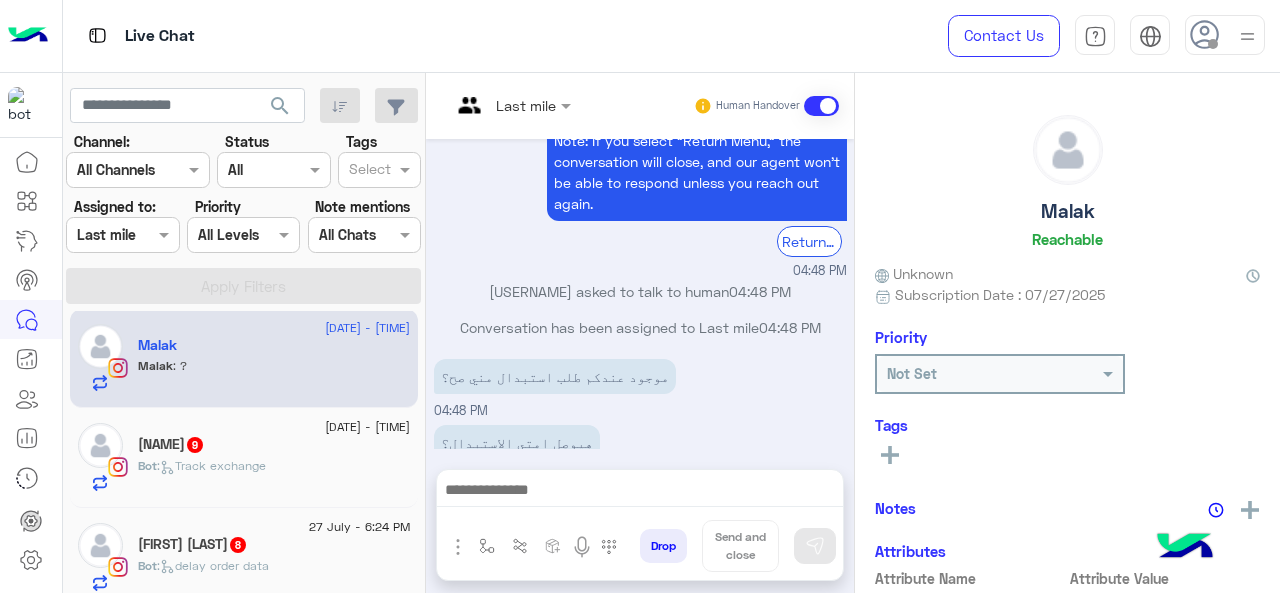scroll, scrollTop: 625, scrollLeft: 0, axis: vertical 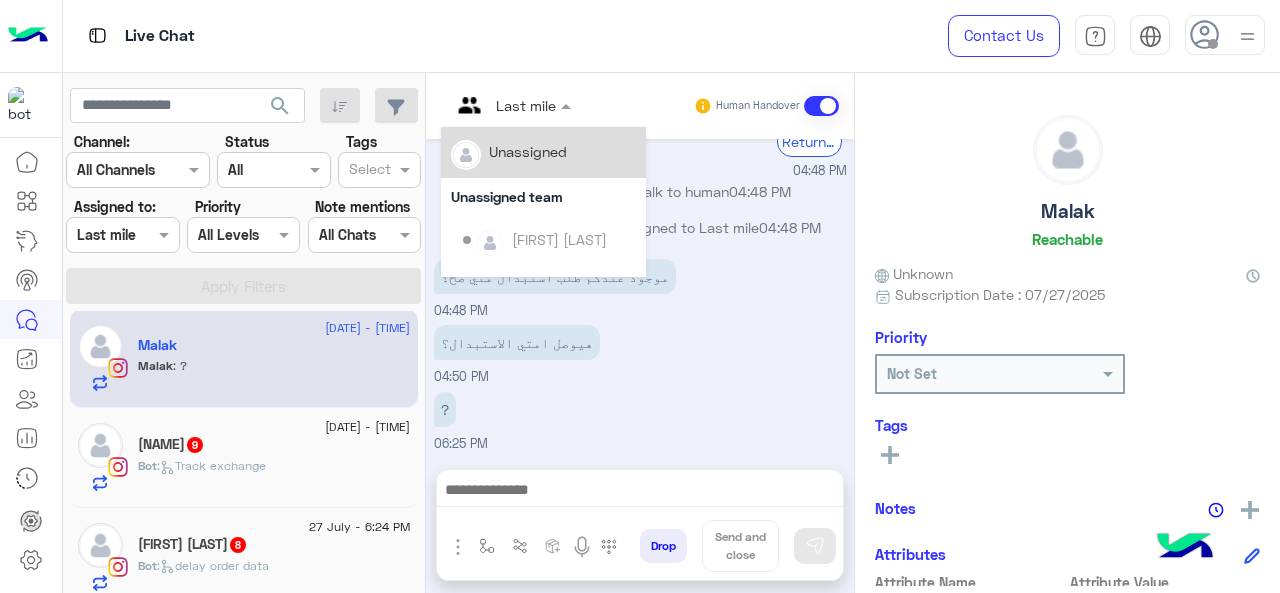 click at bounding box center (511, 104) 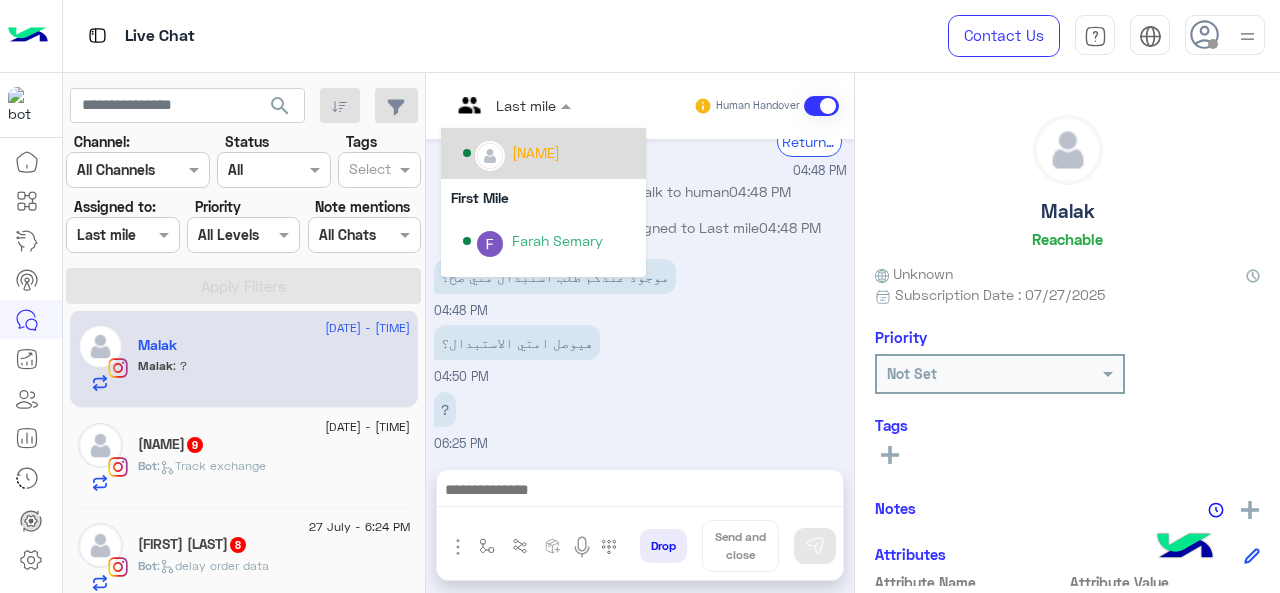 scroll, scrollTop: 354, scrollLeft: 0, axis: vertical 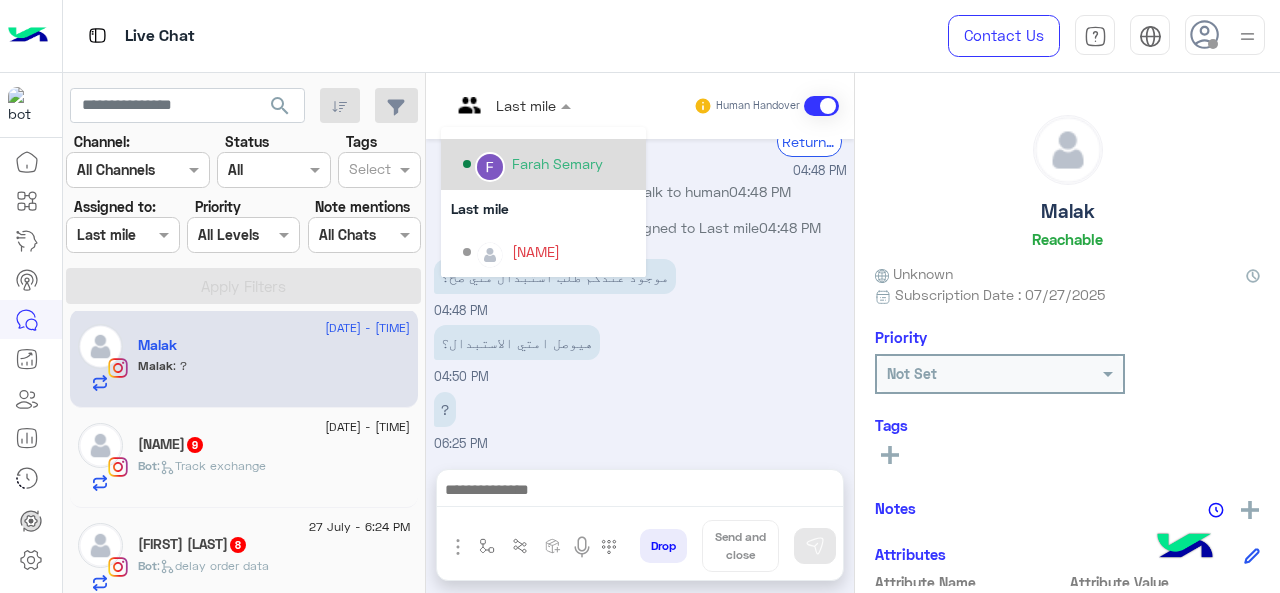click on "Farah Semary" at bounding box center [557, 163] 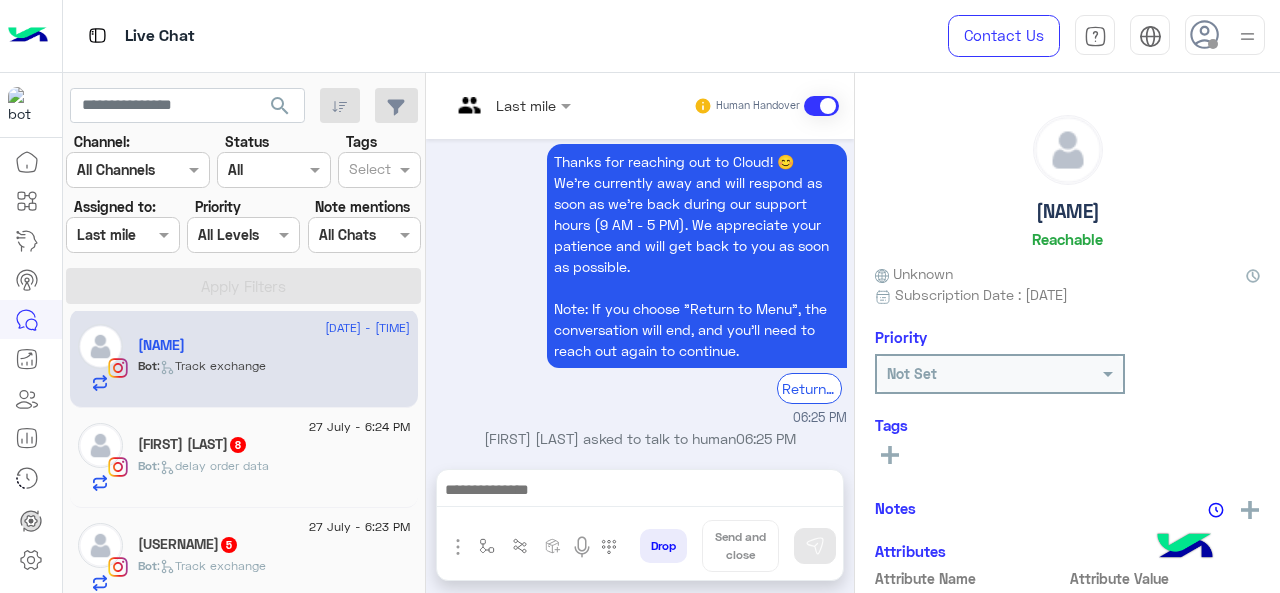 scroll, scrollTop: 606, scrollLeft: 0, axis: vertical 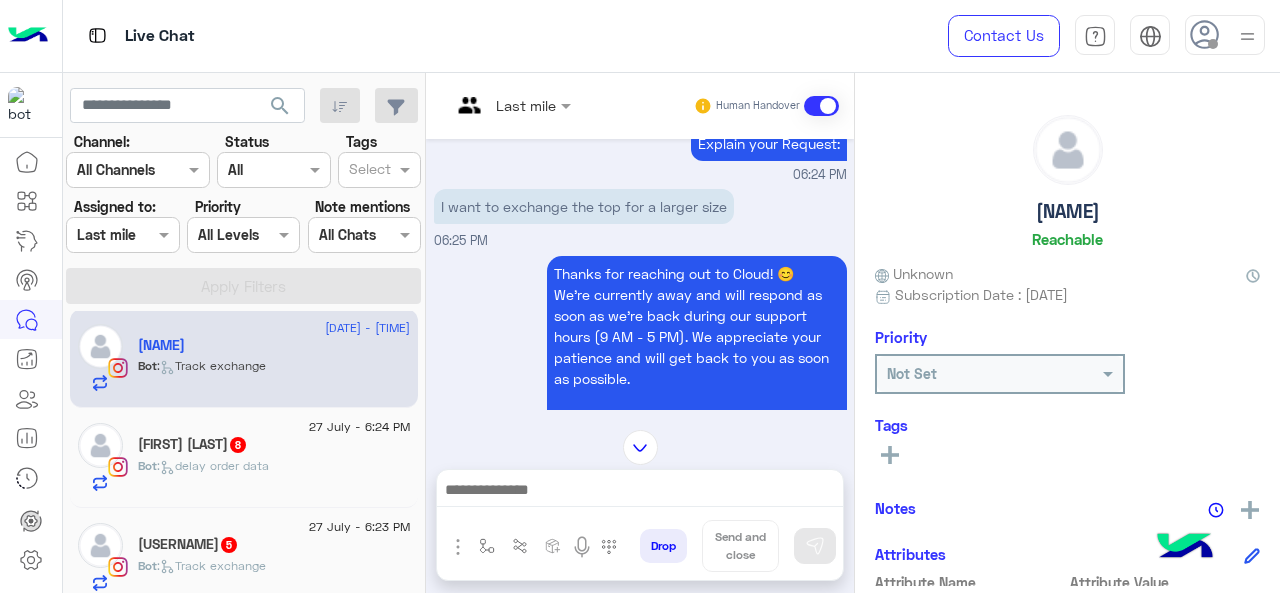 click at bounding box center [487, 105] 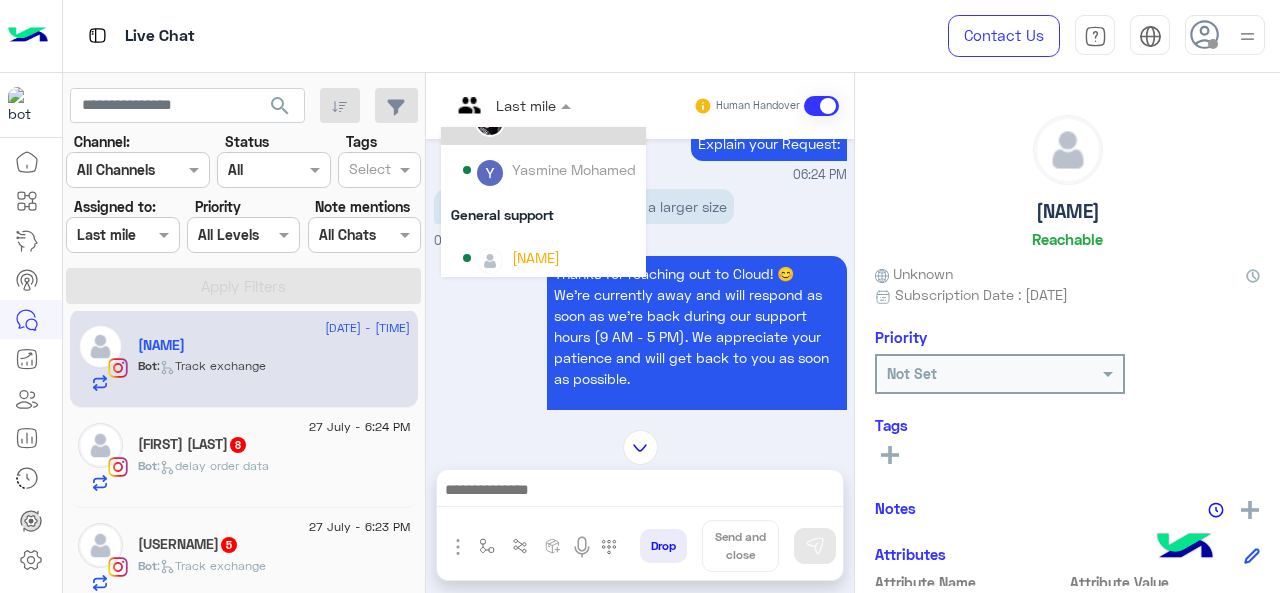 scroll, scrollTop: 354, scrollLeft: 0, axis: vertical 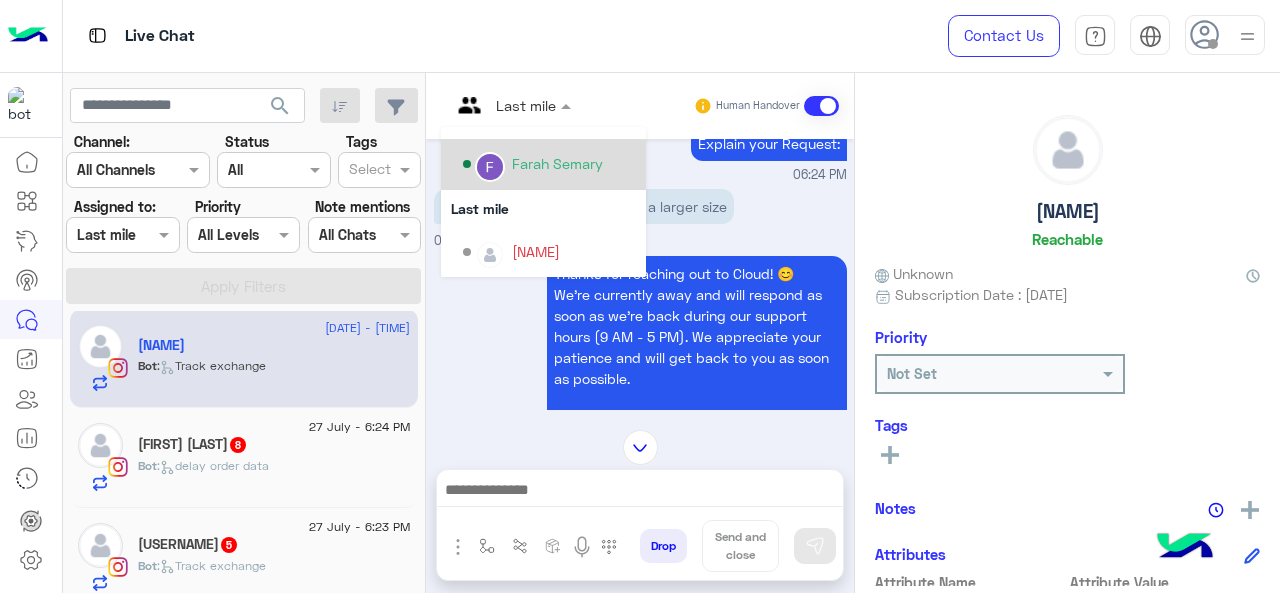 click on "Farah Semary" at bounding box center (557, 163) 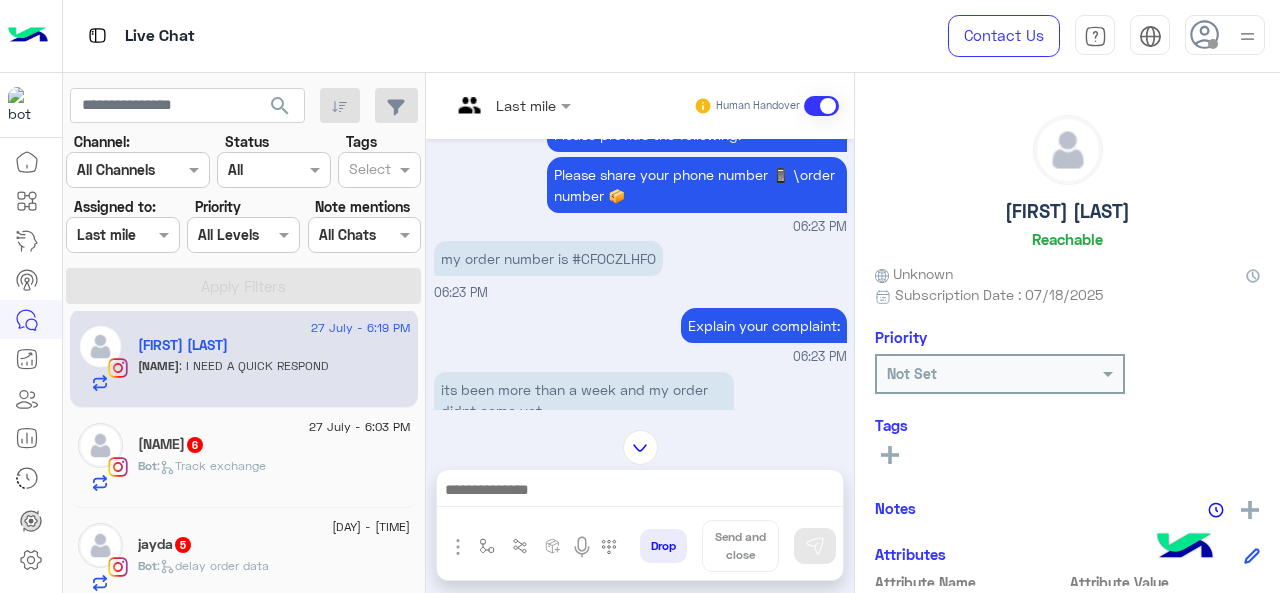 scroll, scrollTop: 1846, scrollLeft: 0, axis: vertical 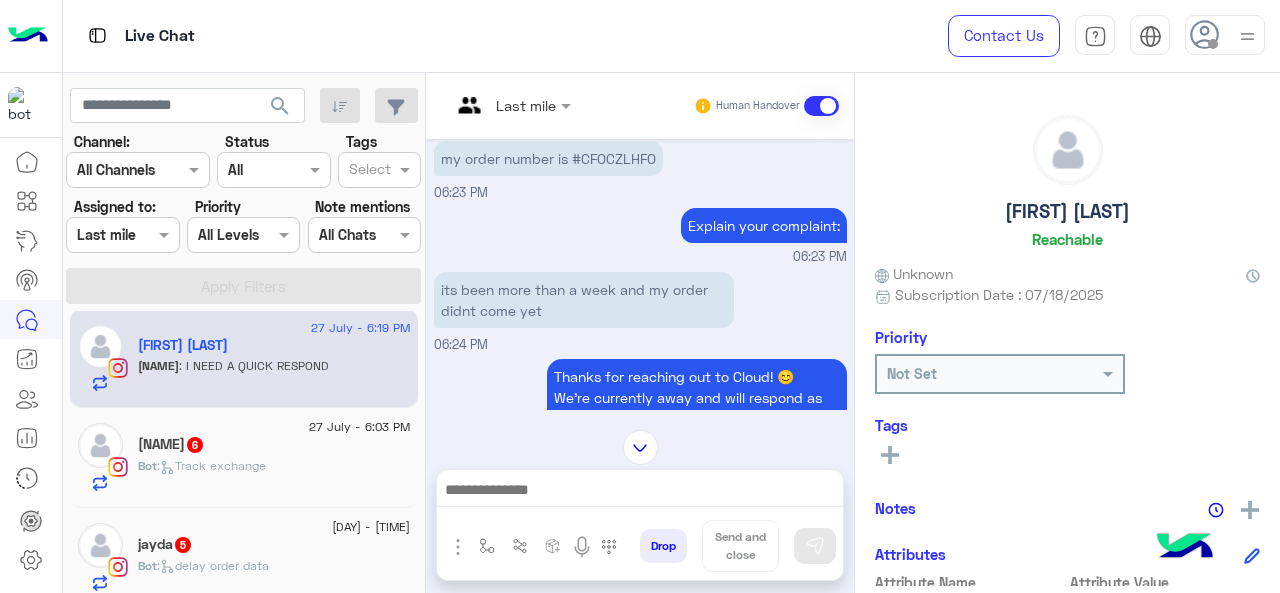 click at bounding box center (511, 104) 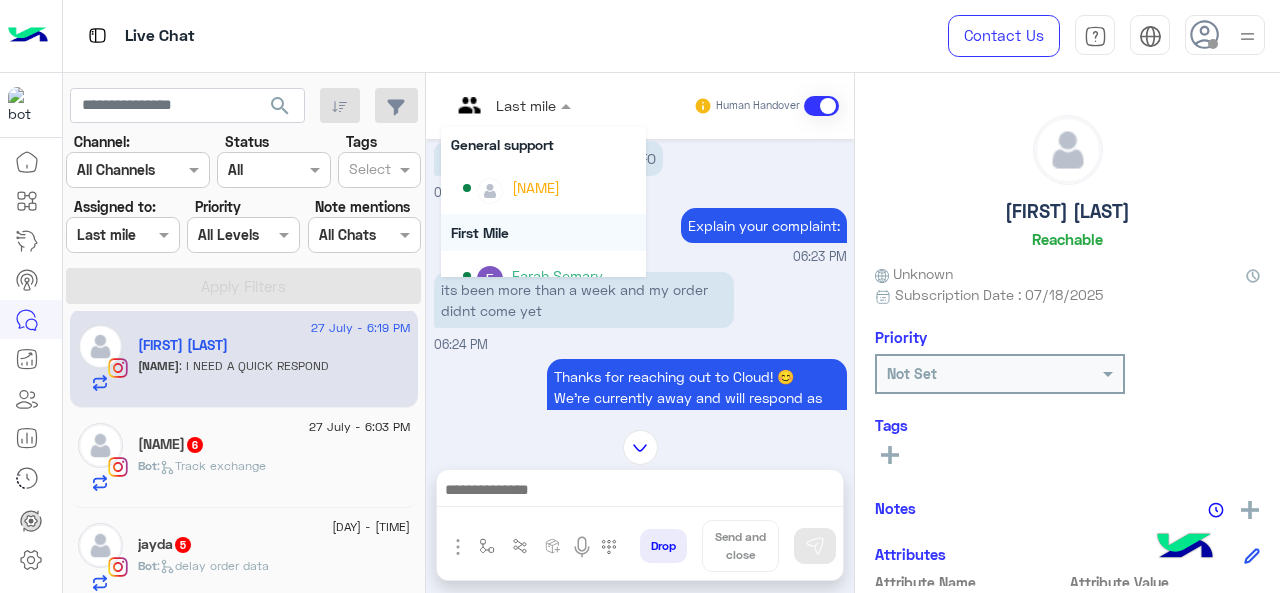 scroll, scrollTop: 354, scrollLeft: 0, axis: vertical 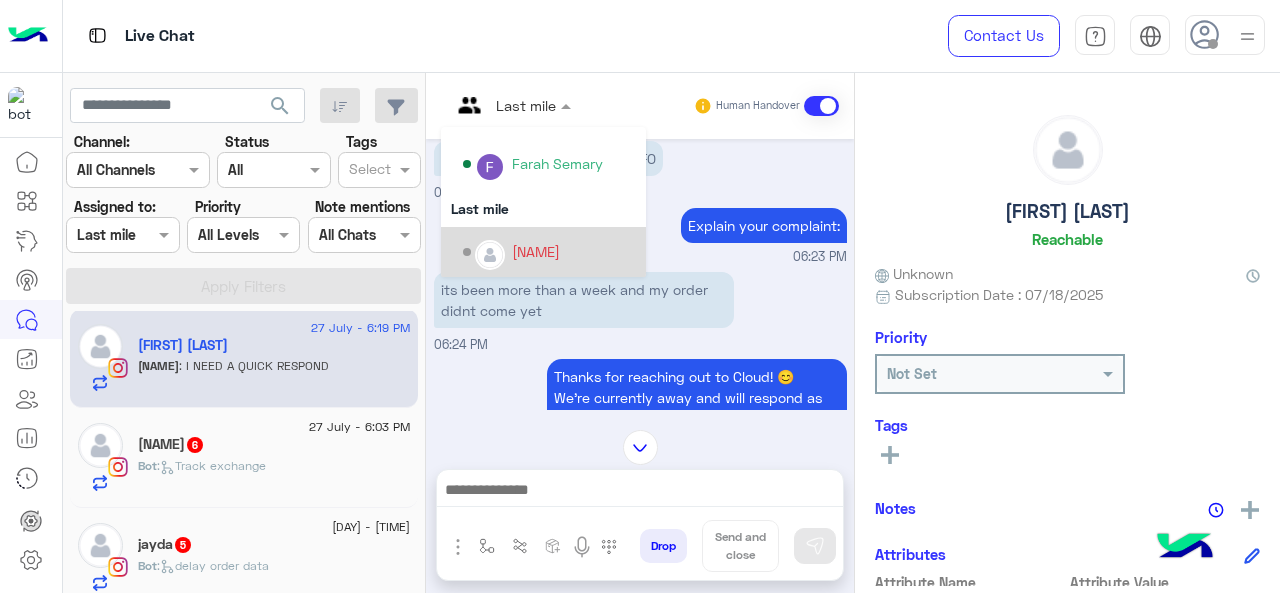 click on "[NAME]" at bounding box center [536, 251] 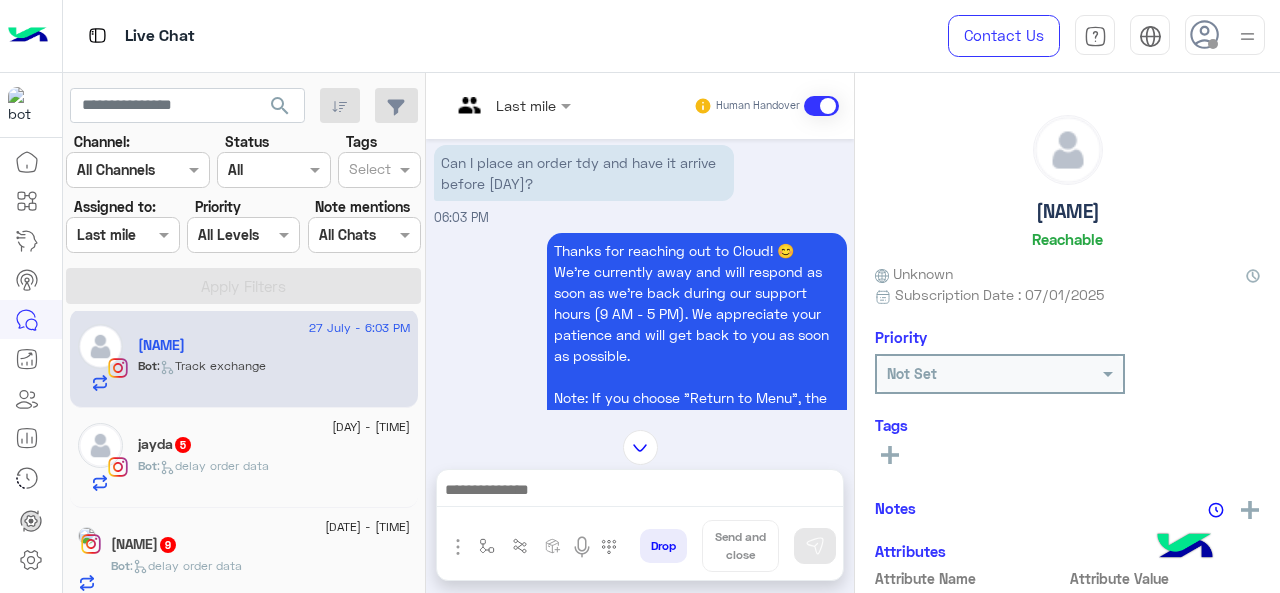 scroll, scrollTop: 506, scrollLeft: 0, axis: vertical 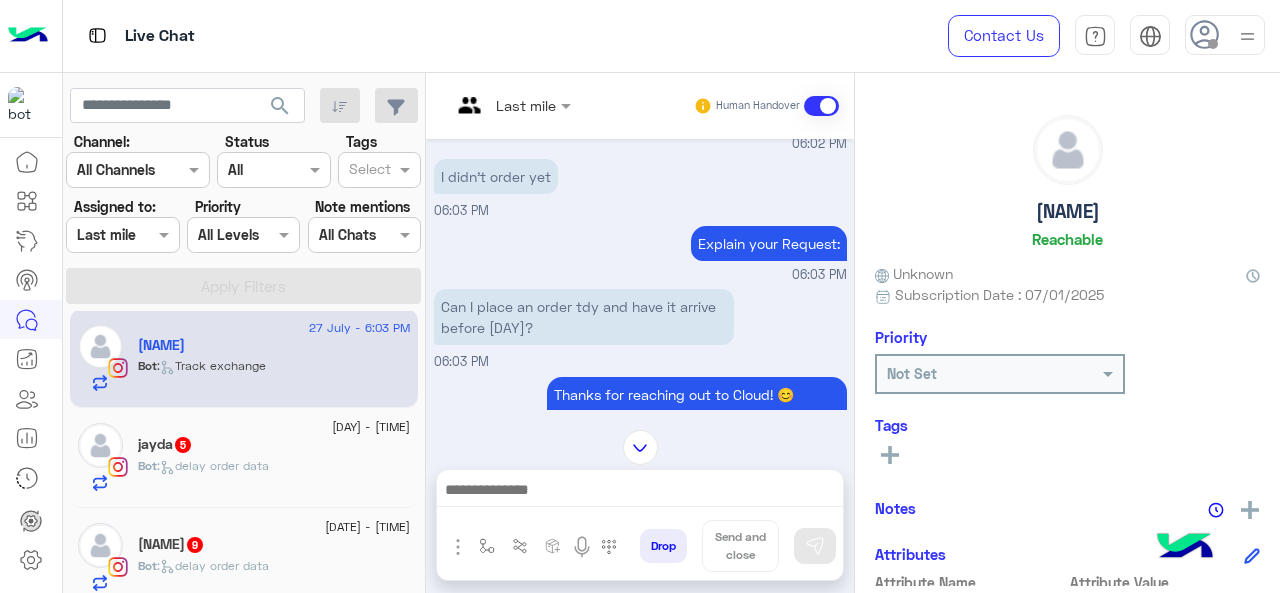 click at bounding box center [511, 104] 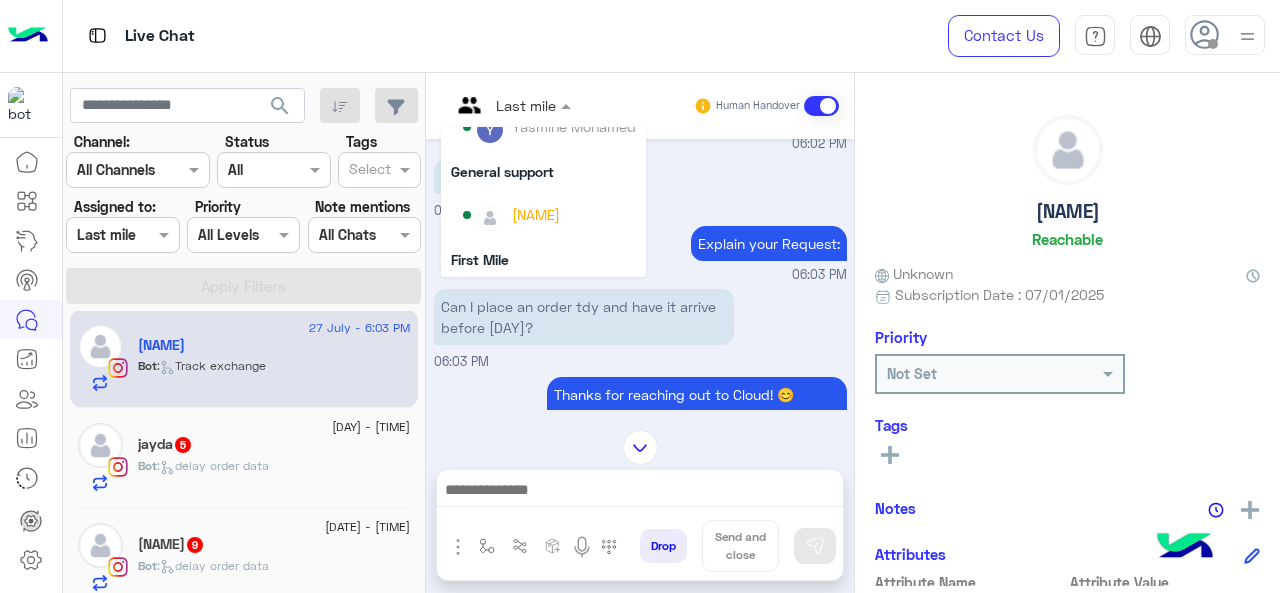 scroll, scrollTop: 300, scrollLeft: 0, axis: vertical 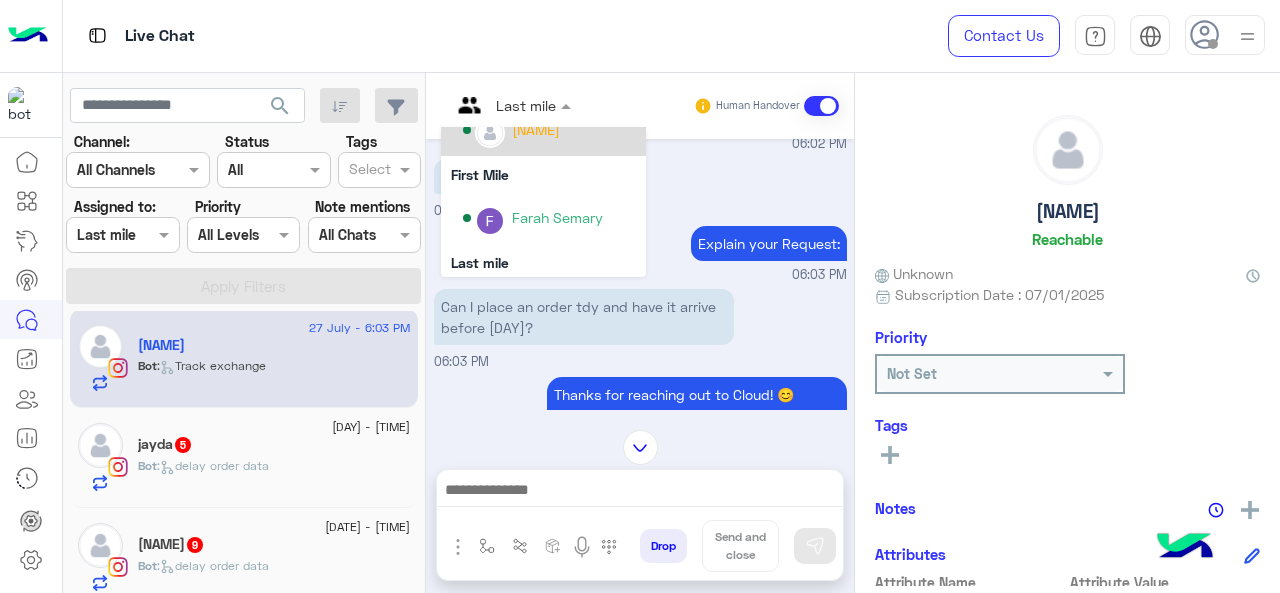 click on "[NAME]" at bounding box center (543, 130) 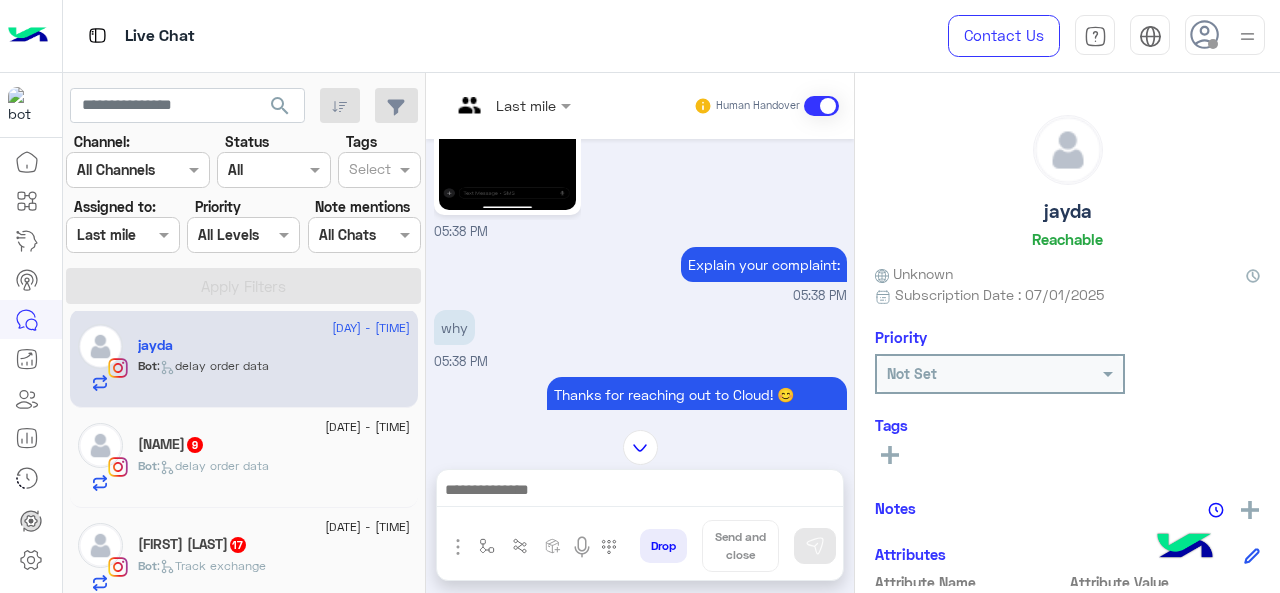 scroll, scrollTop: 687, scrollLeft: 0, axis: vertical 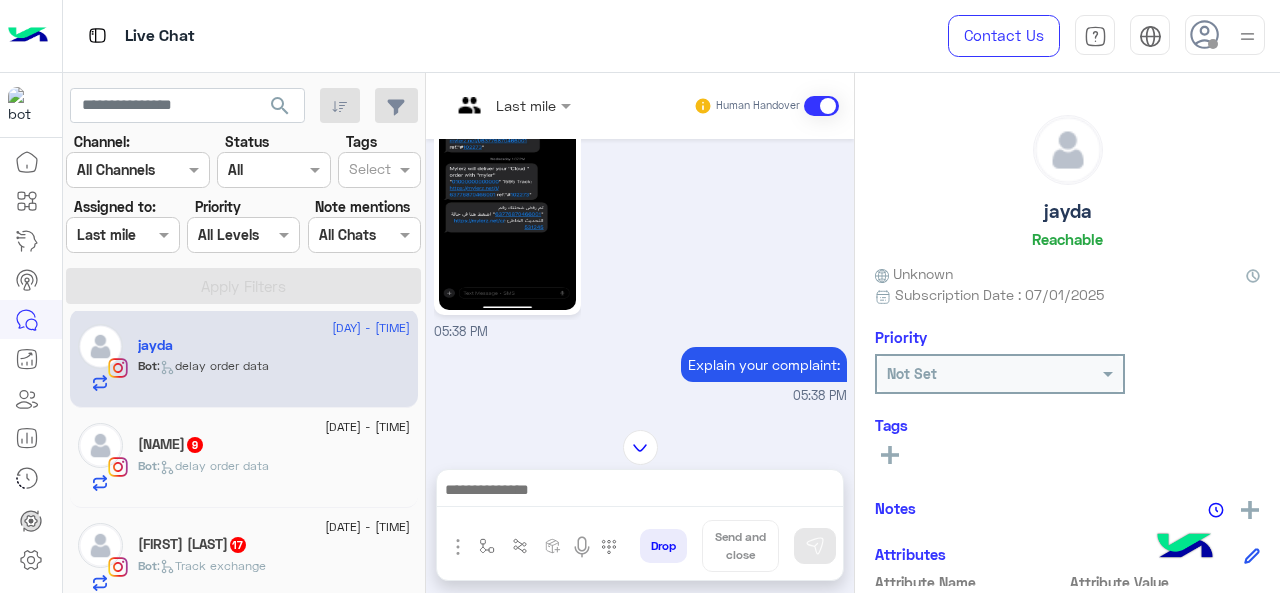 click on "Last mile" at bounding box center (503, 106) 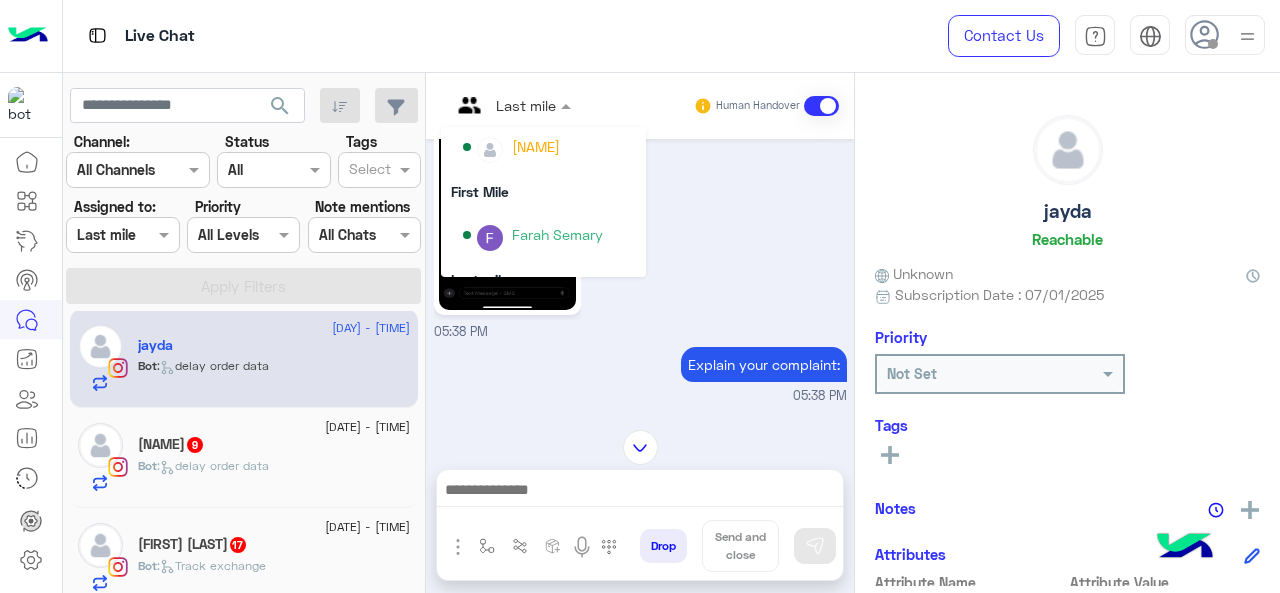 scroll, scrollTop: 354, scrollLeft: 0, axis: vertical 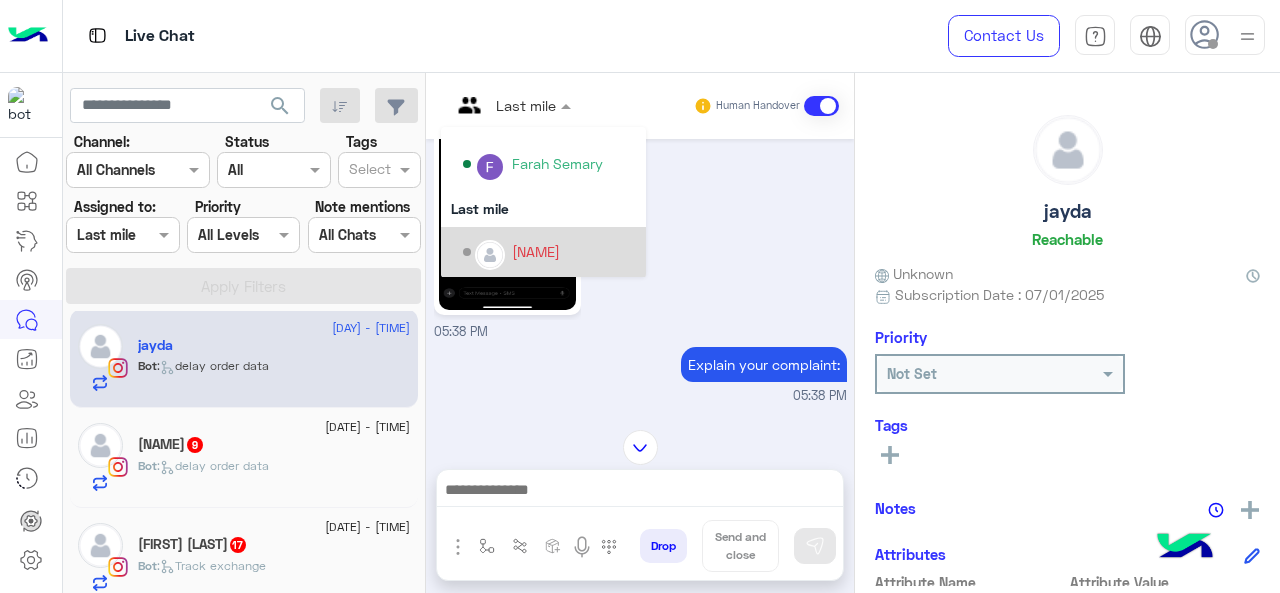 click on "[NAME]" at bounding box center [536, 251] 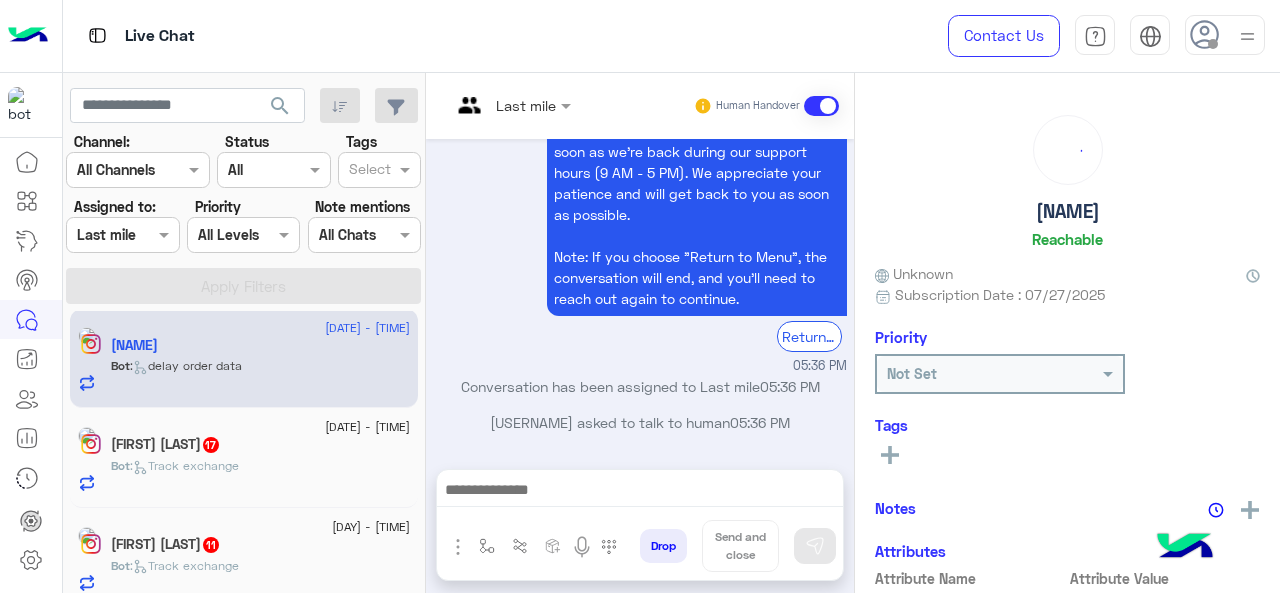 scroll, scrollTop: 690, scrollLeft: 0, axis: vertical 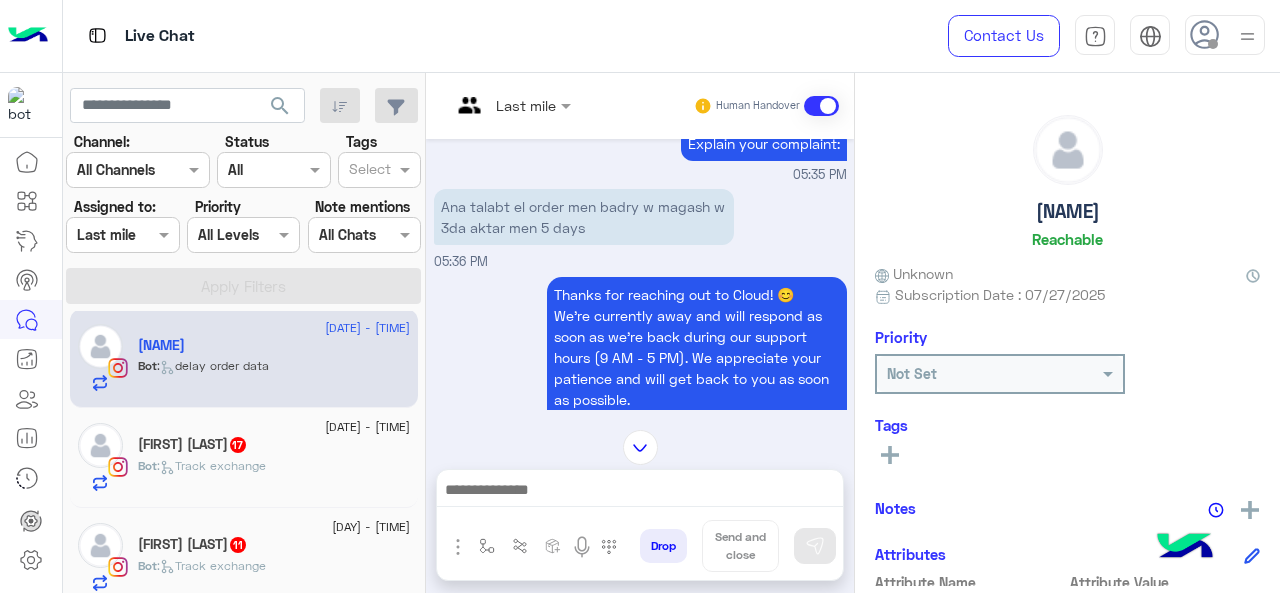 click at bounding box center [487, 105] 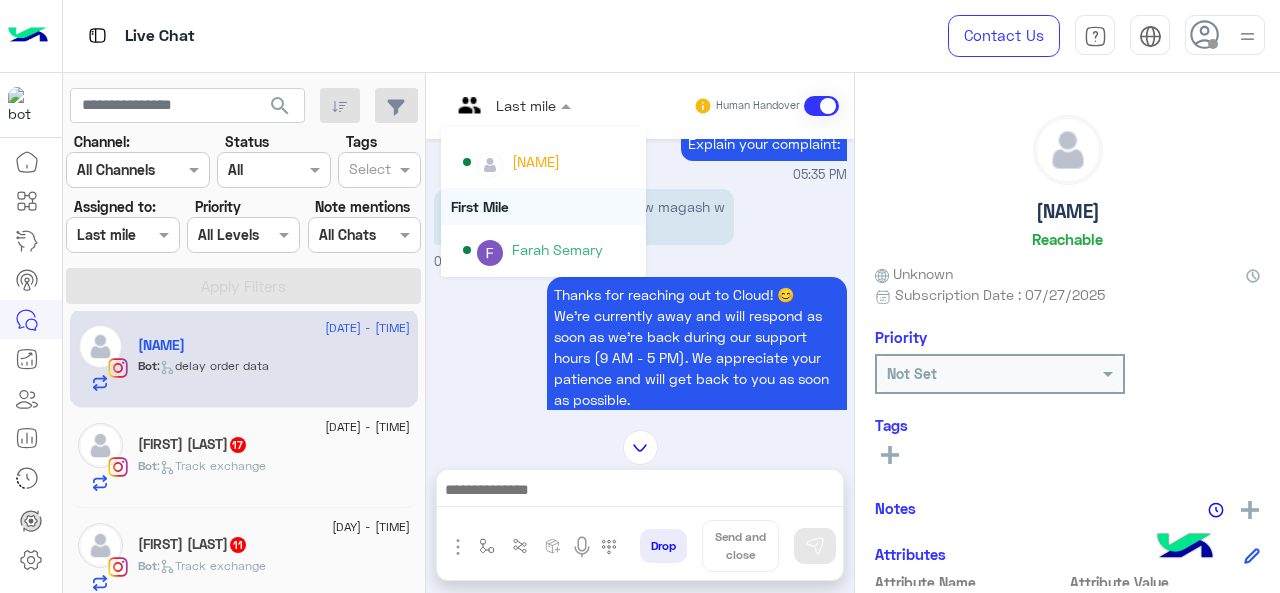 scroll, scrollTop: 354, scrollLeft: 0, axis: vertical 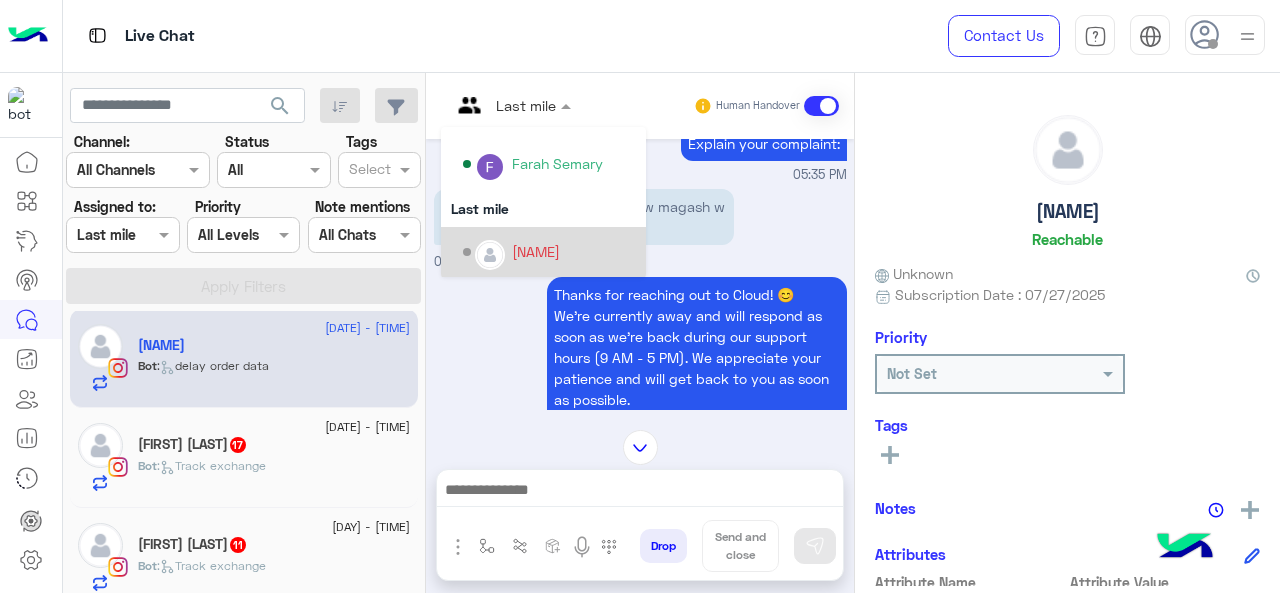 click on "[NAME]" at bounding box center [536, 251] 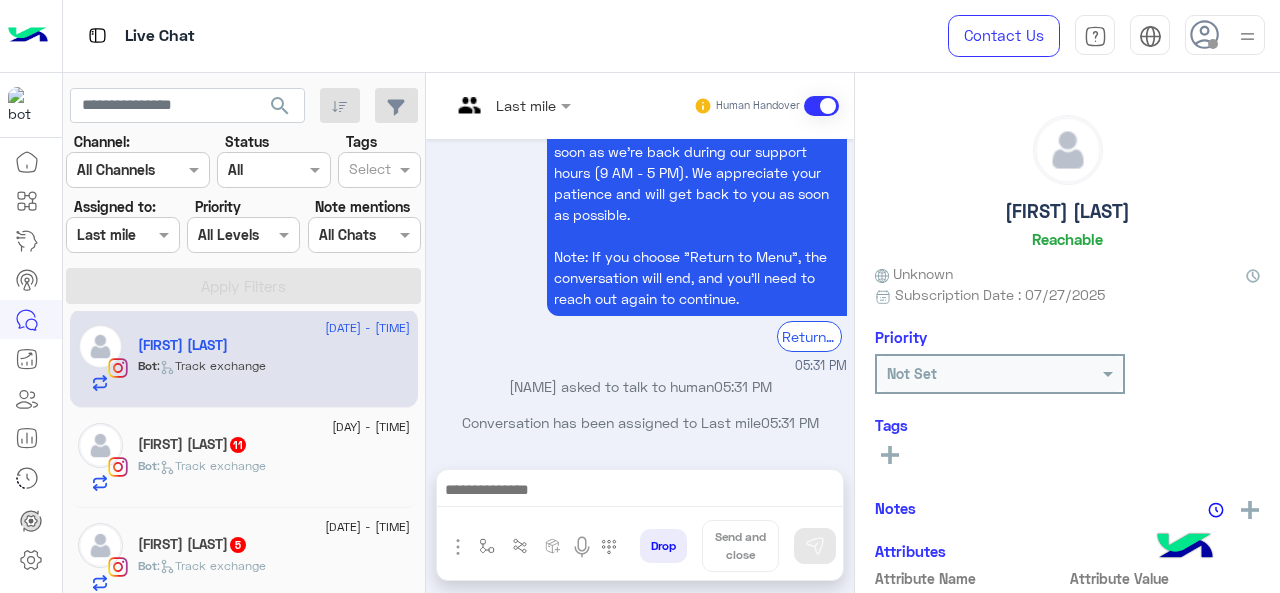 scroll, scrollTop: 590, scrollLeft: 0, axis: vertical 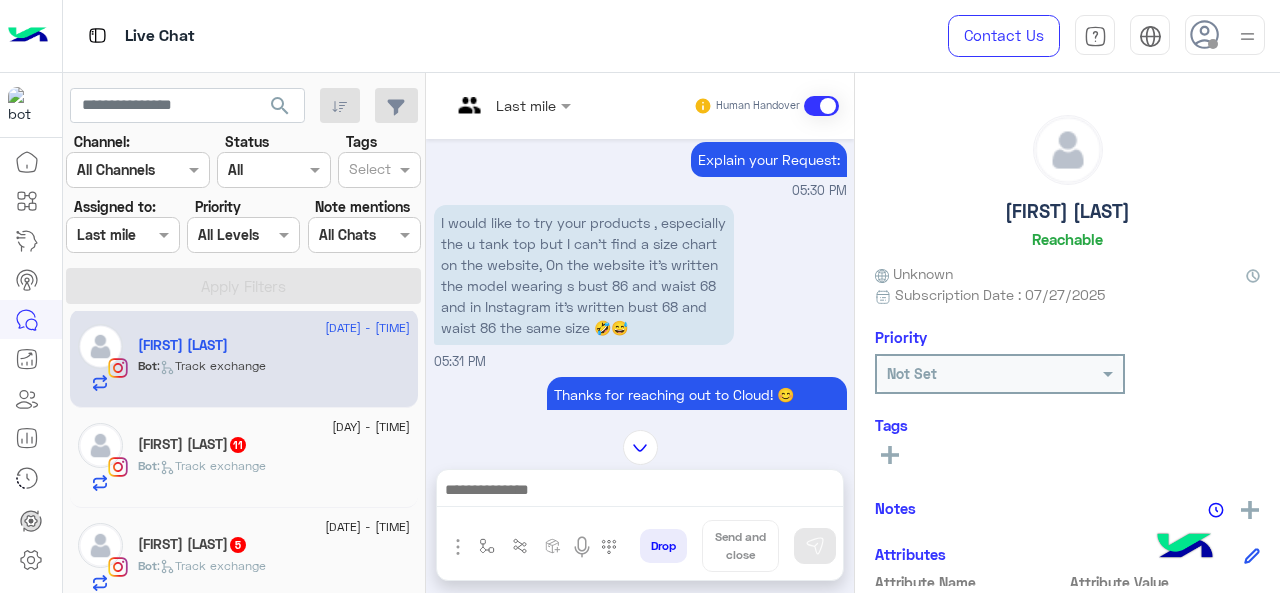 click at bounding box center [487, 105] 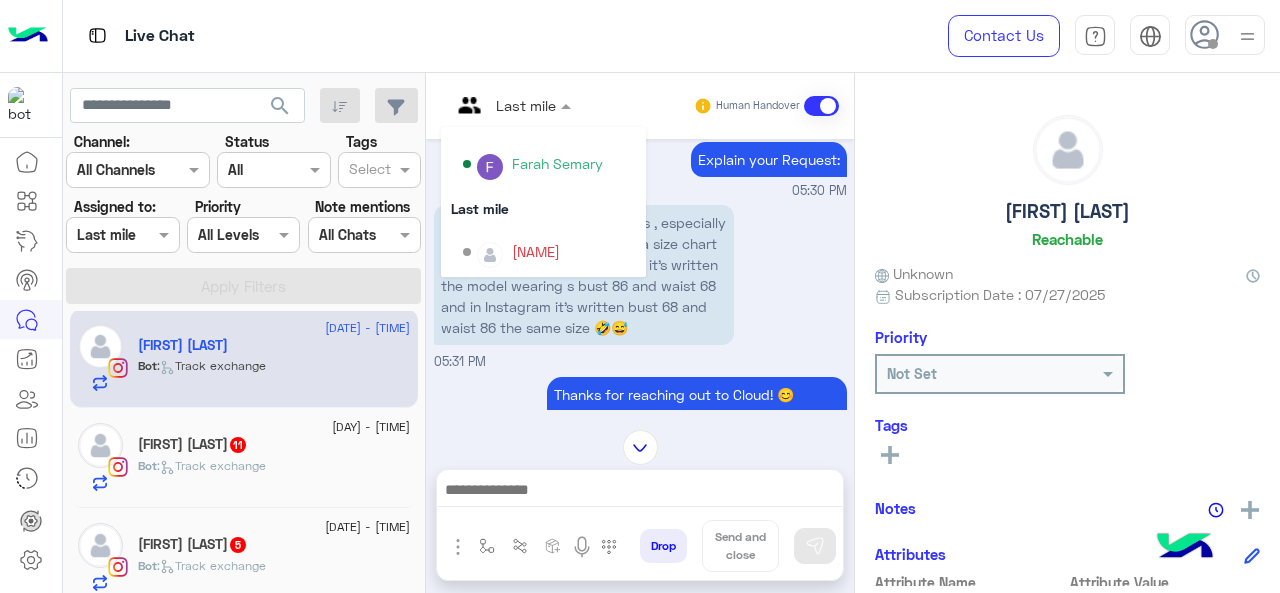 scroll, scrollTop: 254, scrollLeft: 0, axis: vertical 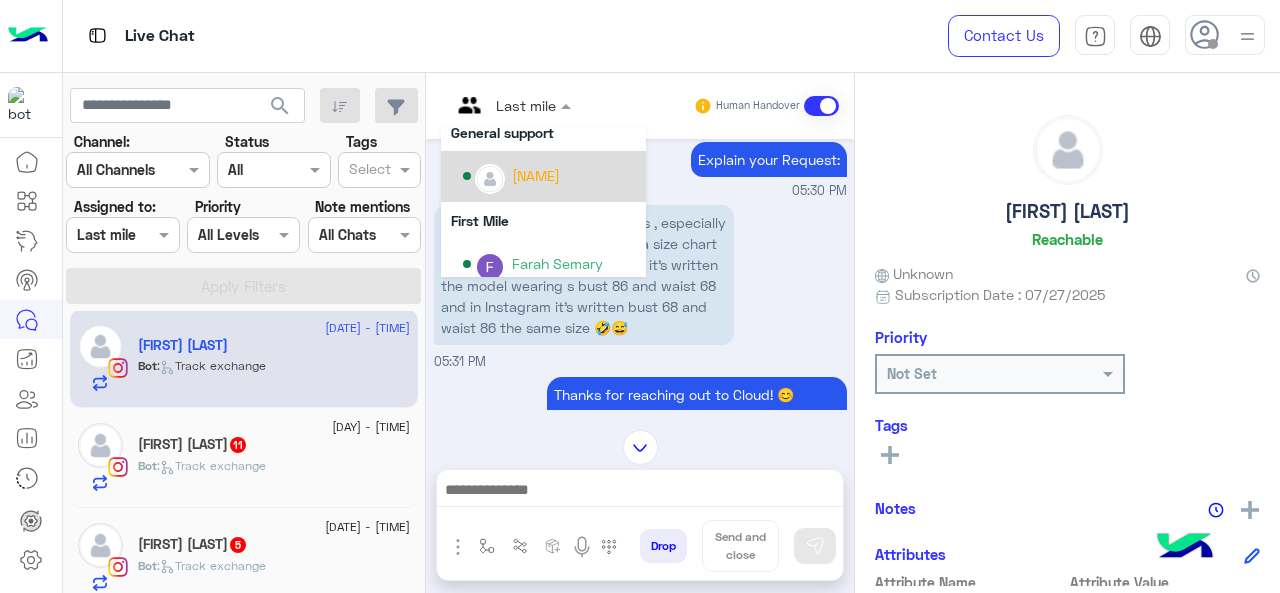 click on "[NAME]" at bounding box center [536, 175] 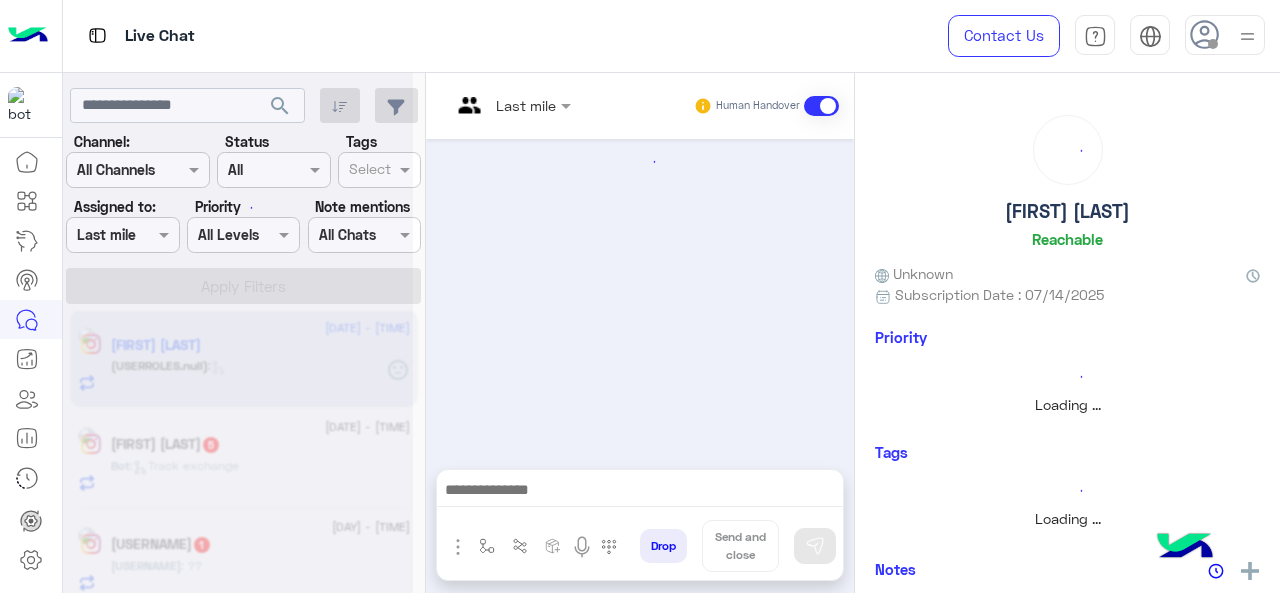 scroll, scrollTop: 0, scrollLeft: 0, axis: both 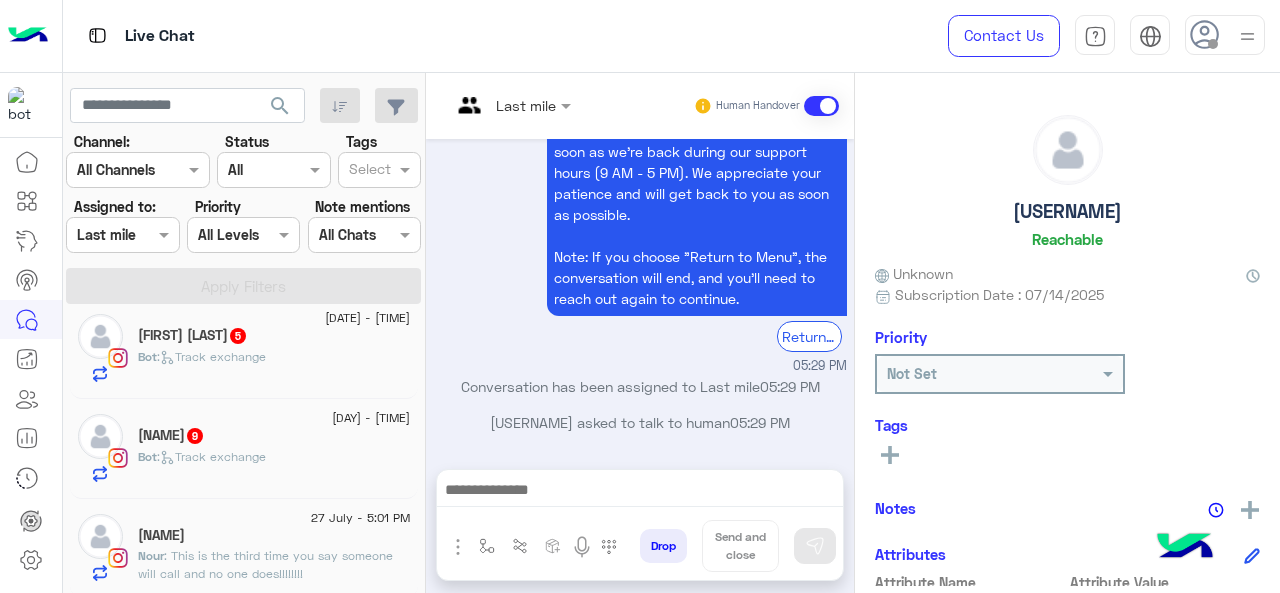 click on "[USERNAME] [NUMBER]" 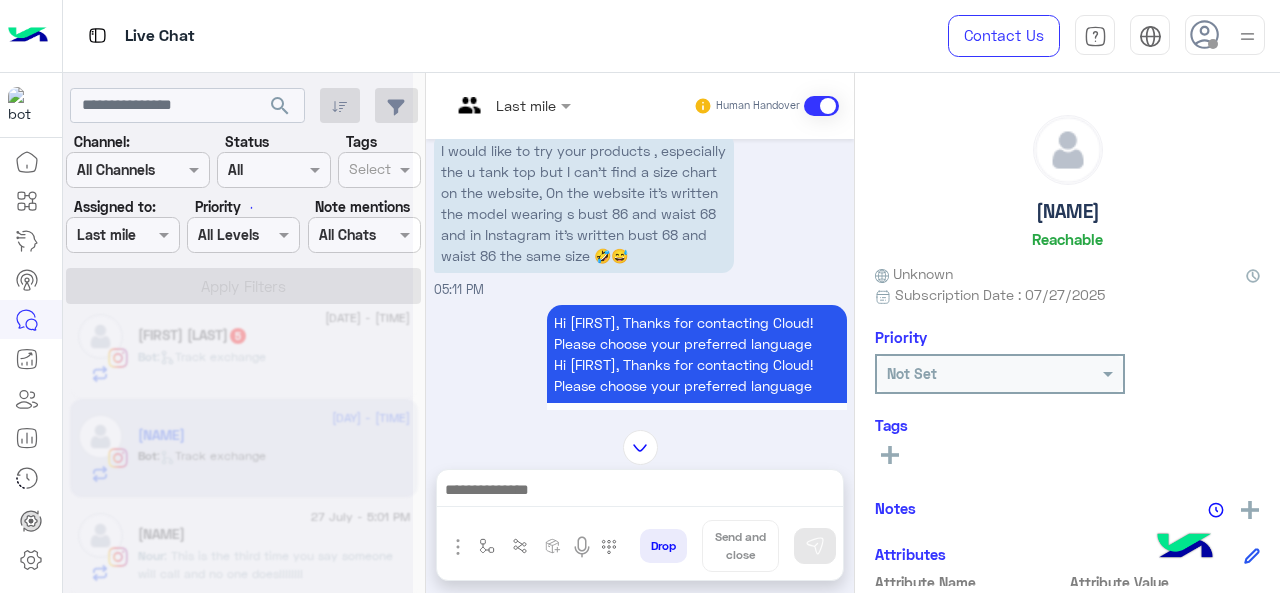 scroll, scrollTop: 0, scrollLeft: 0, axis: both 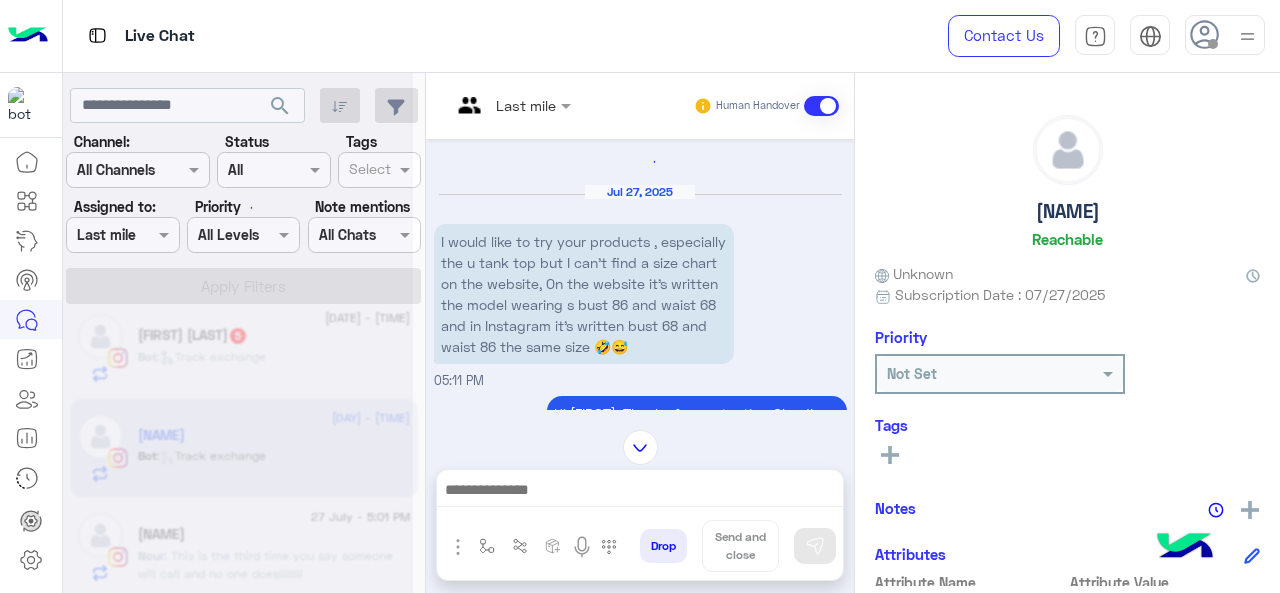 click at bounding box center (511, 104) 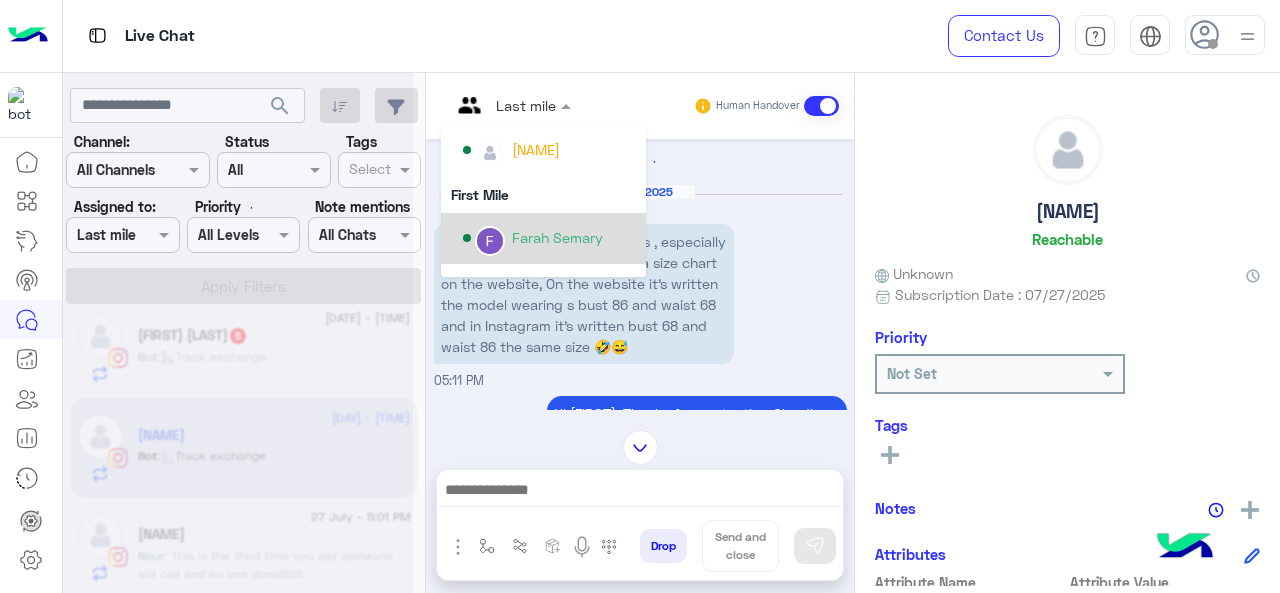 scroll, scrollTop: 154, scrollLeft: 0, axis: vertical 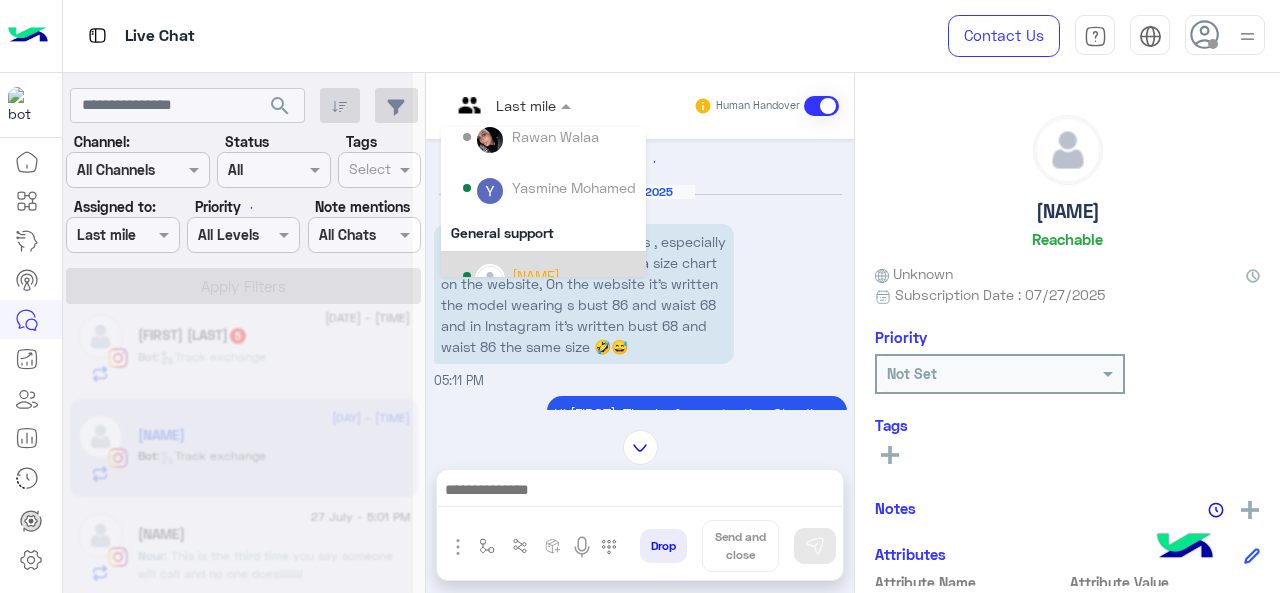 click on "[NAME]" at bounding box center [543, 276] 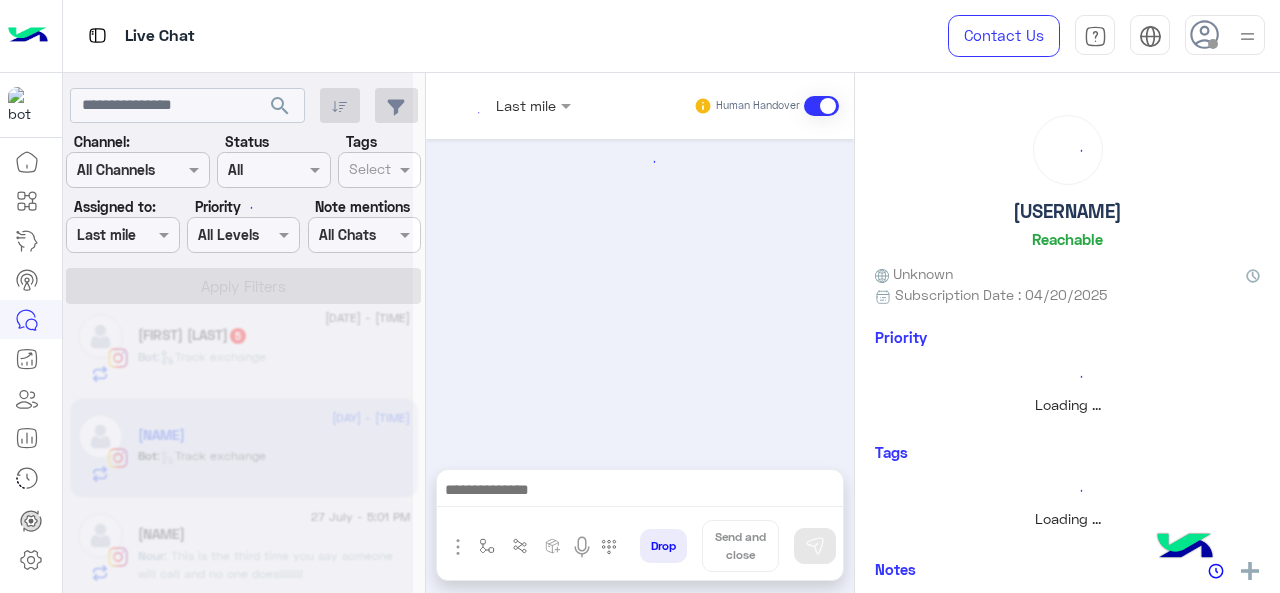scroll, scrollTop: 1409, scrollLeft: 0, axis: vertical 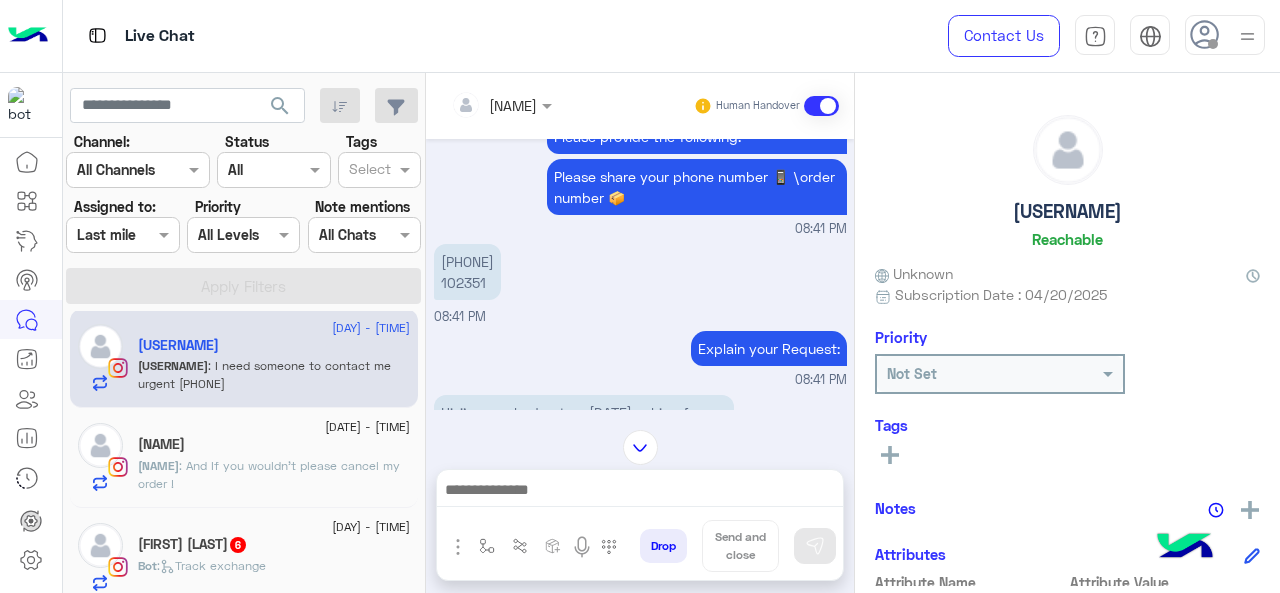 click on "[PHONE] [NUMBER]" at bounding box center (467, 272) 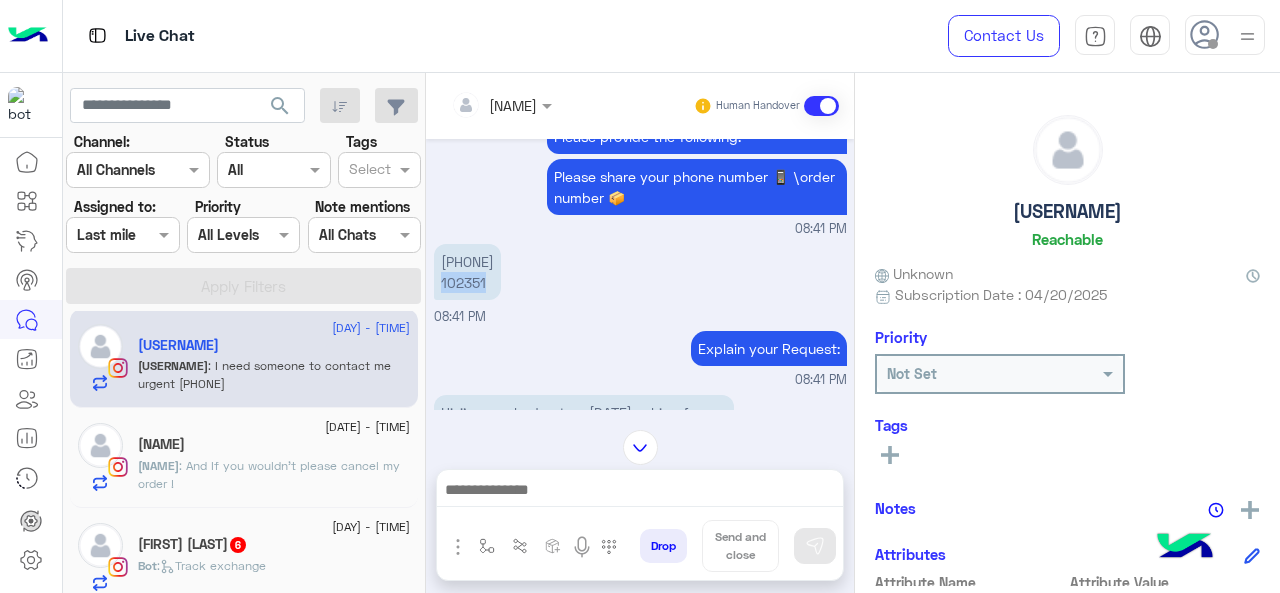 click on "[PHONE] [NUMBER]" at bounding box center [467, 272] 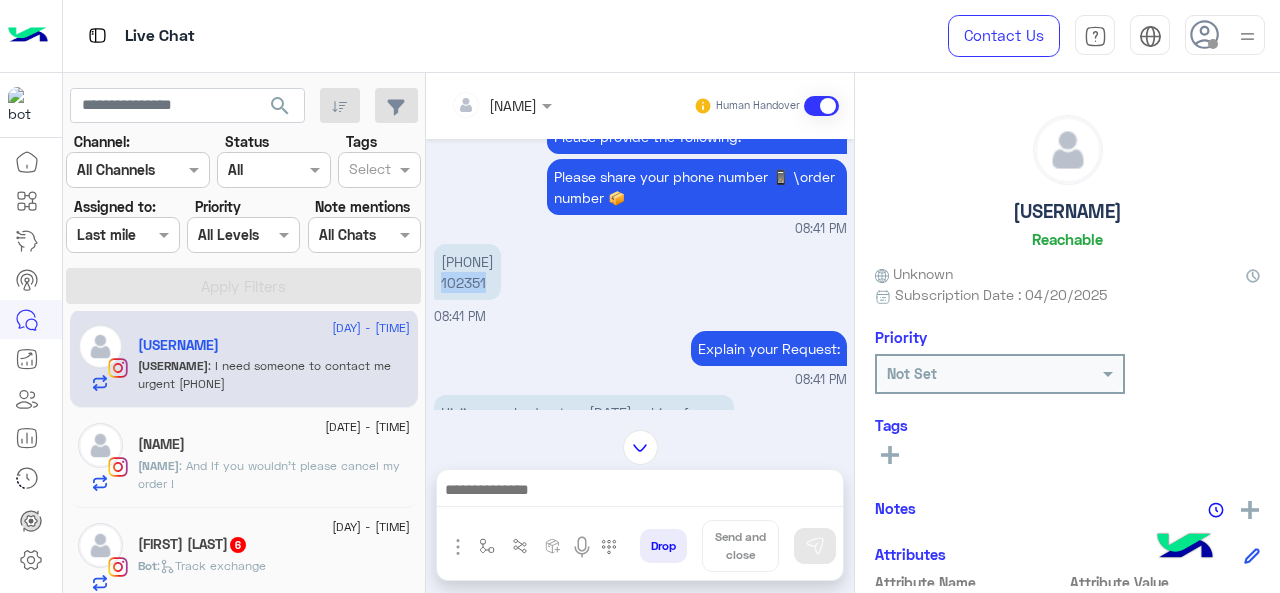 copy on "102351" 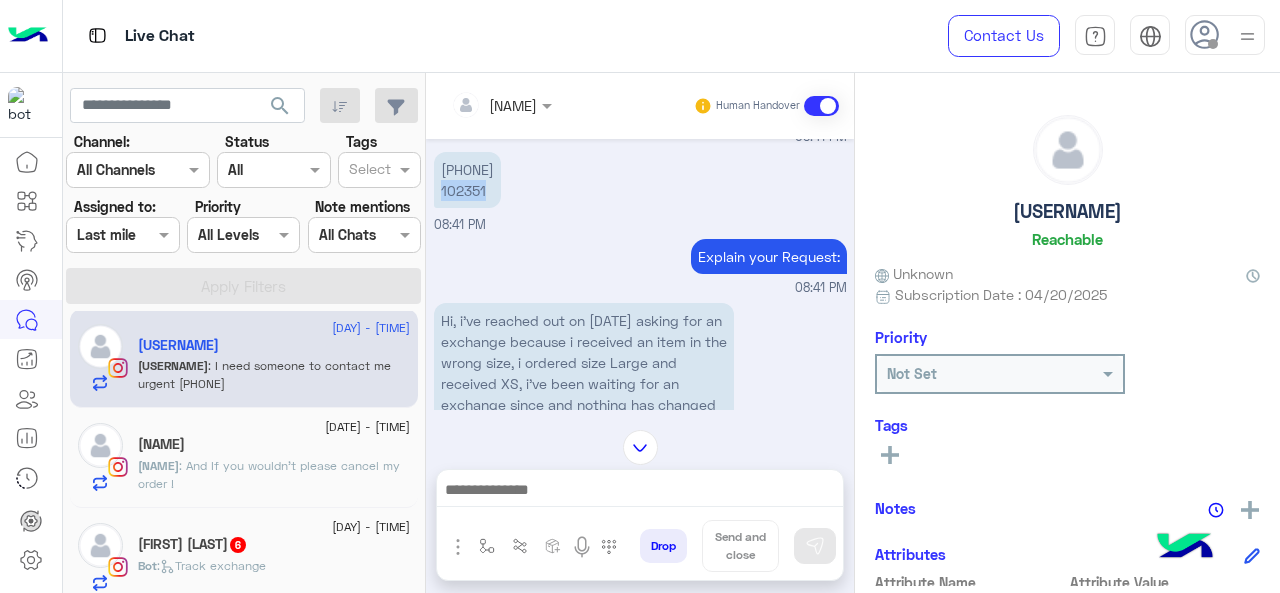 scroll, scrollTop: 406, scrollLeft: 0, axis: vertical 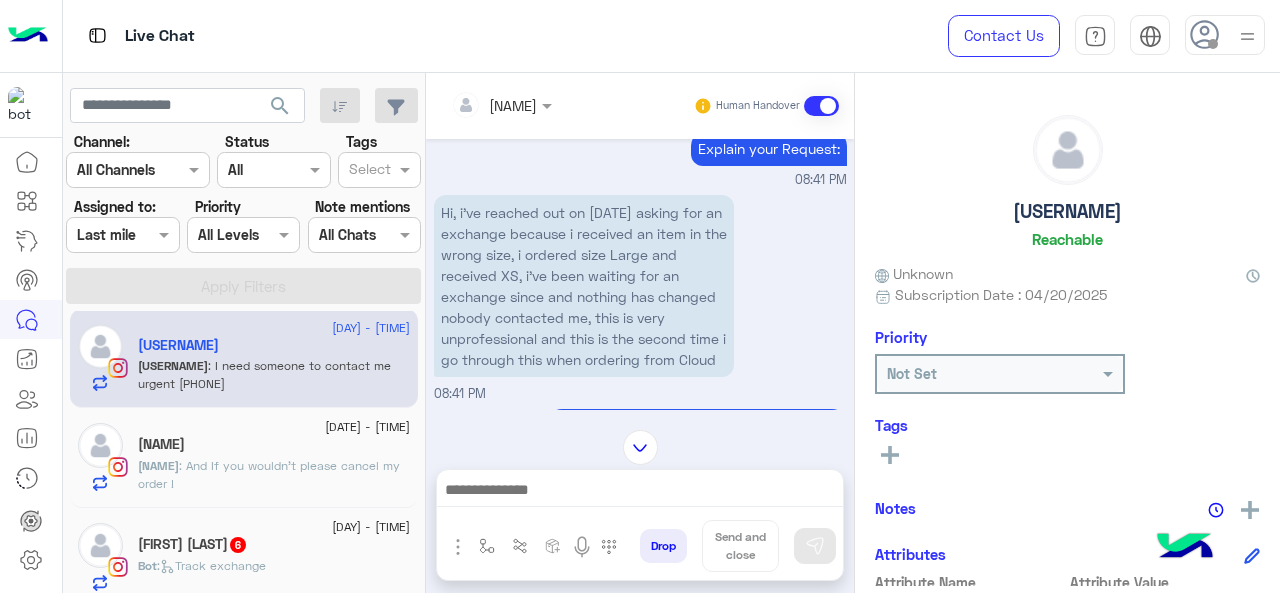 click at bounding box center (478, 105) 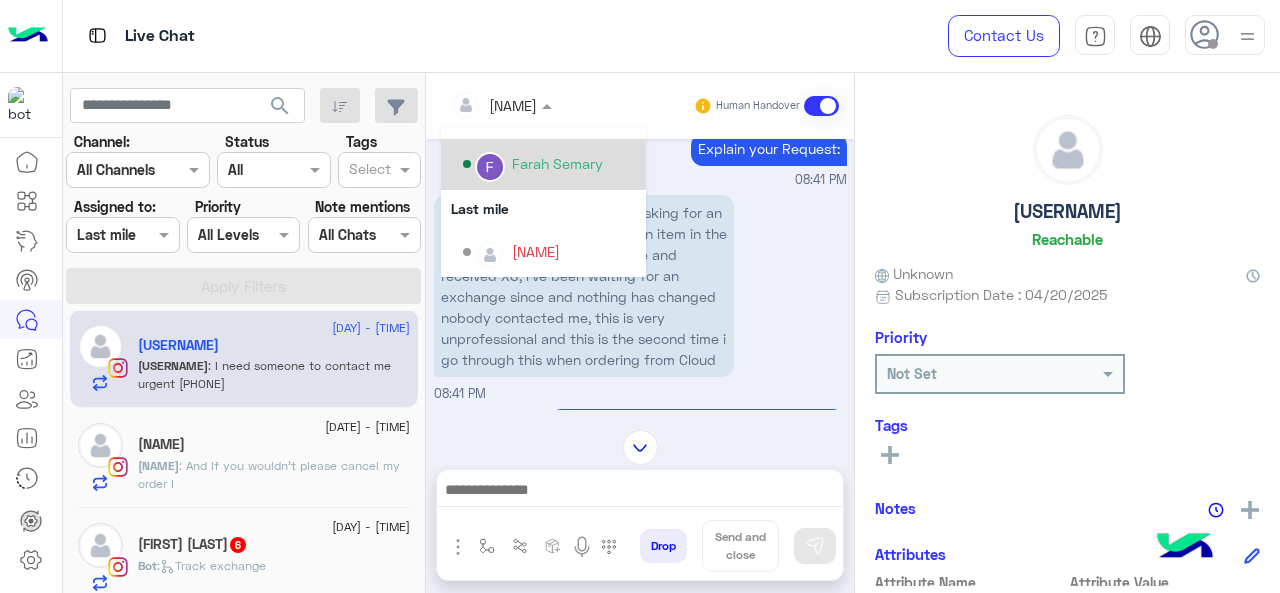 scroll, scrollTop: 354, scrollLeft: 0, axis: vertical 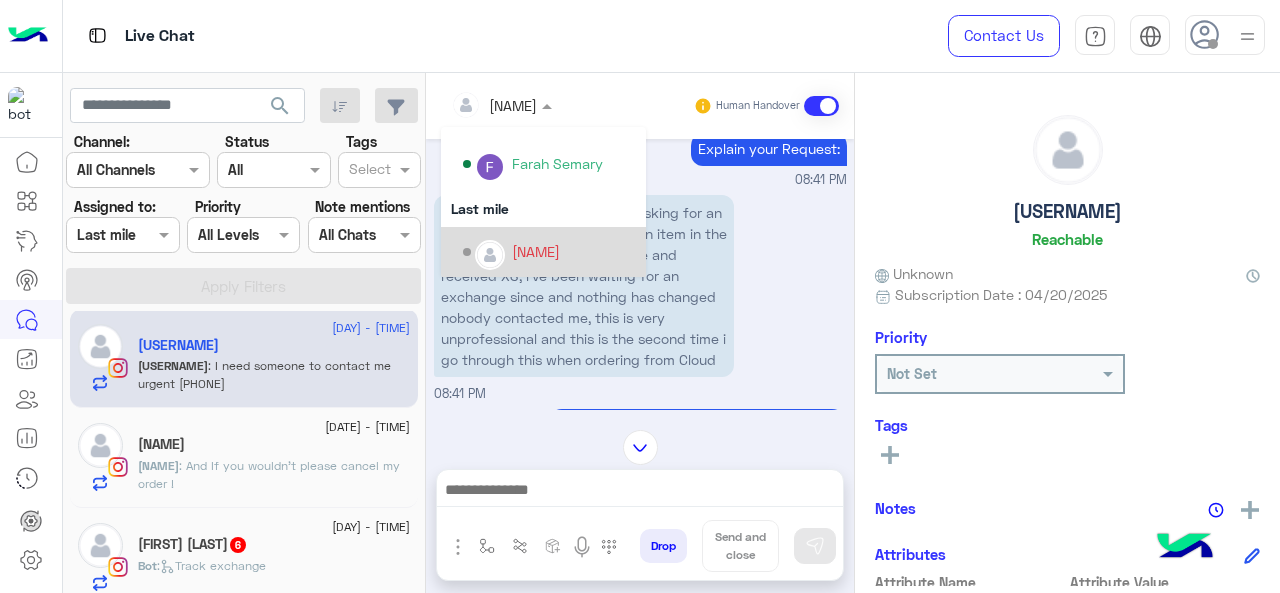 click 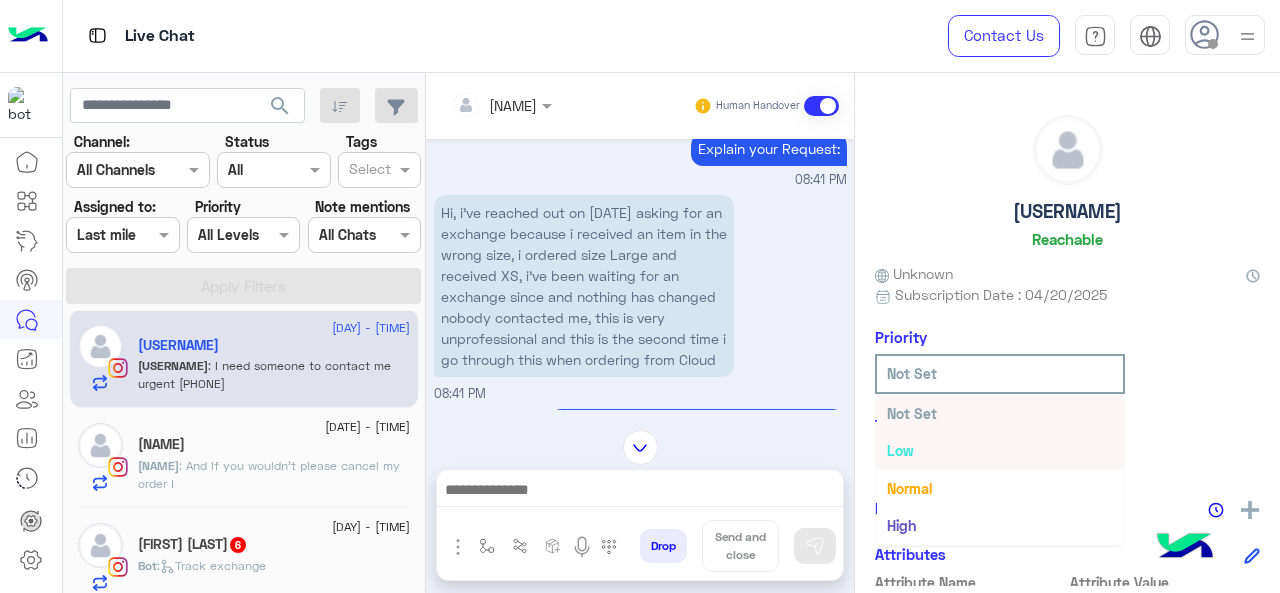 scroll, scrollTop: 36, scrollLeft: 0, axis: vertical 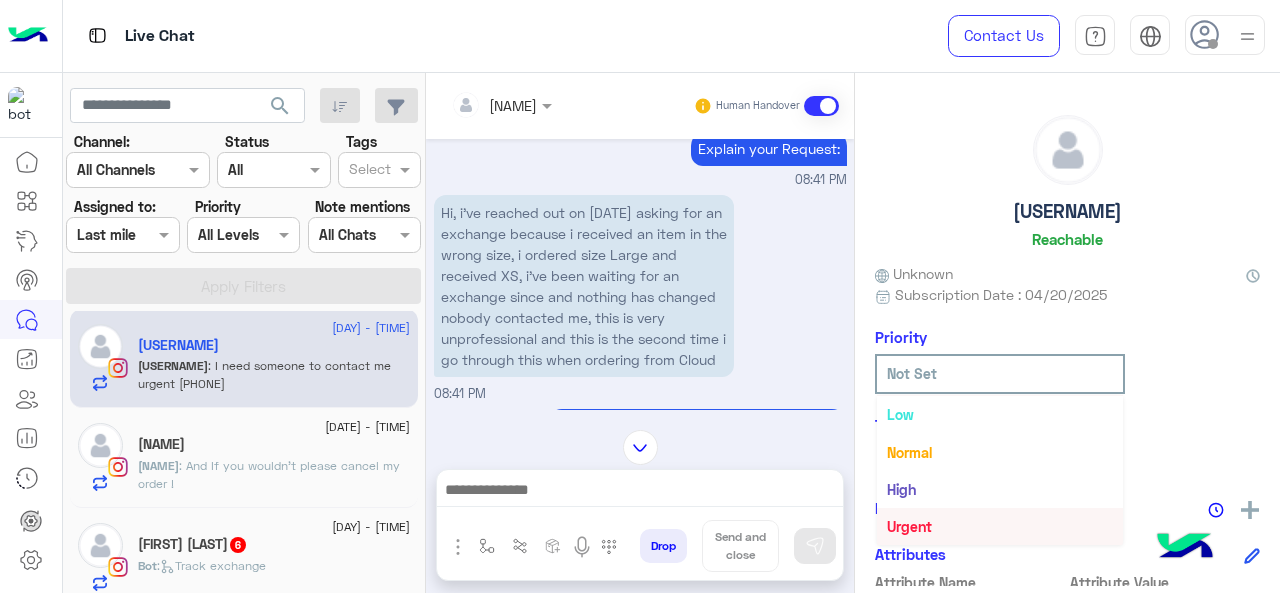 click on "Urgent" at bounding box center [909, 526] 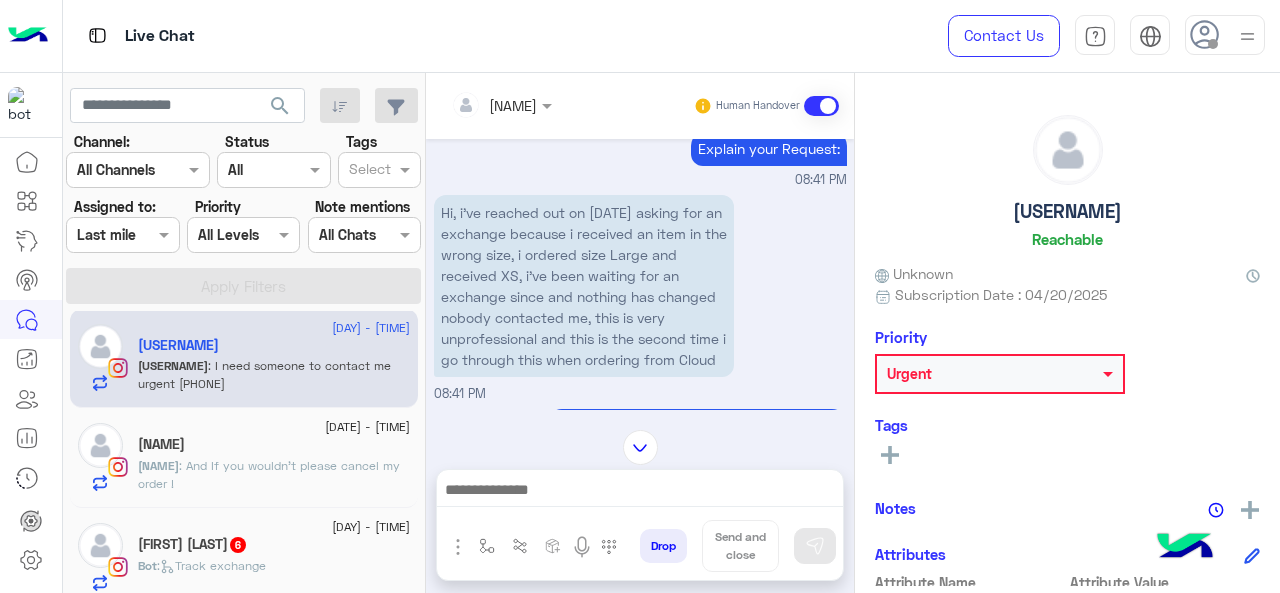 click on "[NAME]" at bounding box center [494, 105] 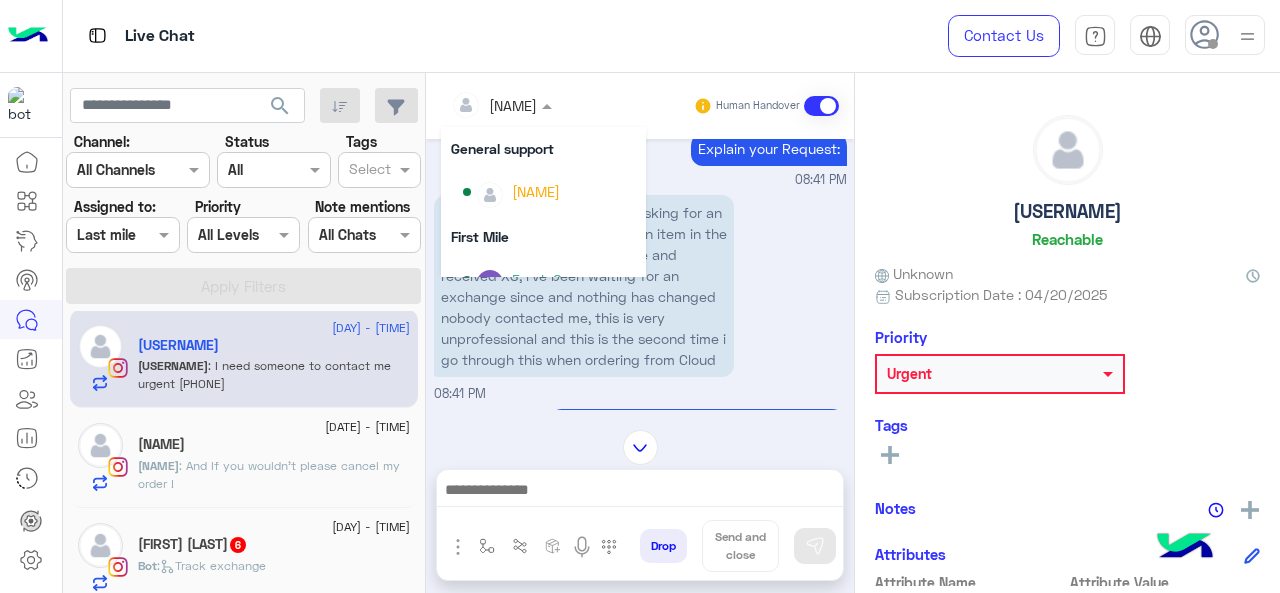 scroll, scrollTop: 354, scrollLeft: 0, axis: vertical 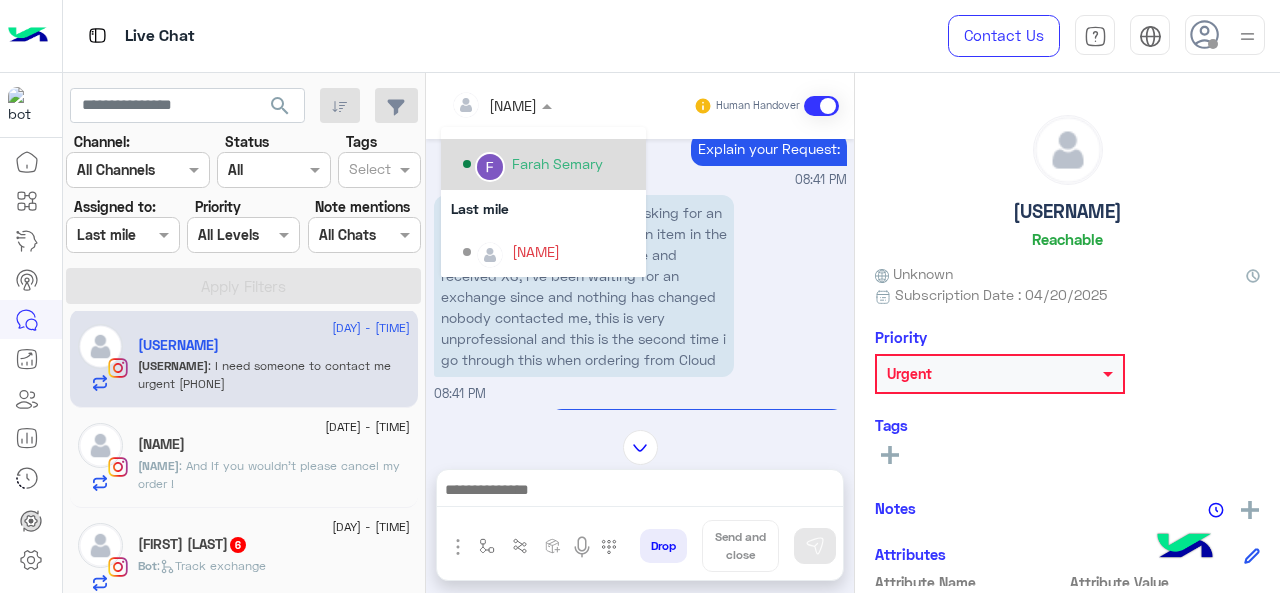 click on "Farah Semary" at bounding box center [557, 163] 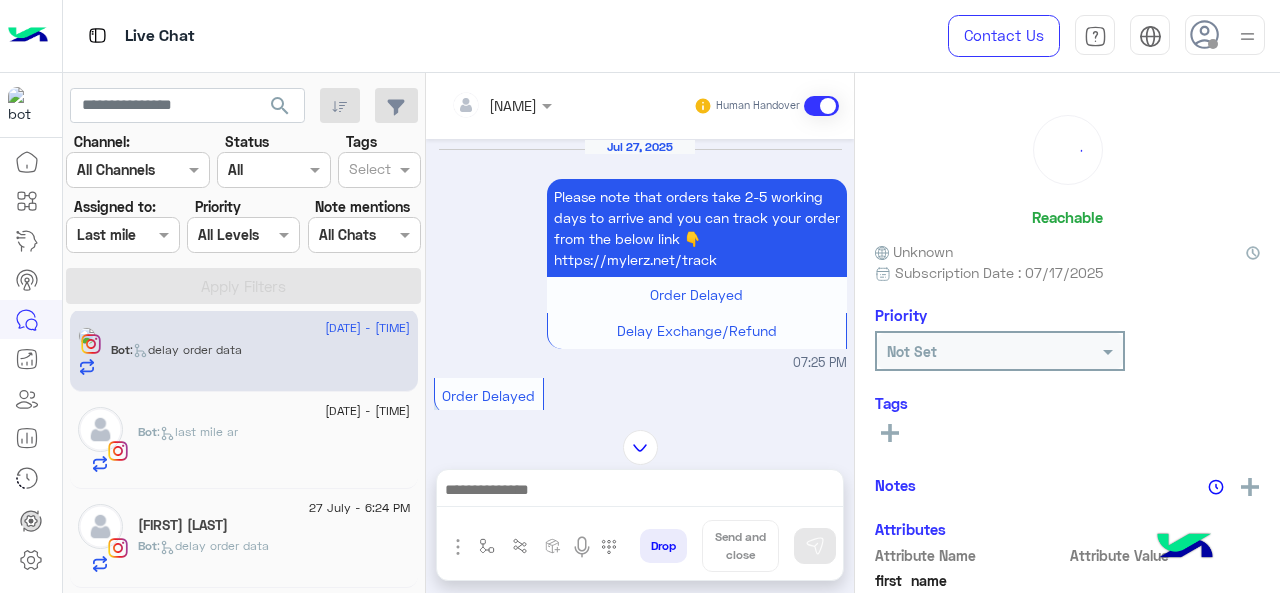 scroll, scrollTop: 2024, scrollLeft: 0, axis: vertical 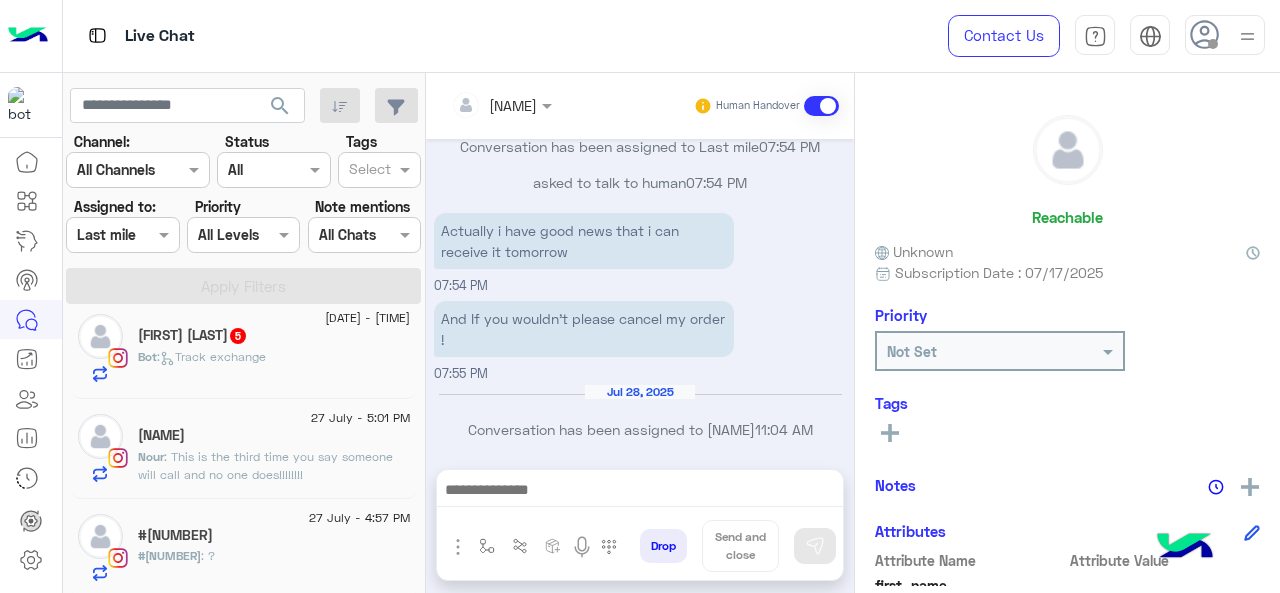 click on ":   Track exchange" 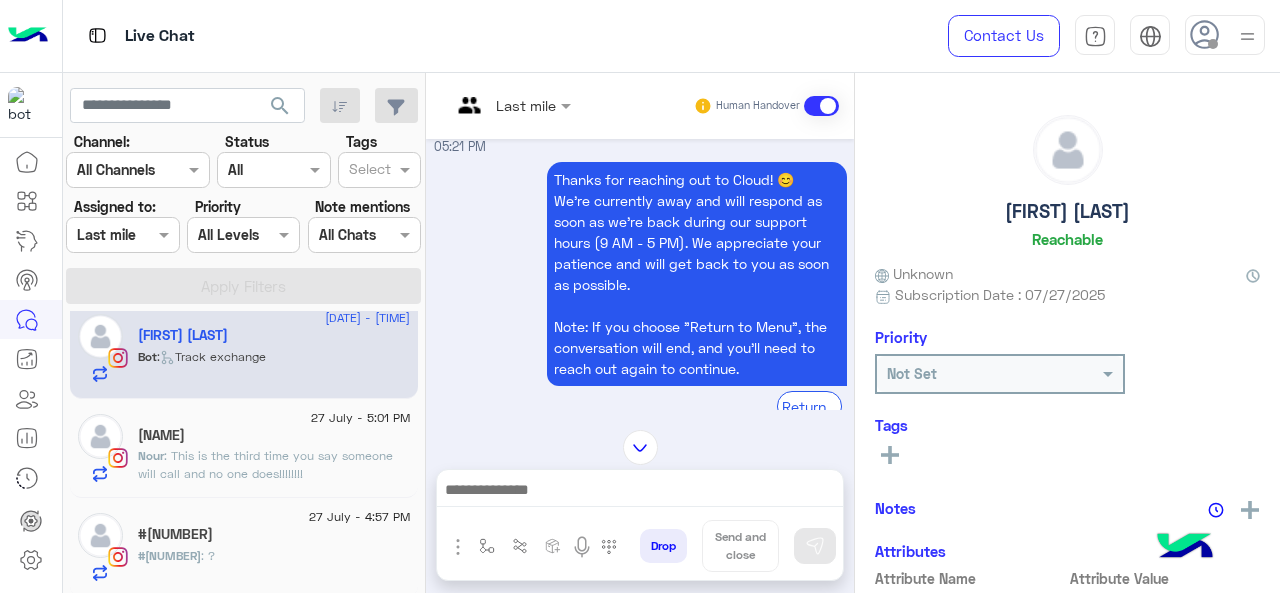 scroll, scrollTop: 627, scrollLeft: 0, axis: vertical 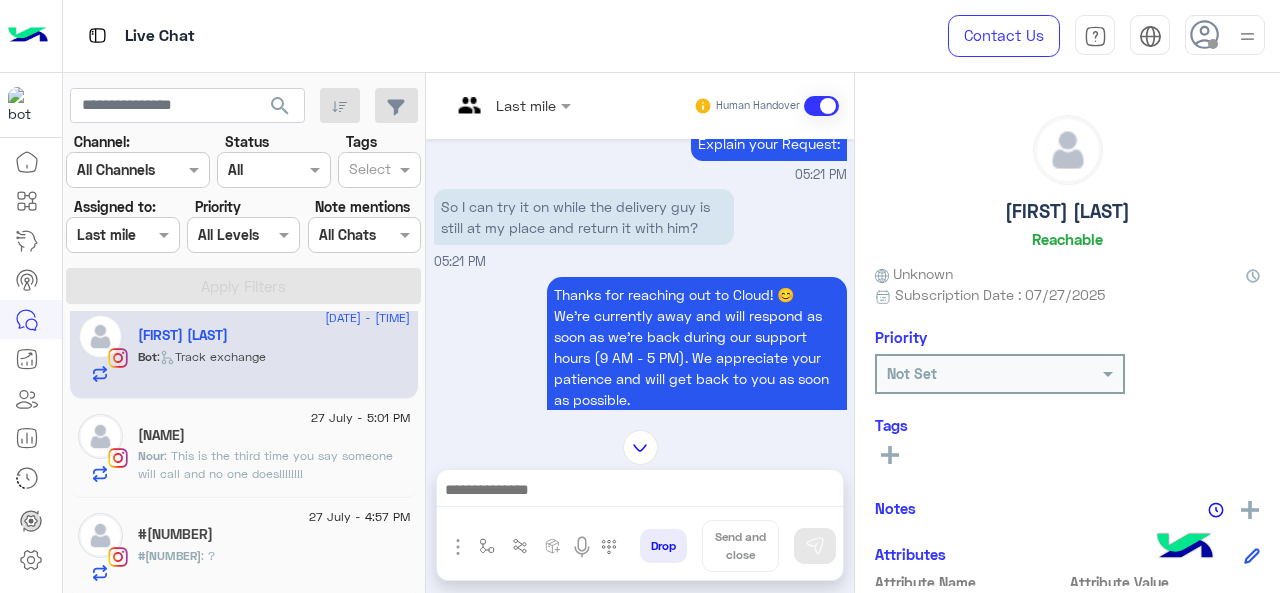 click at bounding box center (487, 105) 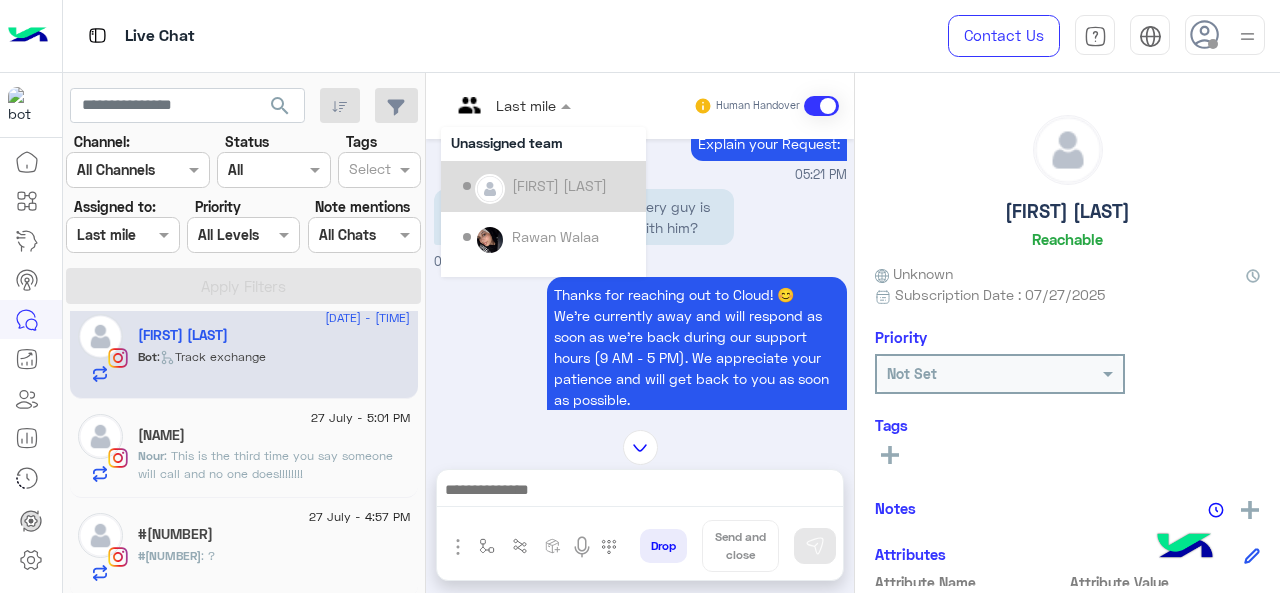 scroll, scrollTop: 200, scrollLeft: 0, axis: vertical 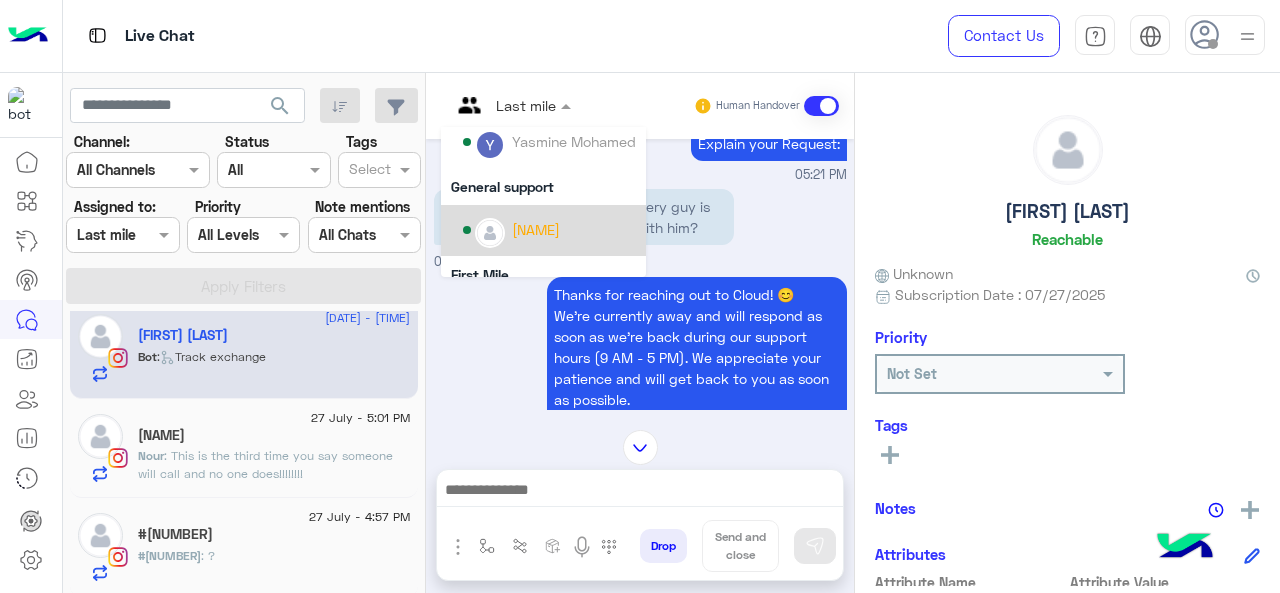 click on "[NAME]" at bounding box center (536, 229) 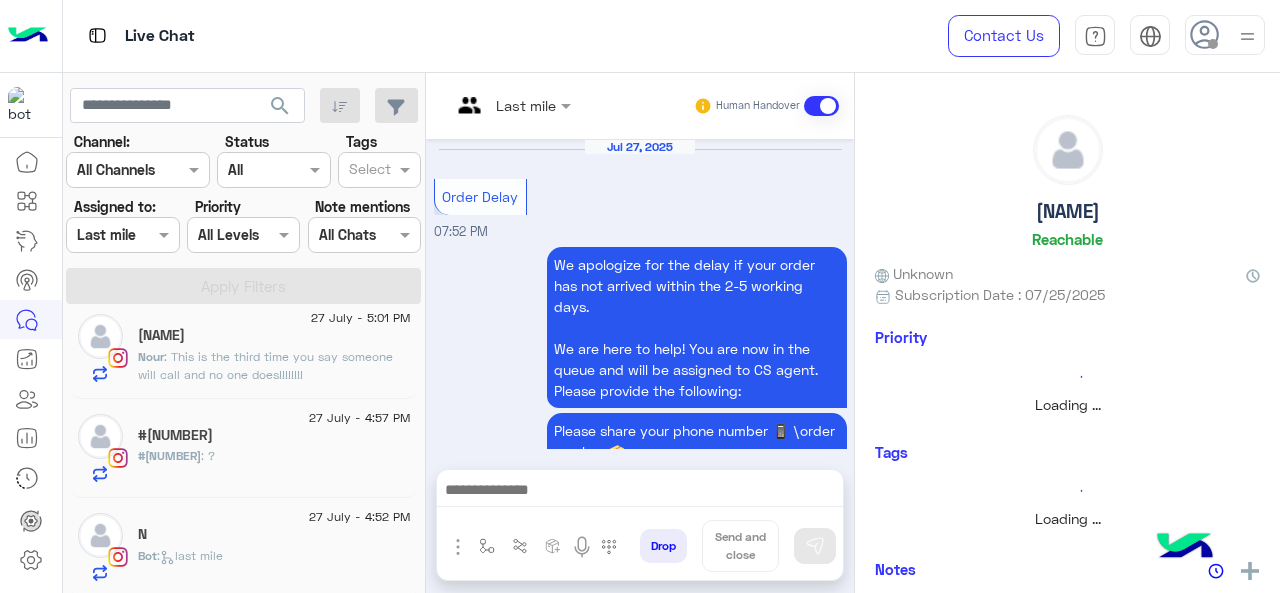 scroll, scrollTop: 836, scrollLeft: 0, axis: vertical 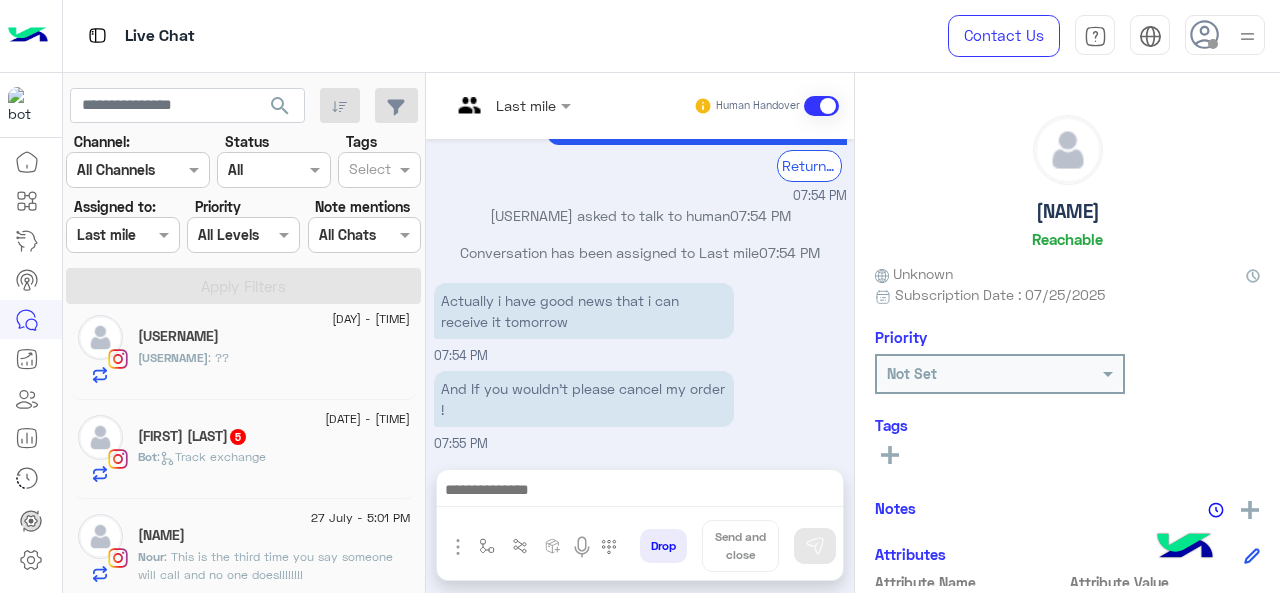 click on "5" 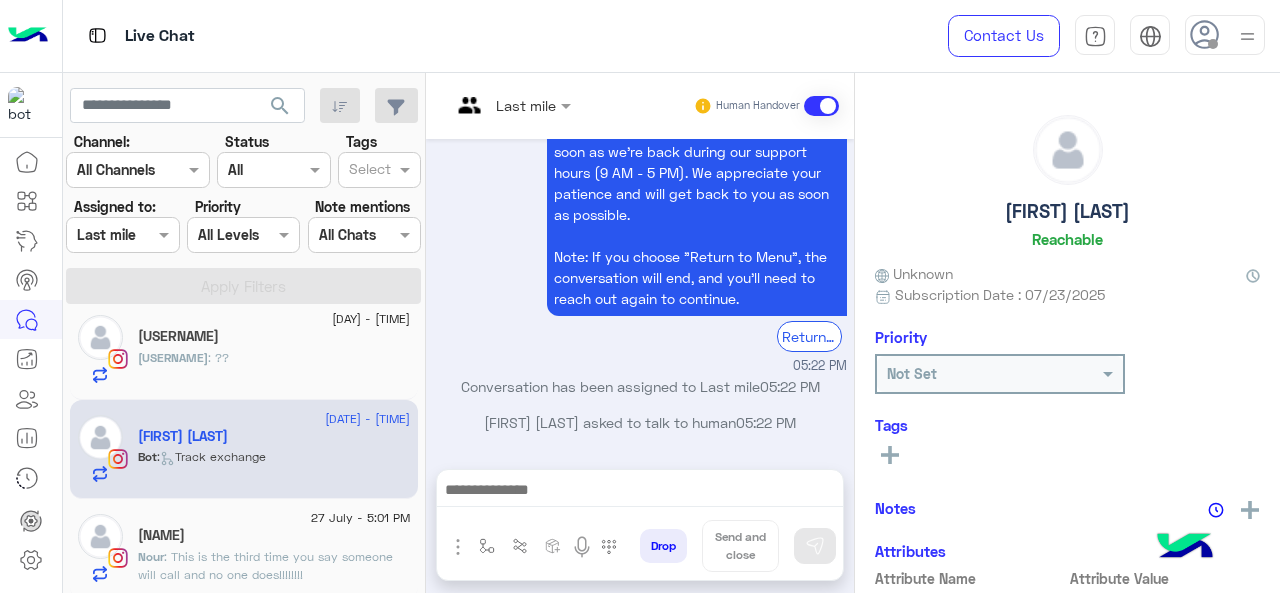 scroll, scrollTop: 606, scrollLeft: 0, axis: vertical 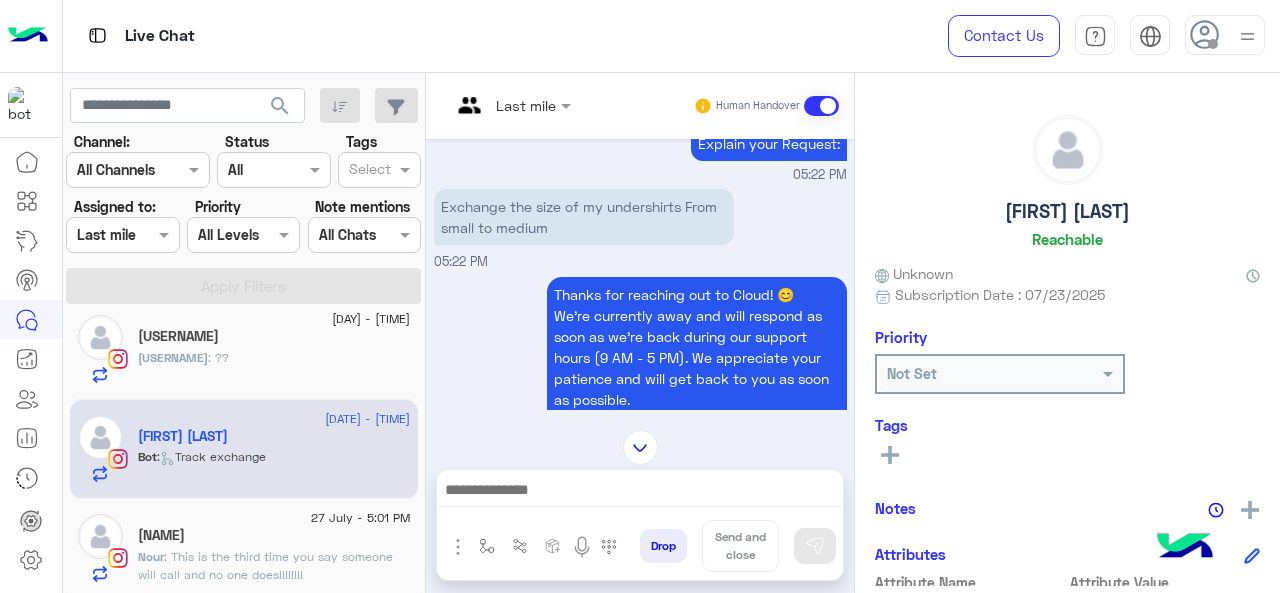 click on "Last mile" at bounding box center [526, 105] 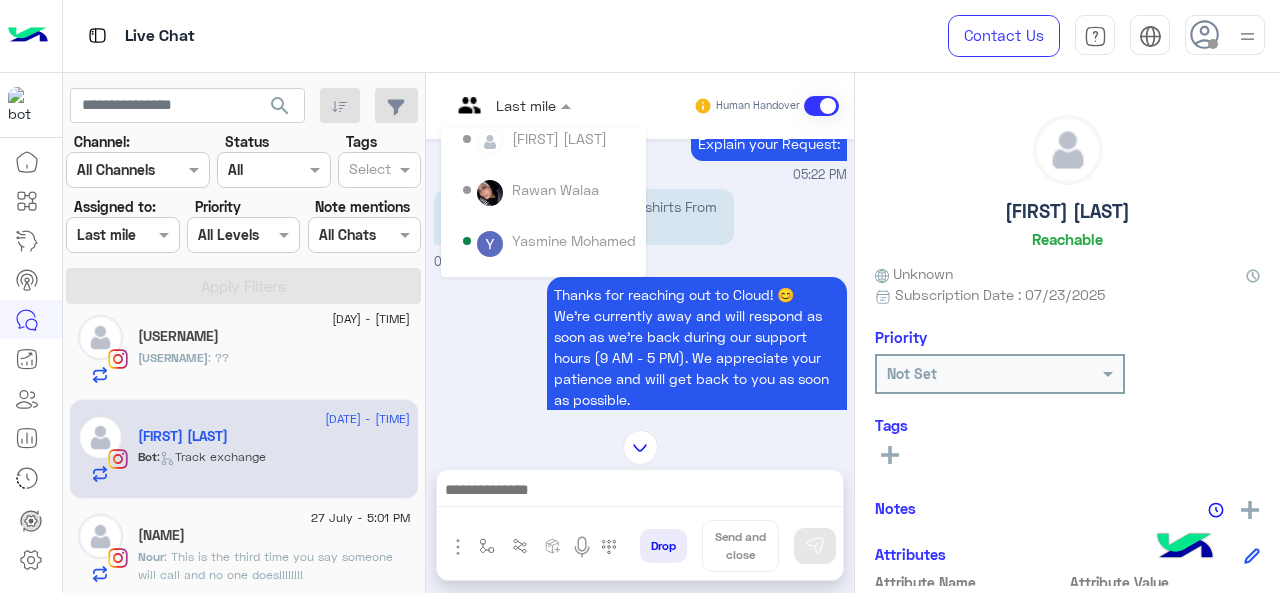 scroll, scrollTop: 300, scrollLeft: 0, axis: vertical 